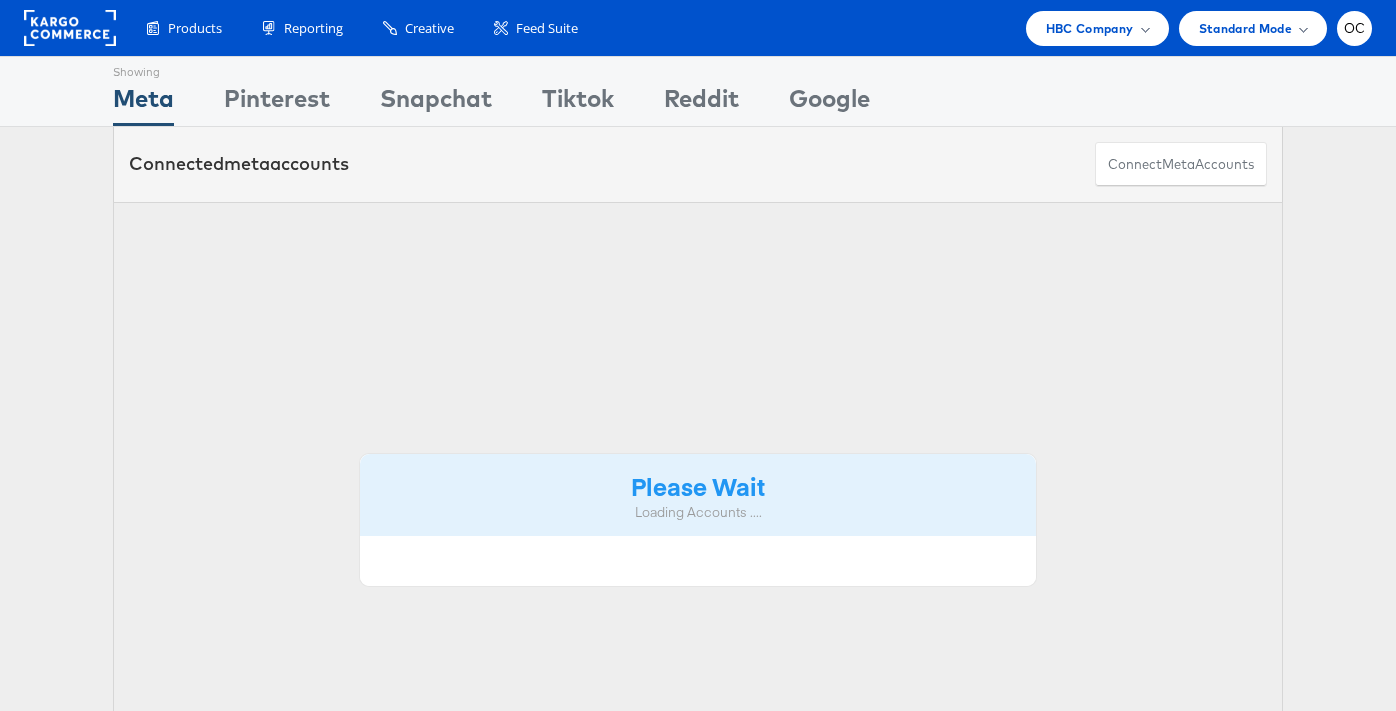 scroll, scrollTop: 0, scrollLeft: 0, axis: both 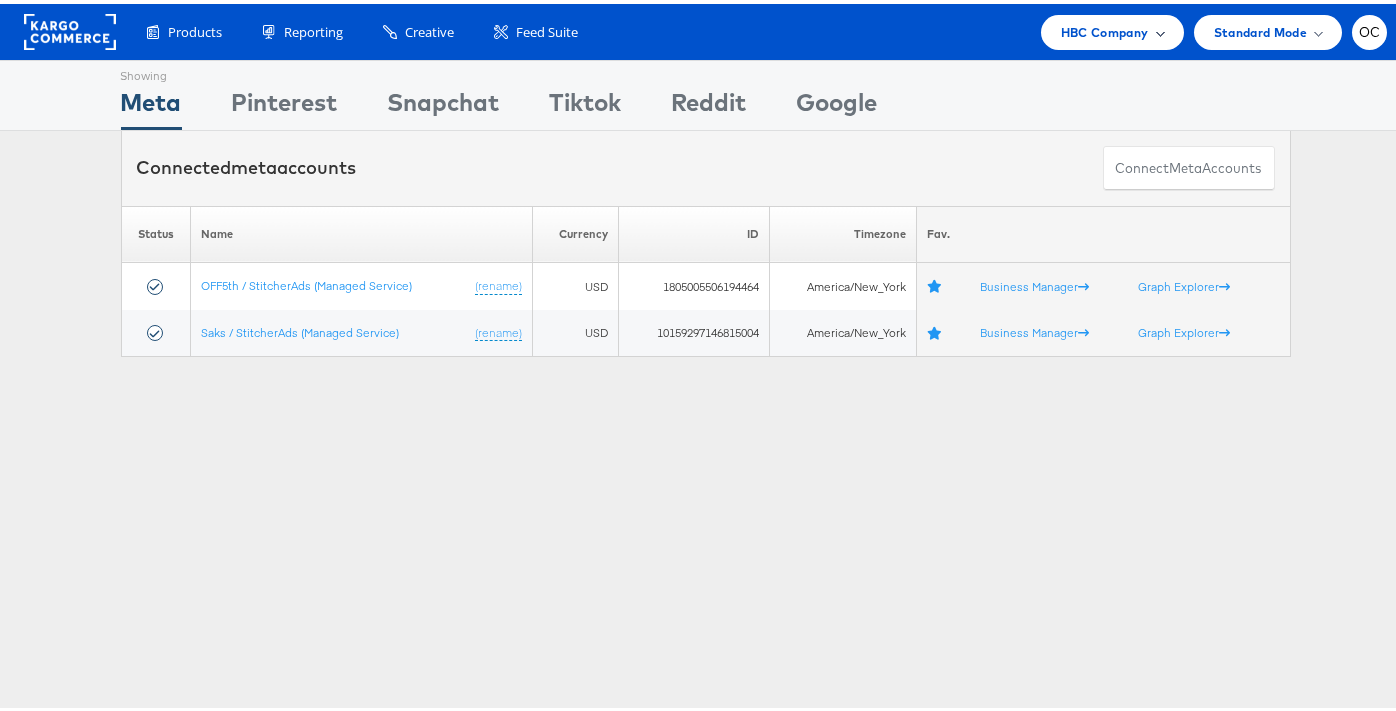 click on "HBC Company" at bounding box center (1112, 28) 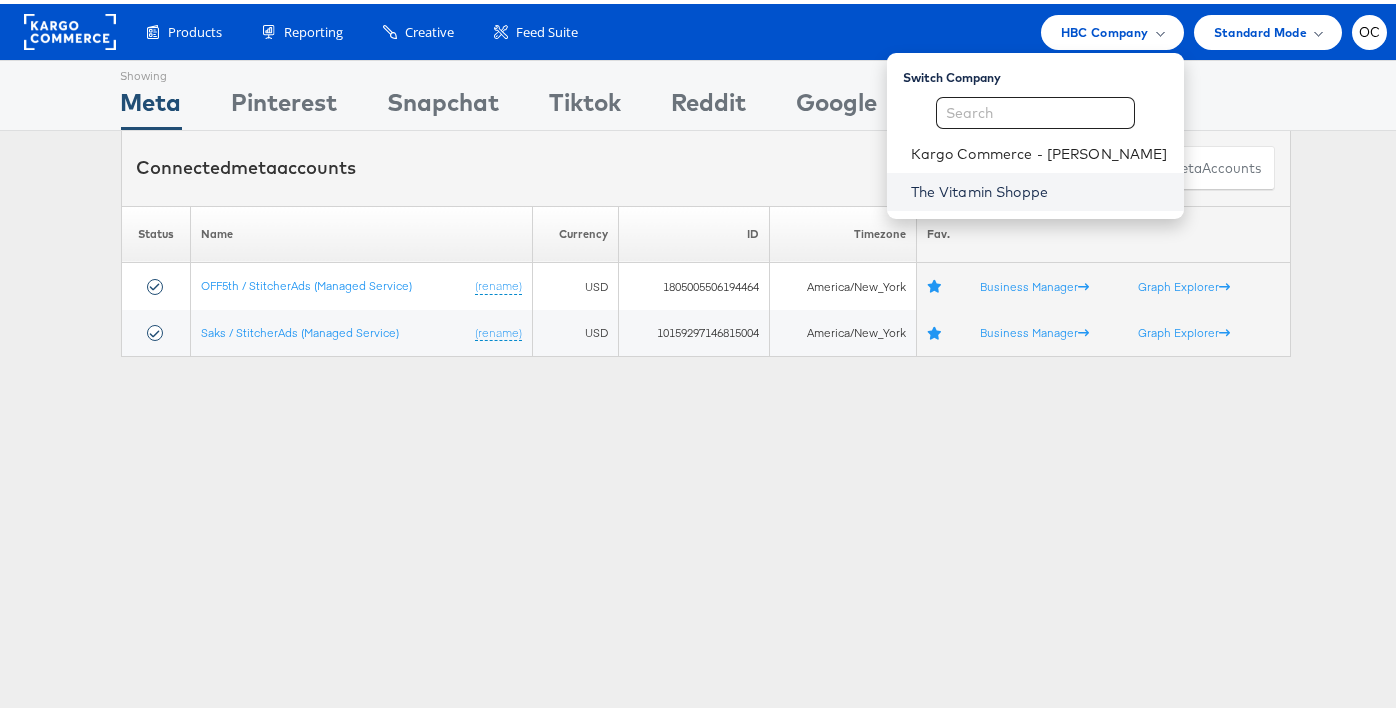 click on "The Vitamin Shoppe" at bounding box center [1039, 188] 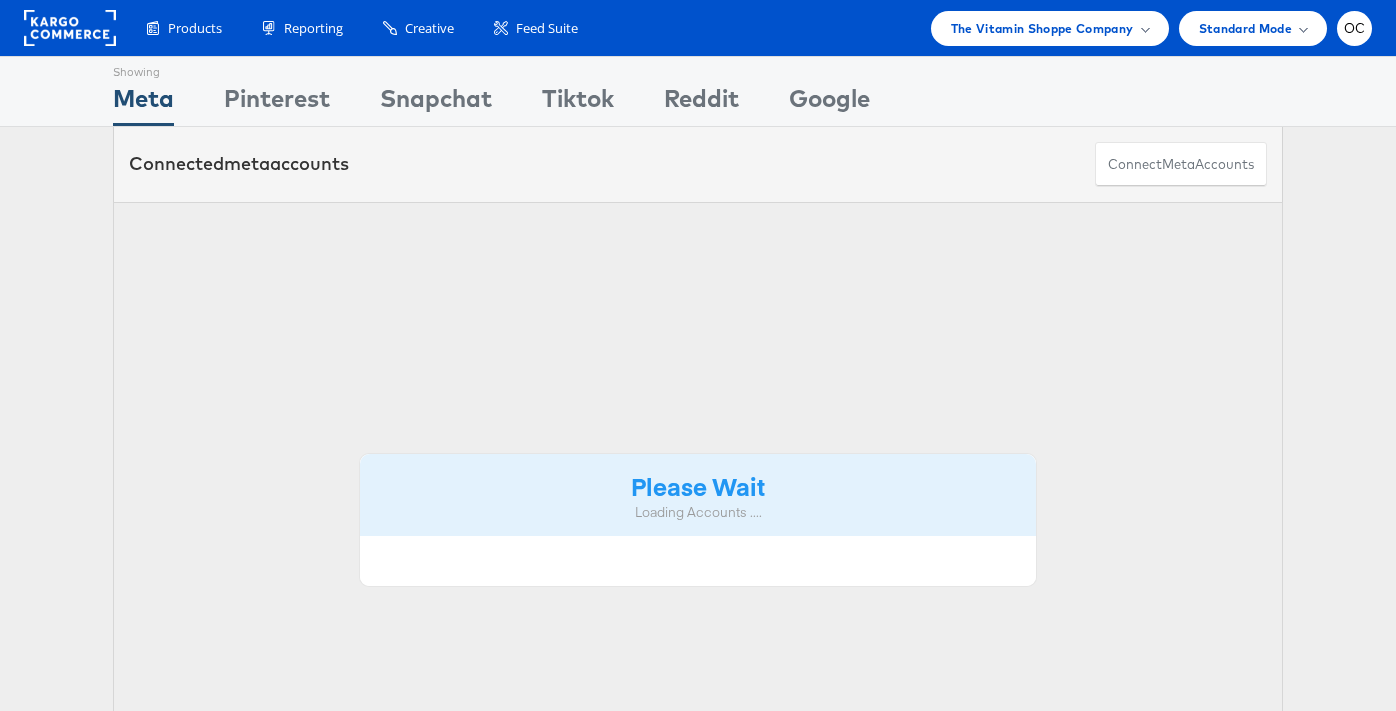 scroll, scrollTop: 0, scrollLeft: 0, axis: both 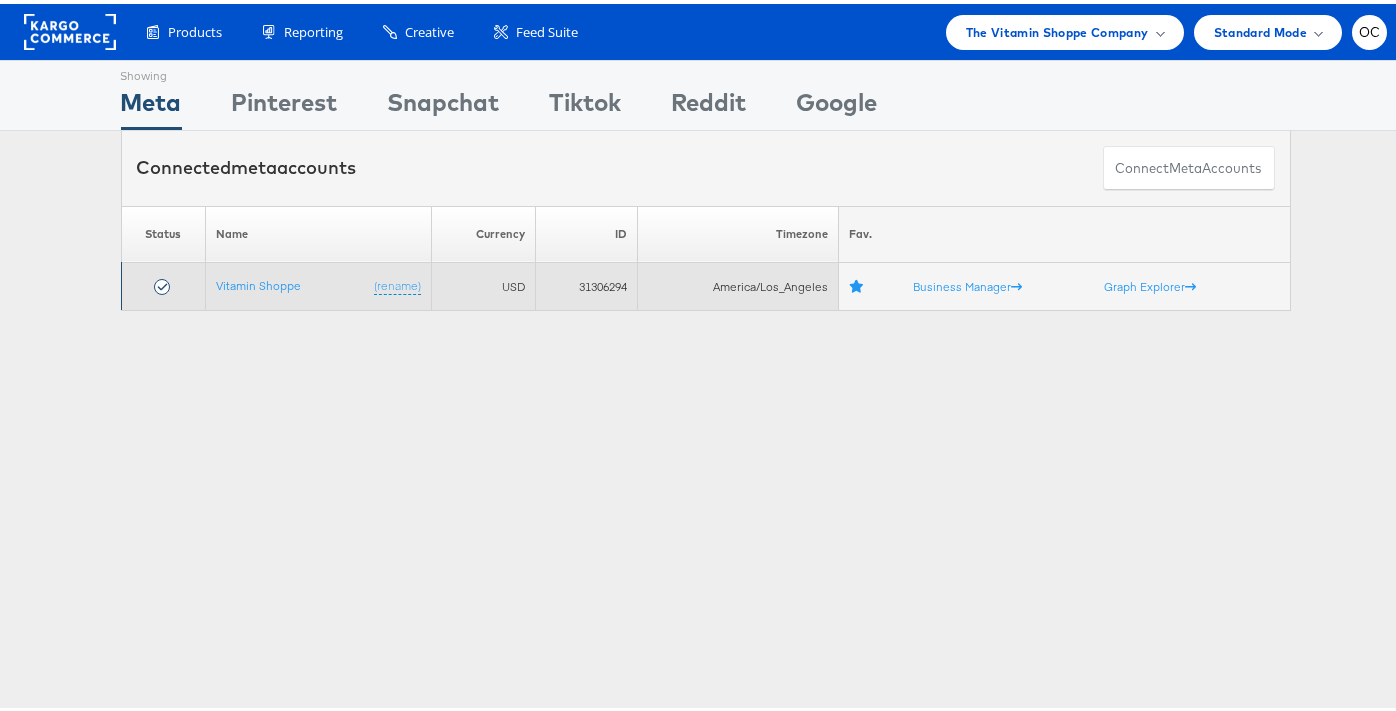 click on "Vitamin Shoppe
(rename)" at bounding box center (318, 283) 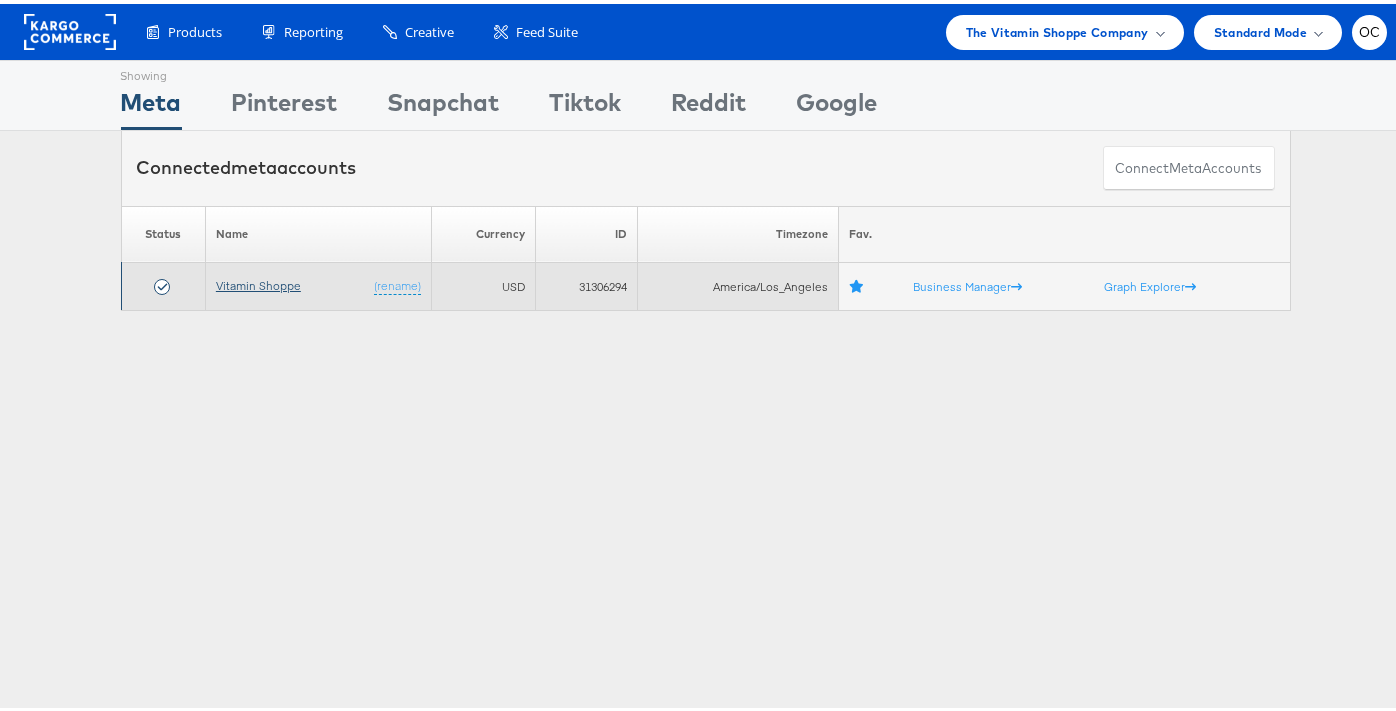 click on "Vitamin Shoppe" at bounding box center [258, 281] 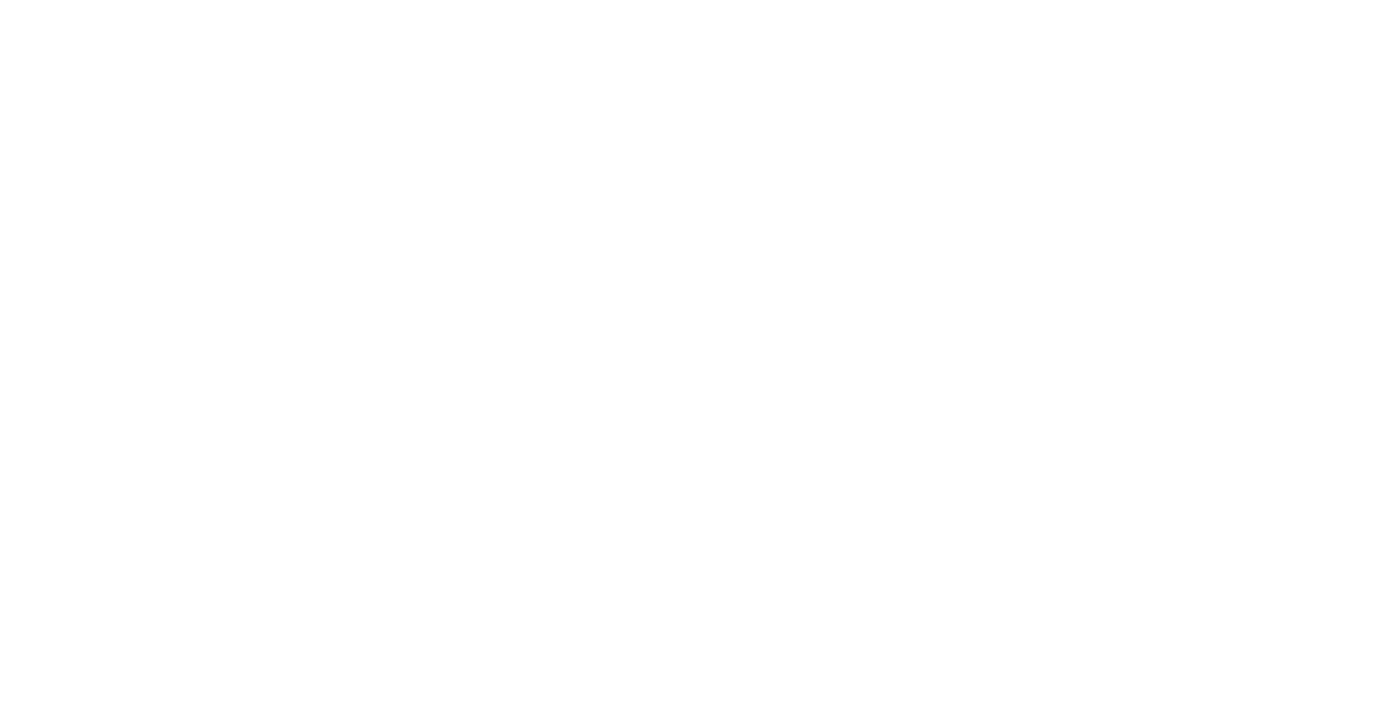 scroll, scrollTop: 0, scrollLeft: 0, axis: both 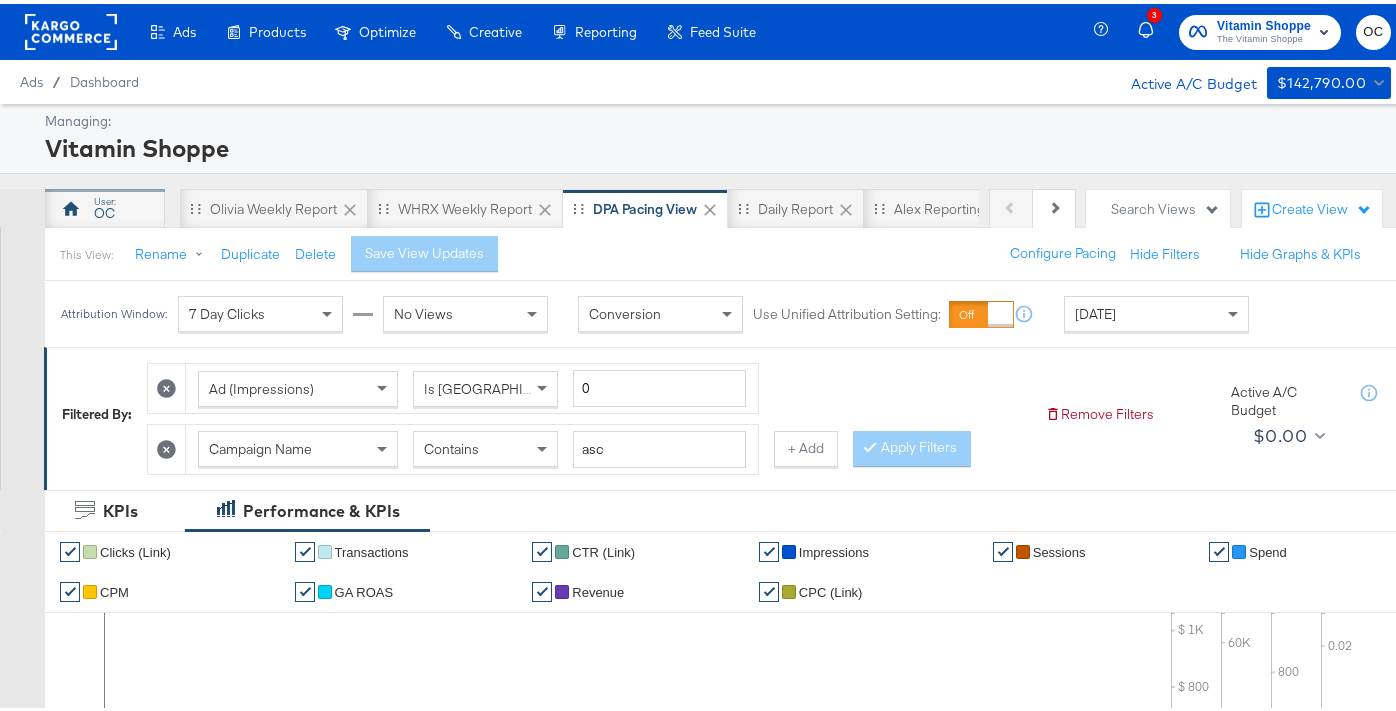 click on "OC" at bounding box center [104, 209] 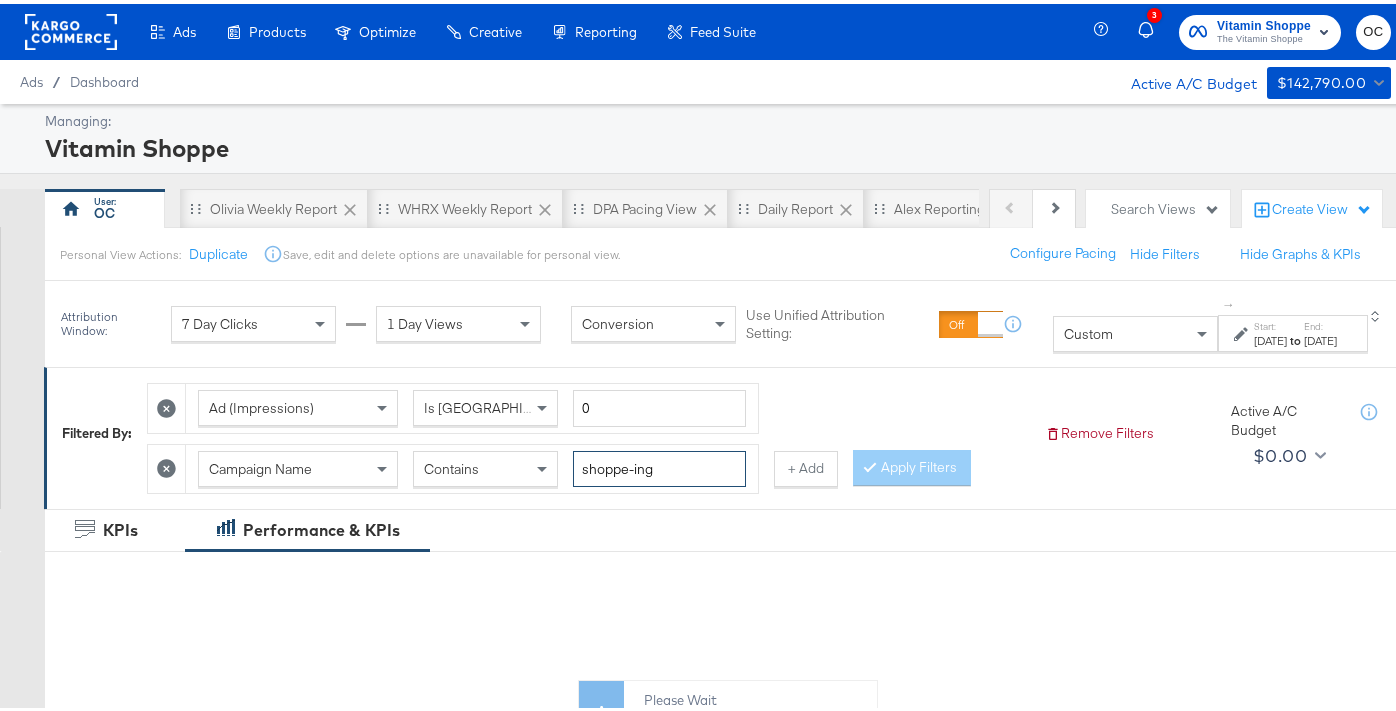 drag, startPoint x: 662, startPoint y: 472, endPoint x: 489, endPoint y: 465, distance: 173.14156 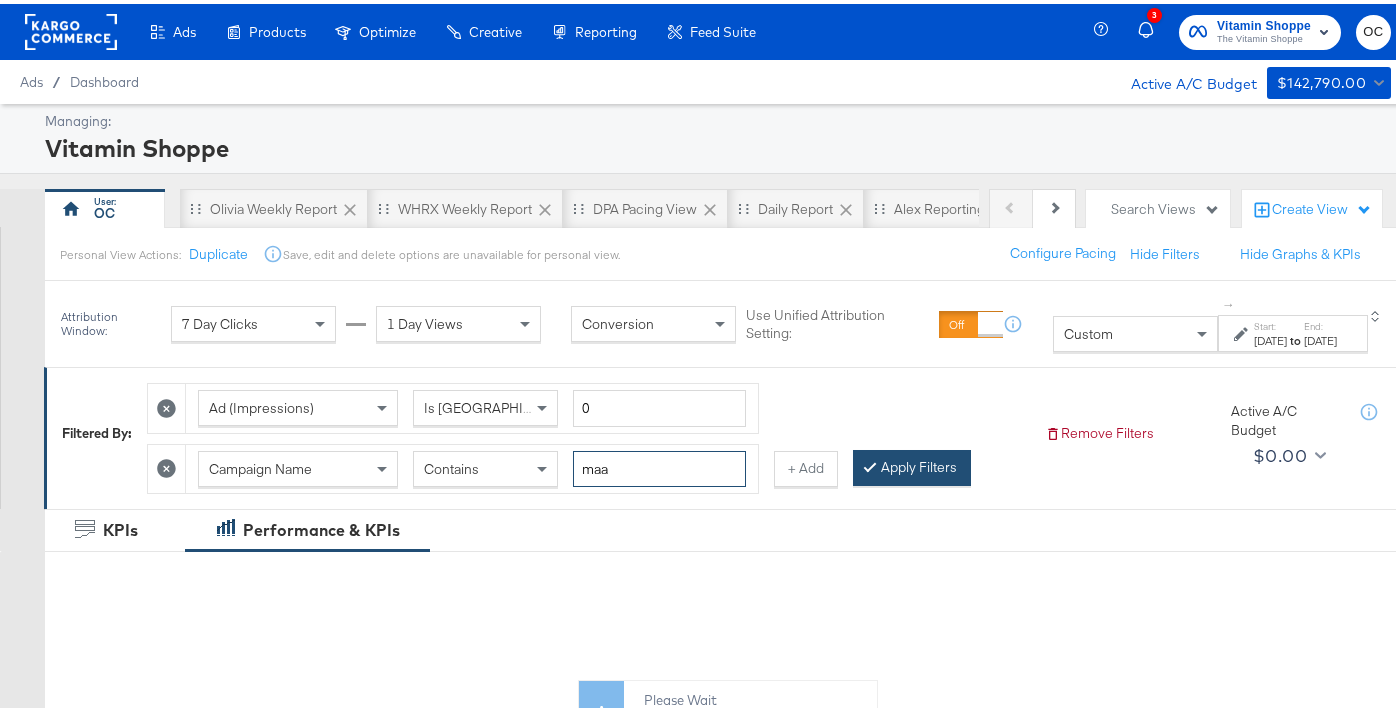 type on "maa" 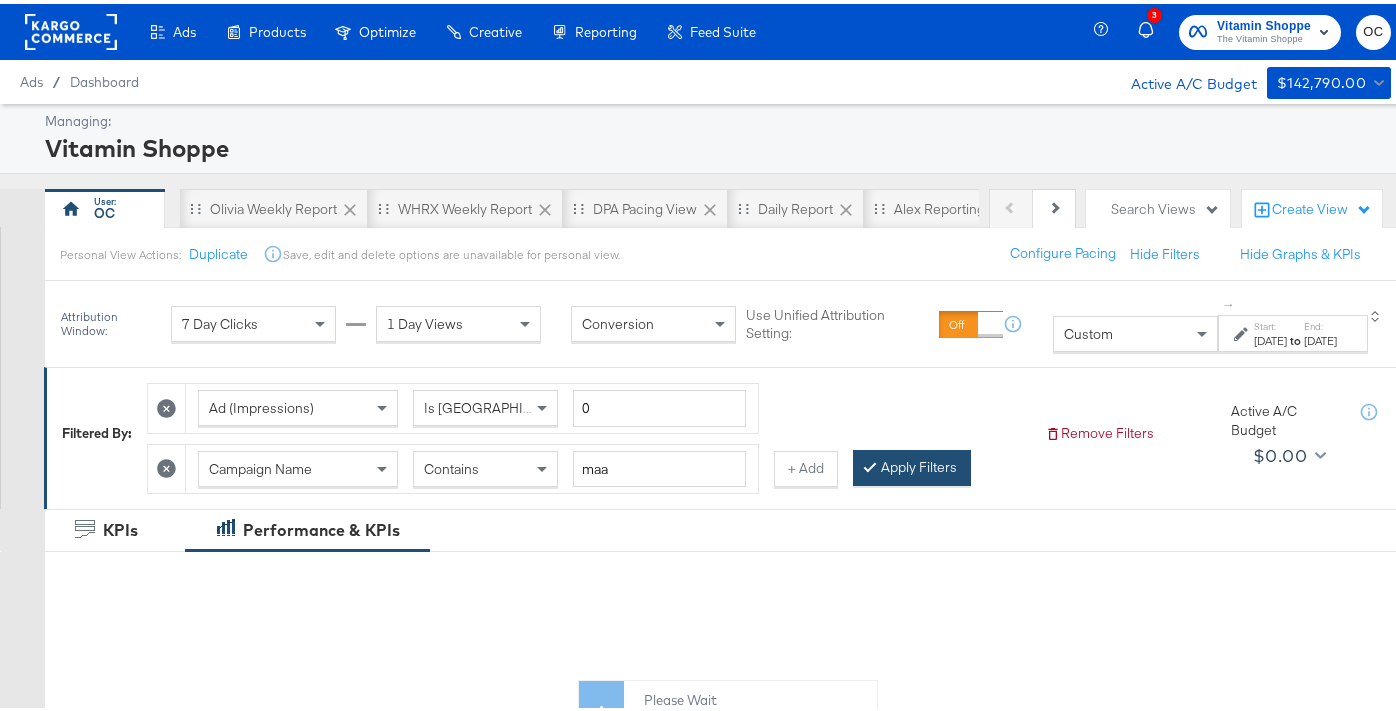 click on "Apply Filters" at bounding box center (912, 464) 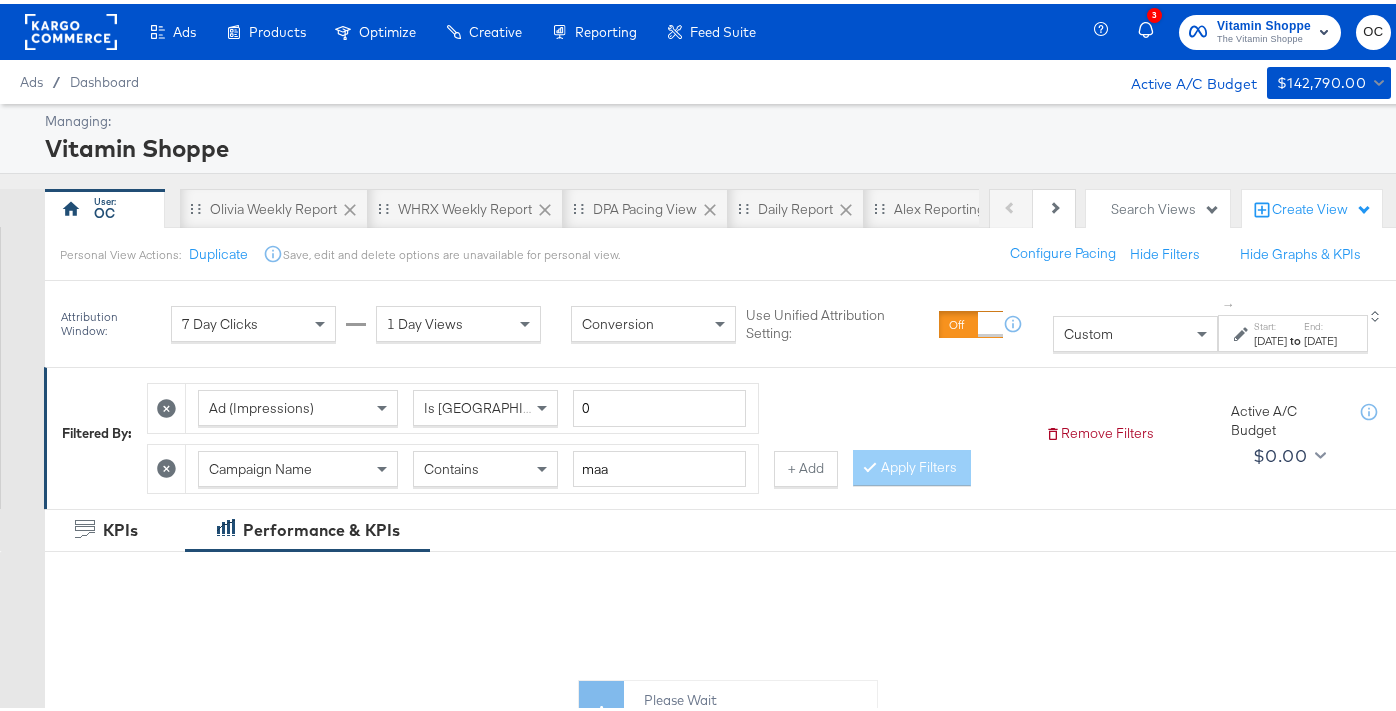 click on "Start:" at bounding box center (1270, 322) 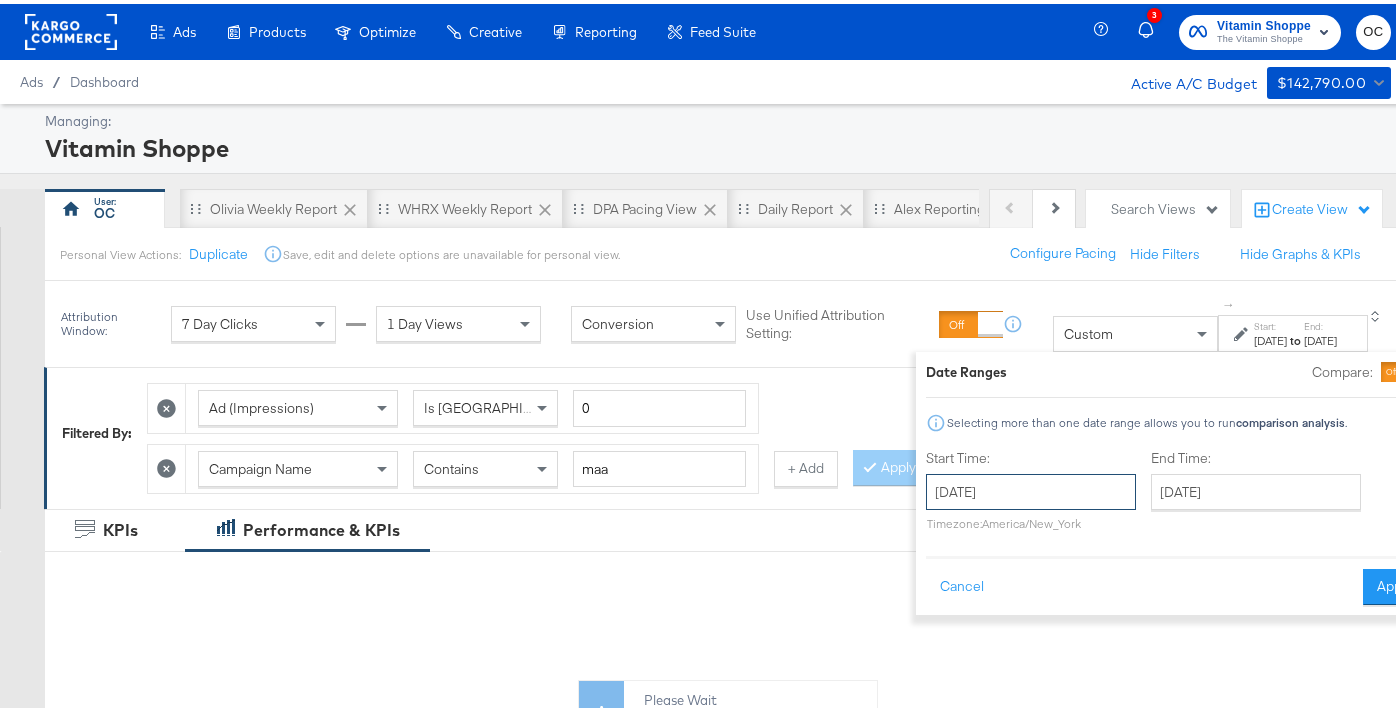 click on "January 1st 2025" at bounding box center [1031, 488] 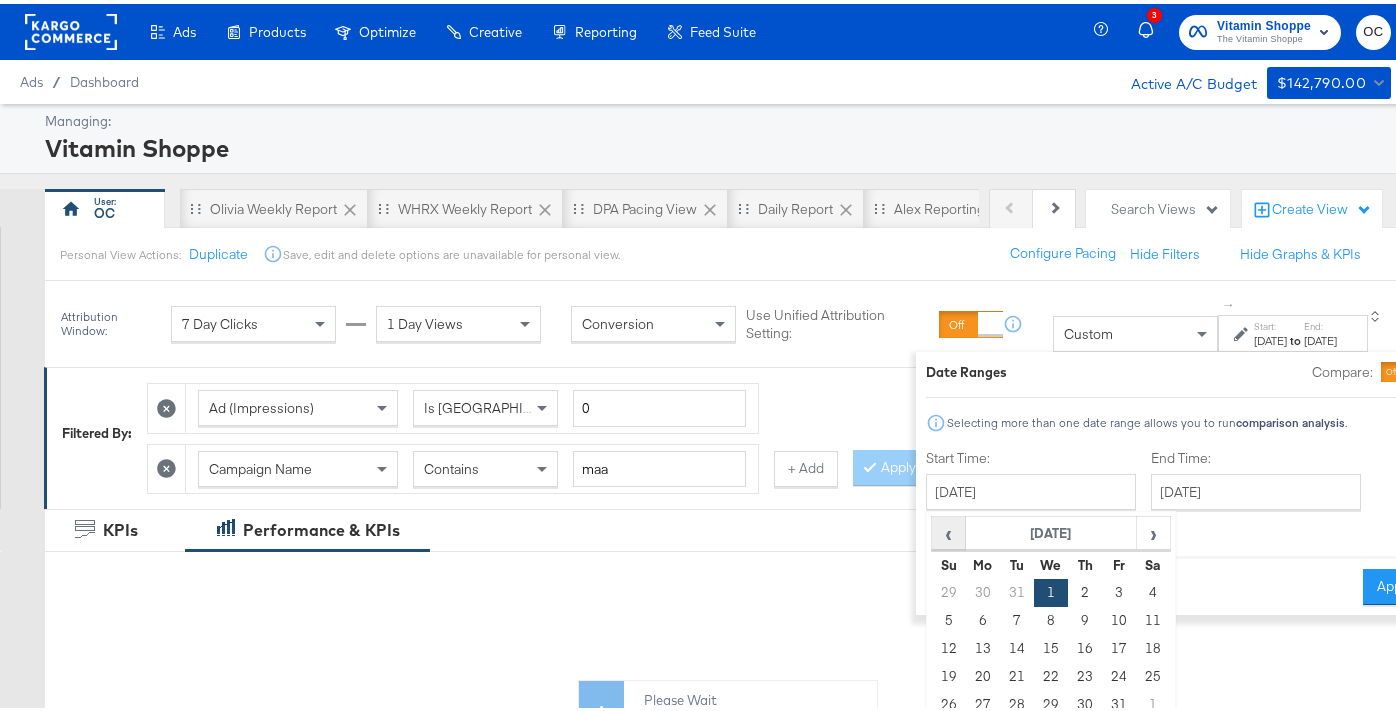 click on "‹" at bounding box center (948, 529) 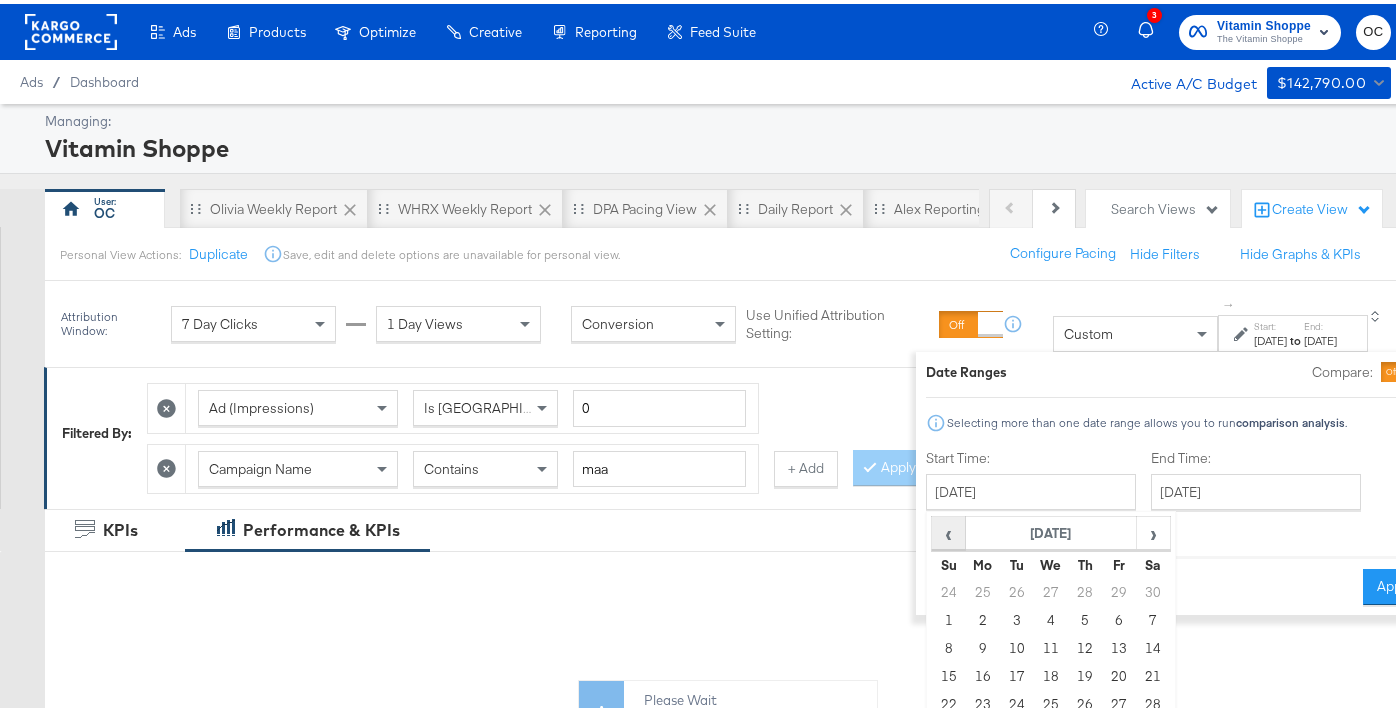 click on "‹" at bounding box center (948, 529) 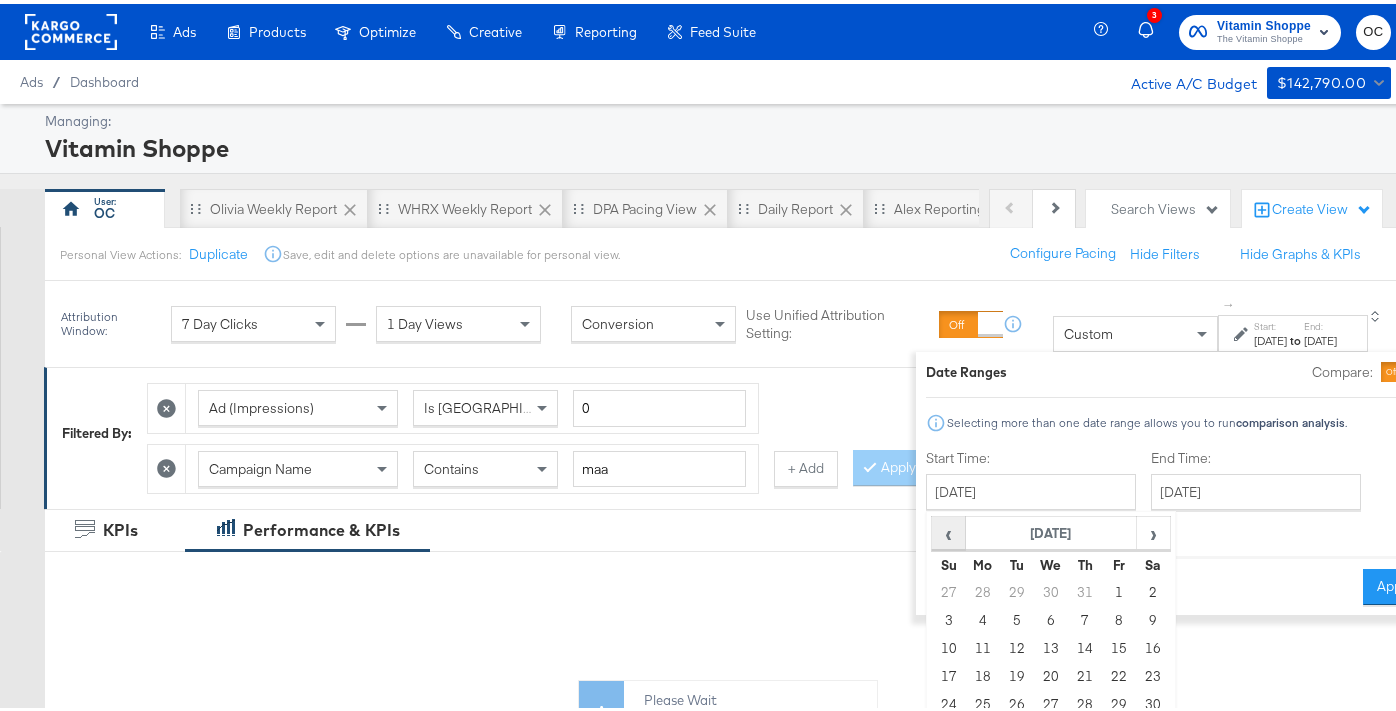 click on "‹" at bounding box center [948, 529] 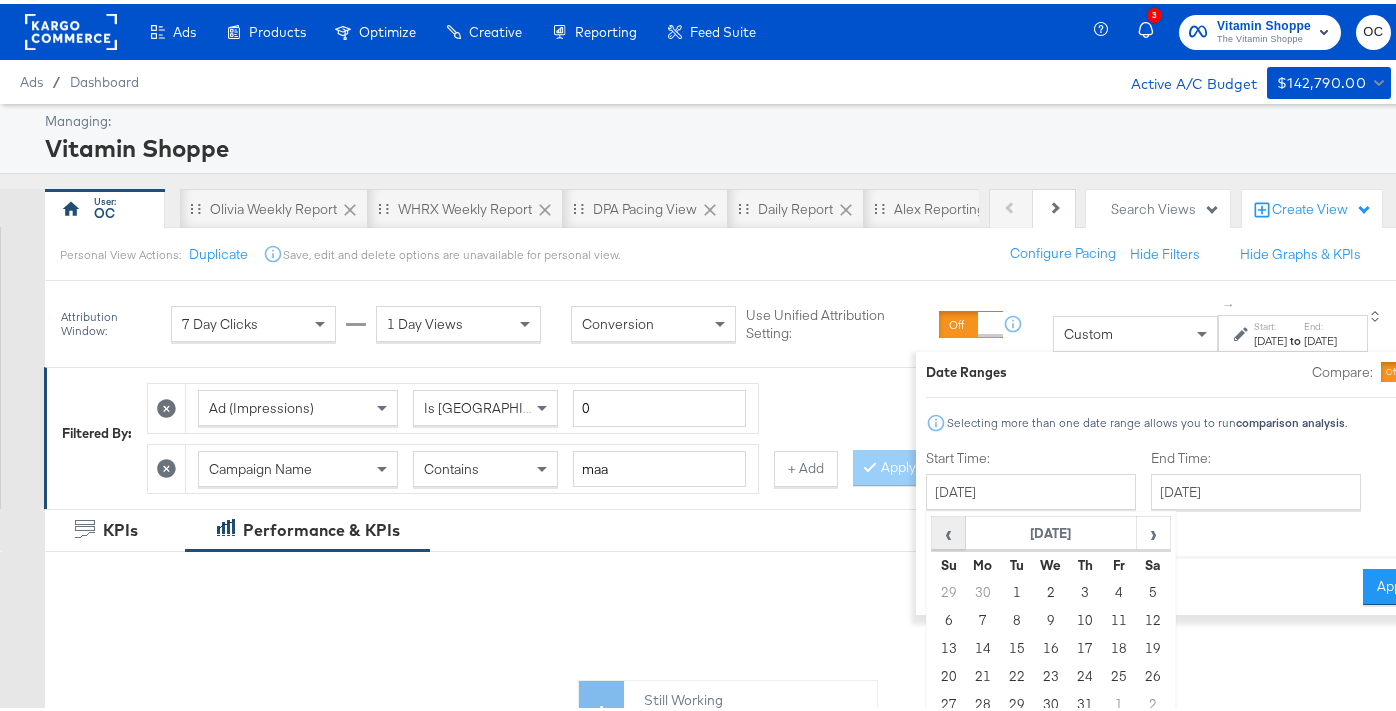 click on "‹" at bounding box center (948, 529) 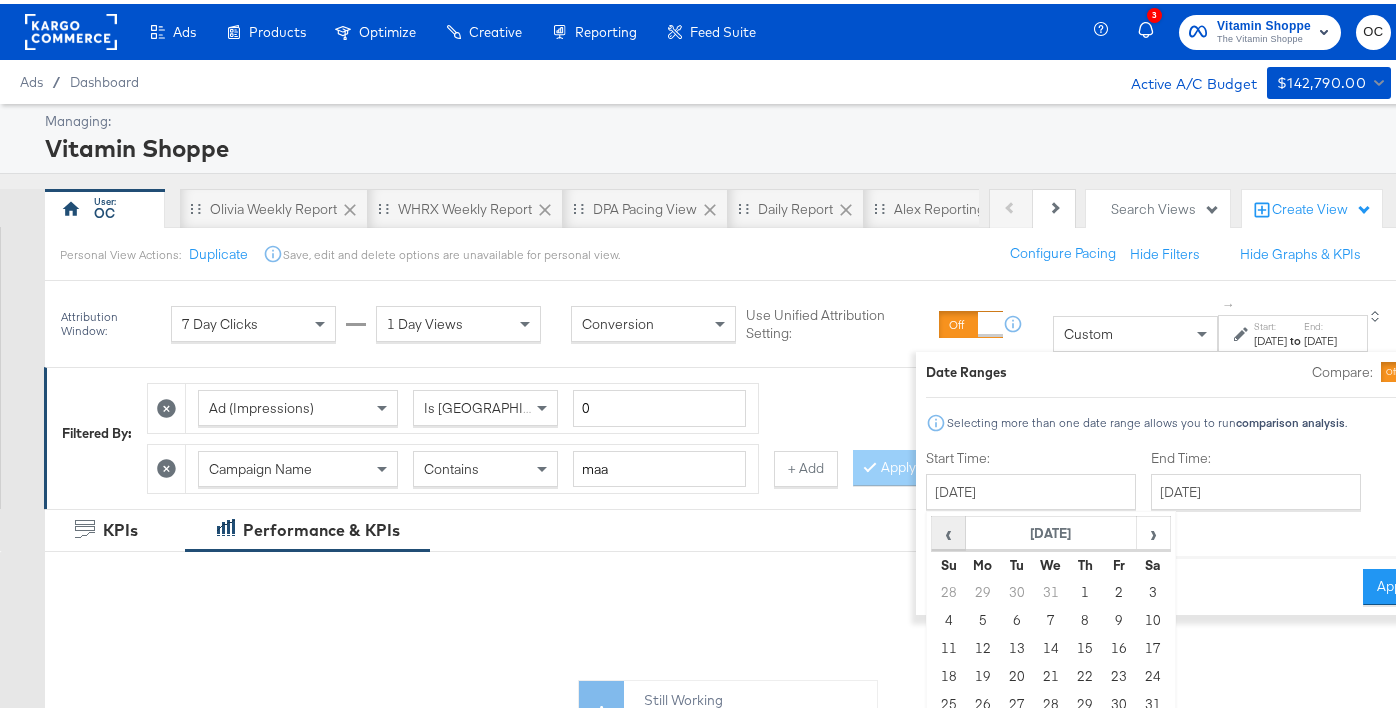 click on "‹" at bounding box center [948, 529] 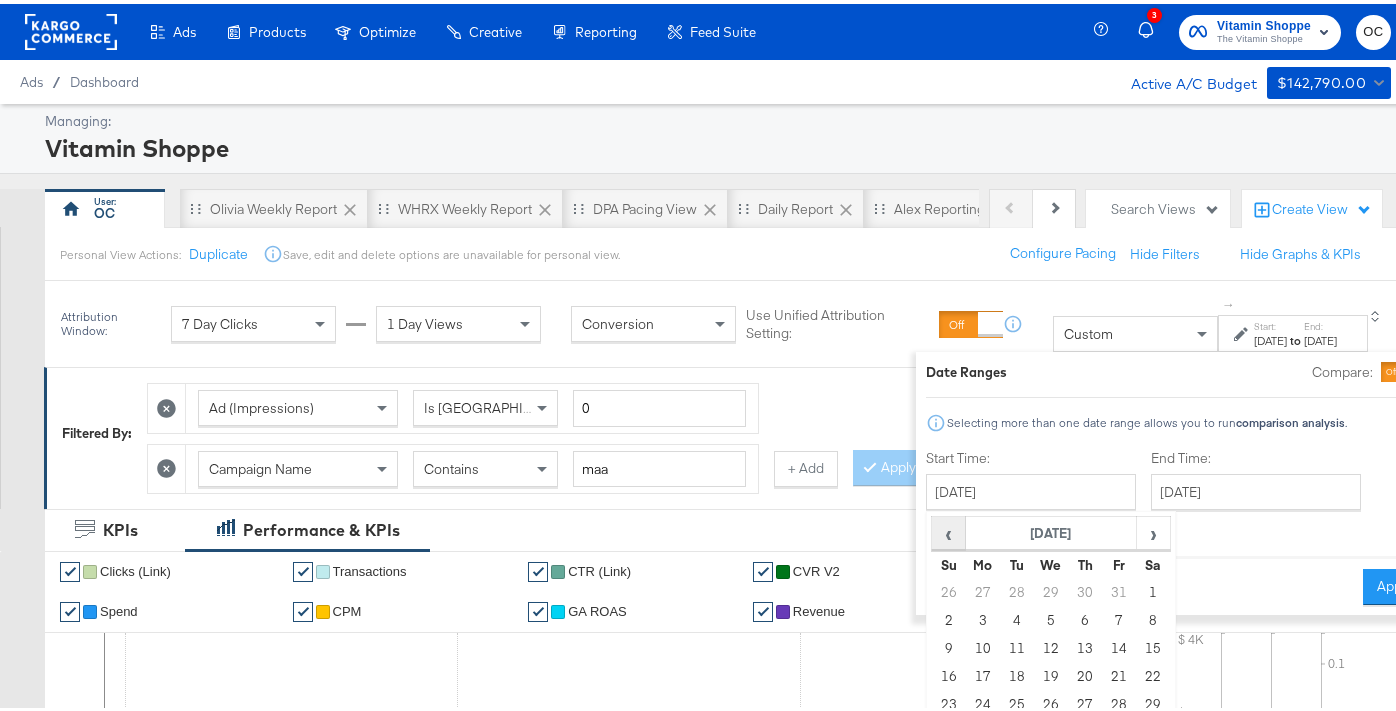 click on "‹" at bounding box center (948, 529) 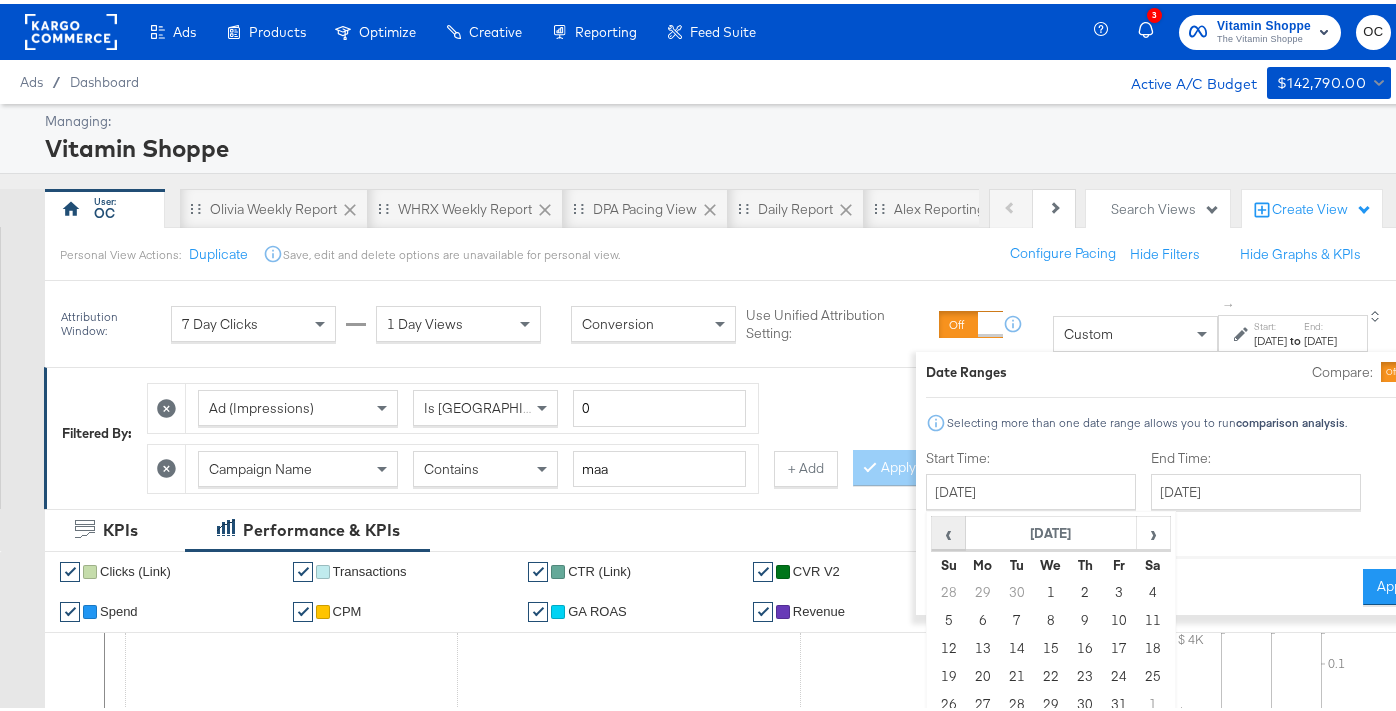 click on "‹" at bounding box center [948, 529] 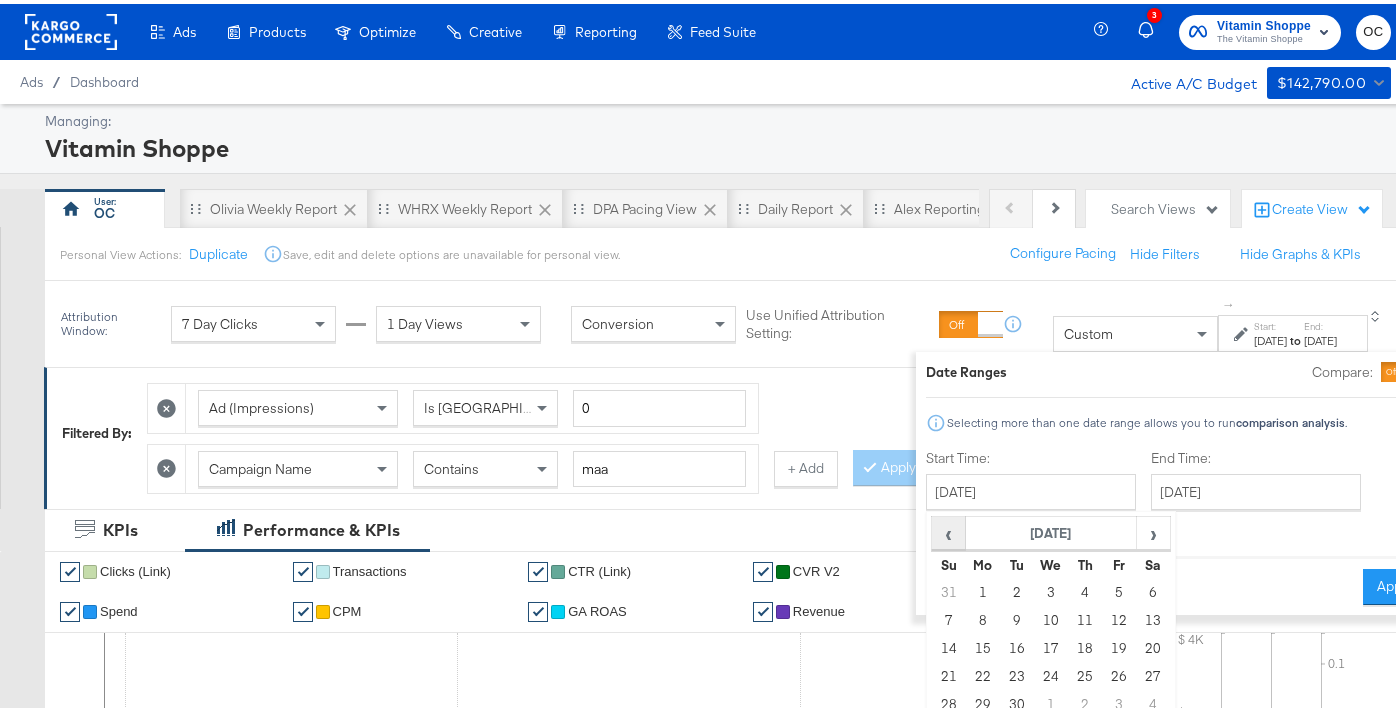 click on "‹" at bounding box center [948, 529] 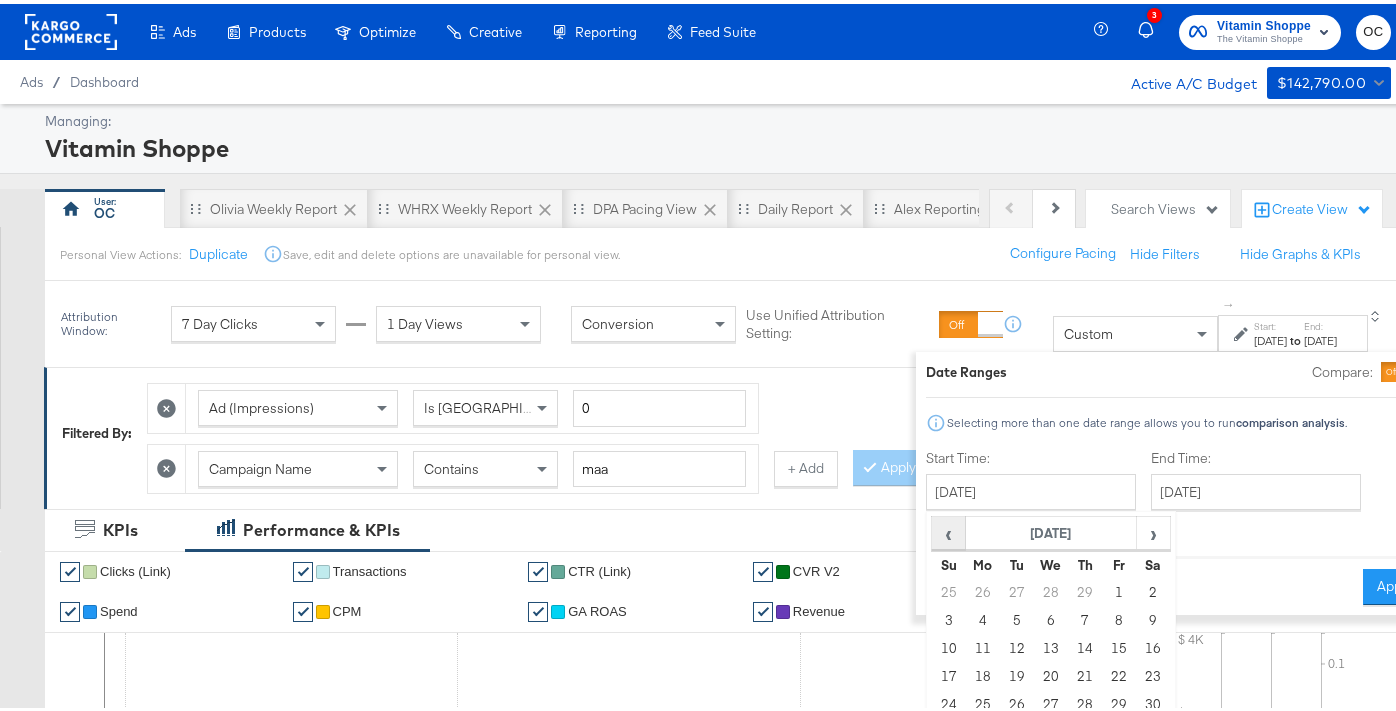 click on "‹" at bounding box center (948, 529) 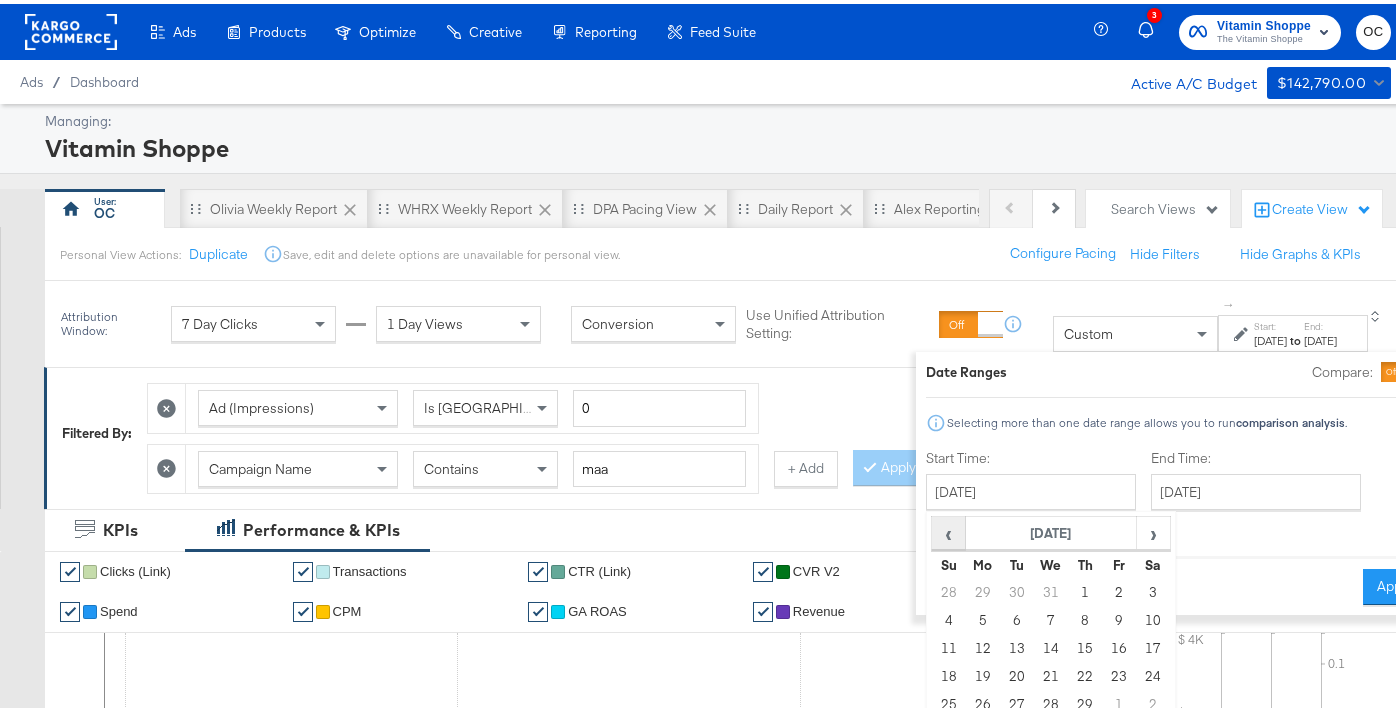 click on "‹" at bounding box center (948, 529) 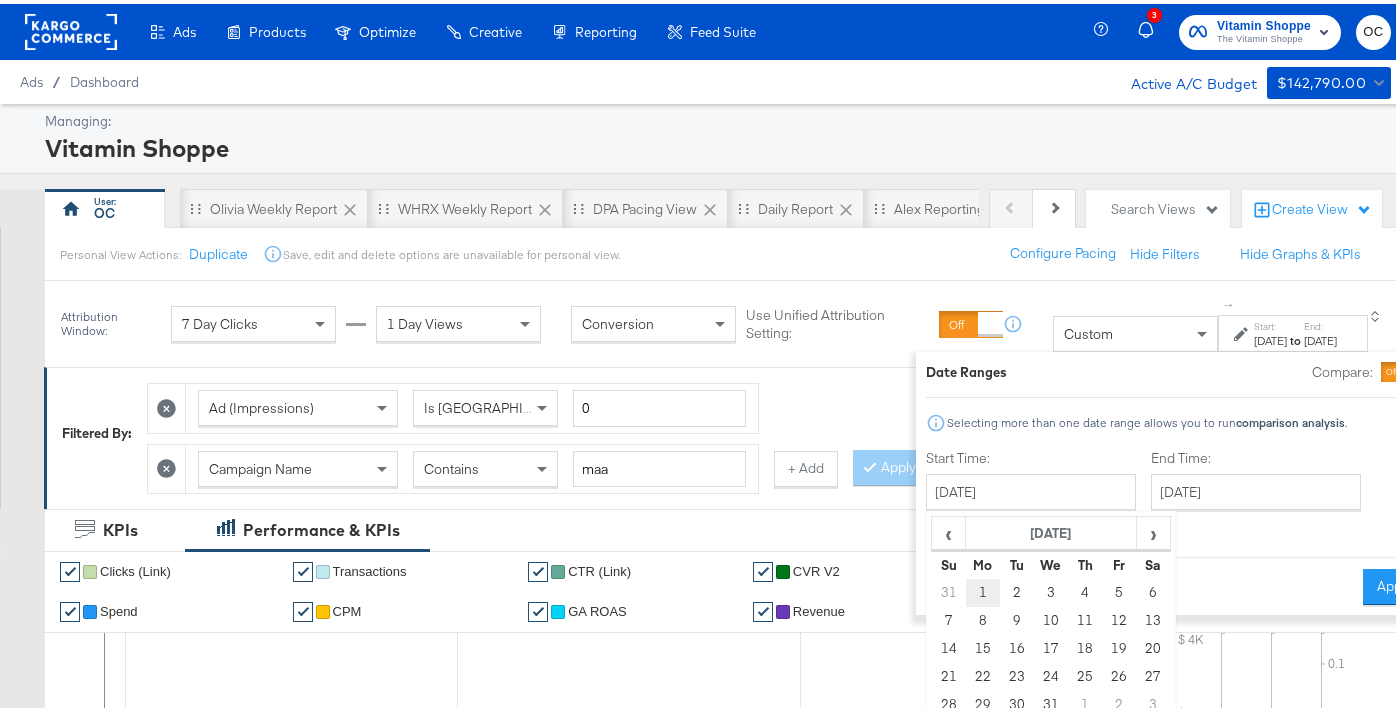 click on "1" at bounding box center [983, 589] 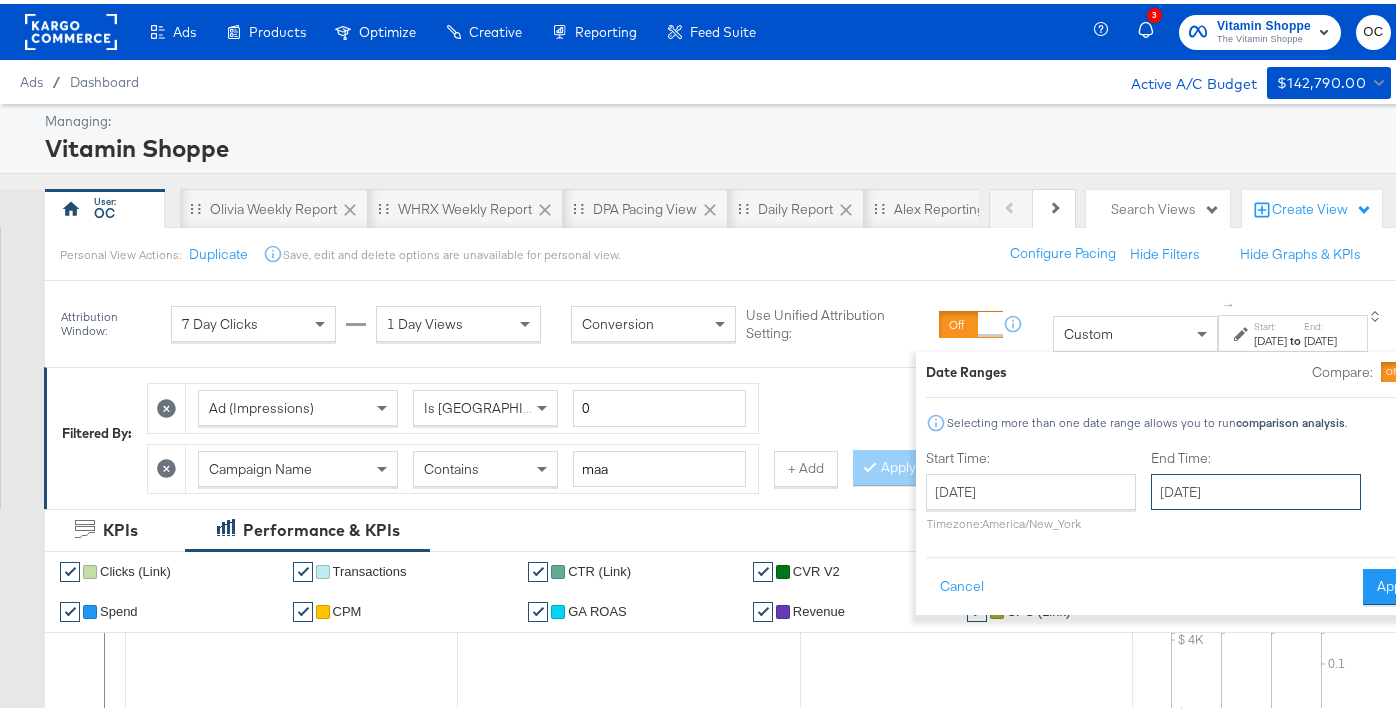 click on "June 30th 2025" at bounding box center [1256, 488] 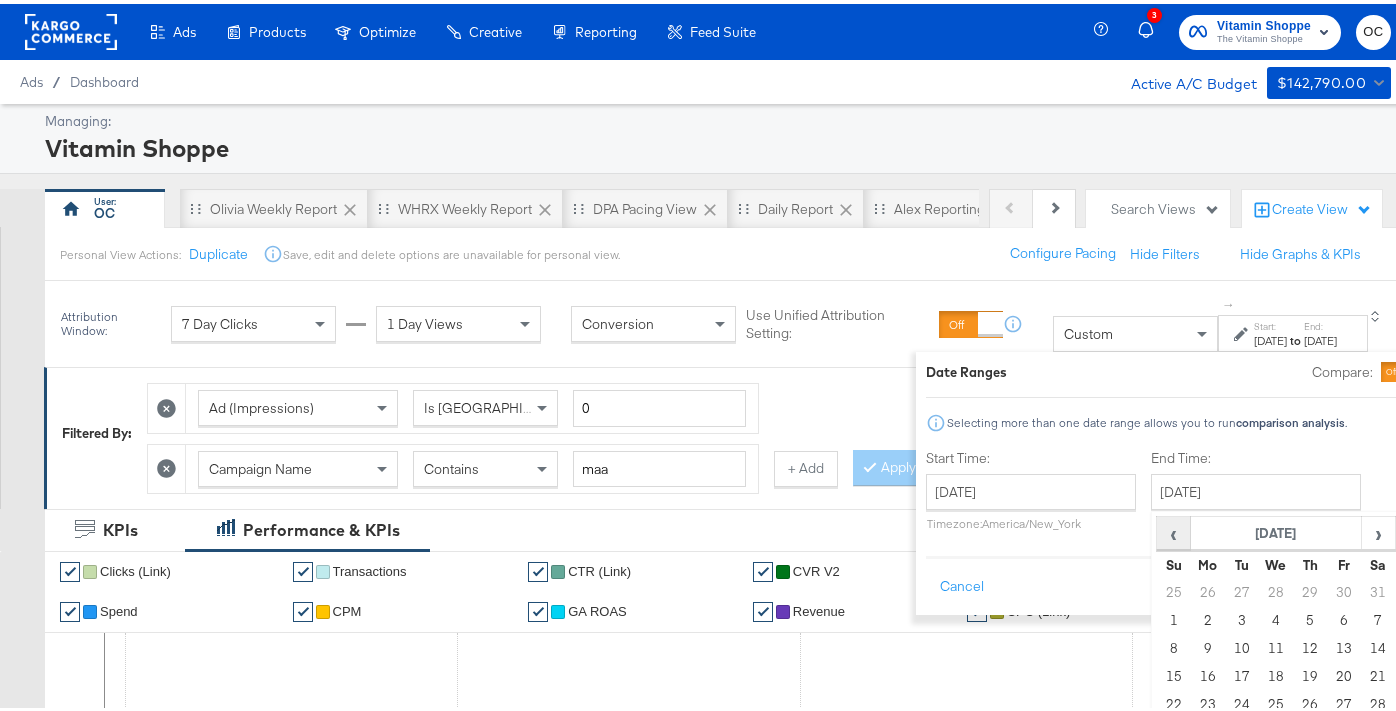click on "‹" at bounding box center [1173, 529] 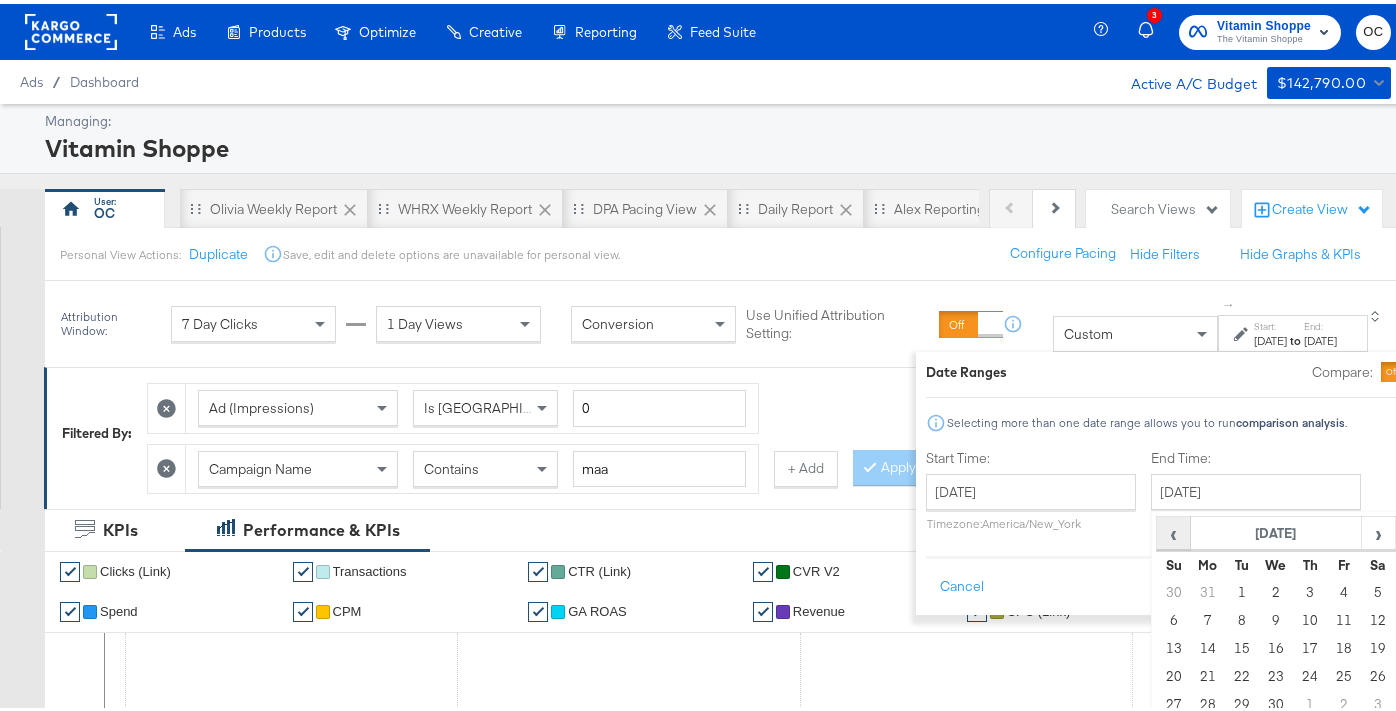 click on "‹" at bounding box center [1173, 529] 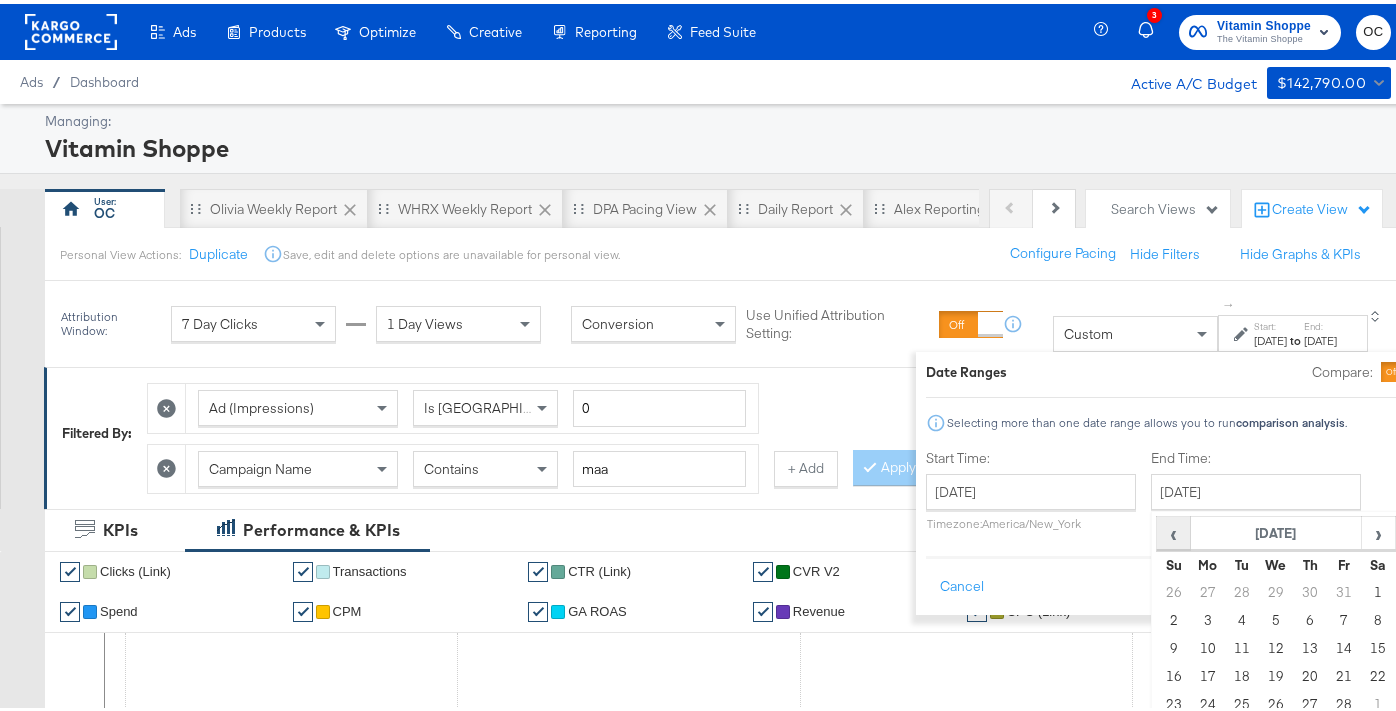 click on "‹" at bounding box center (1173, 529) 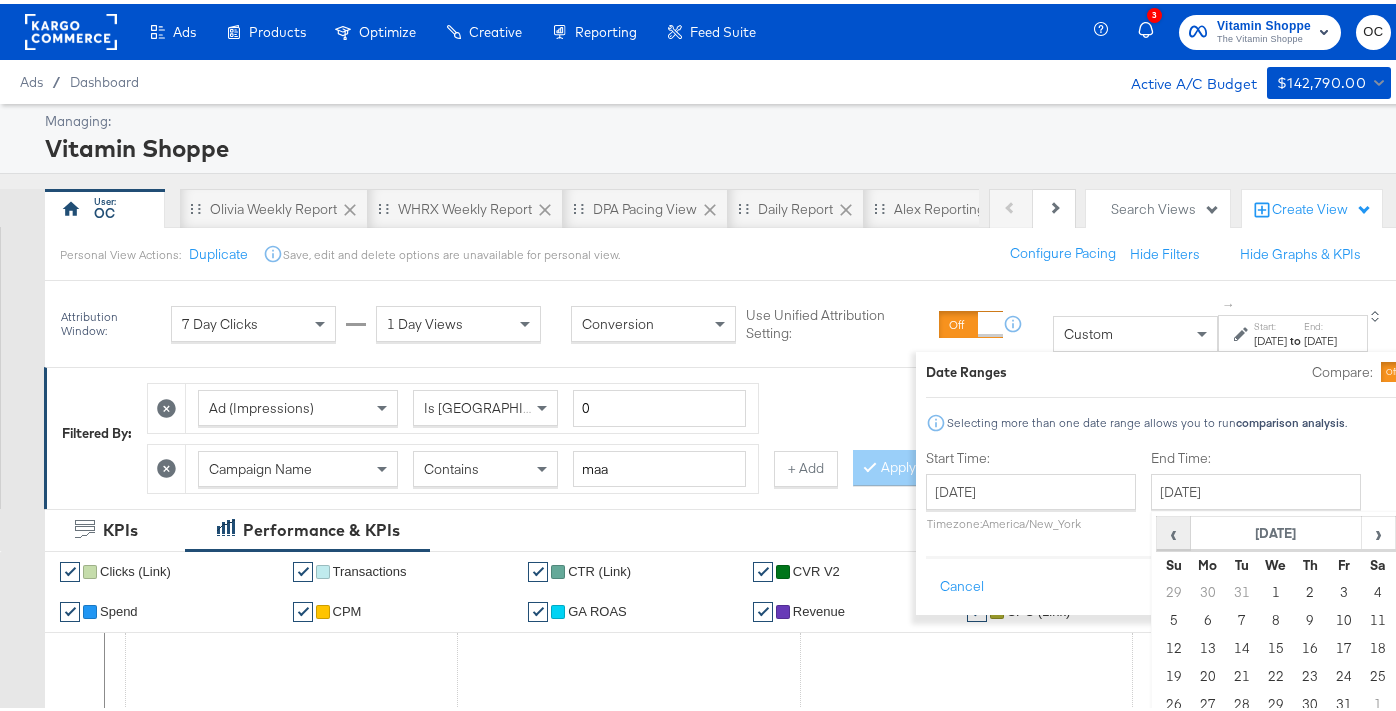 click on "‹" at bounding box center (1173, 529) 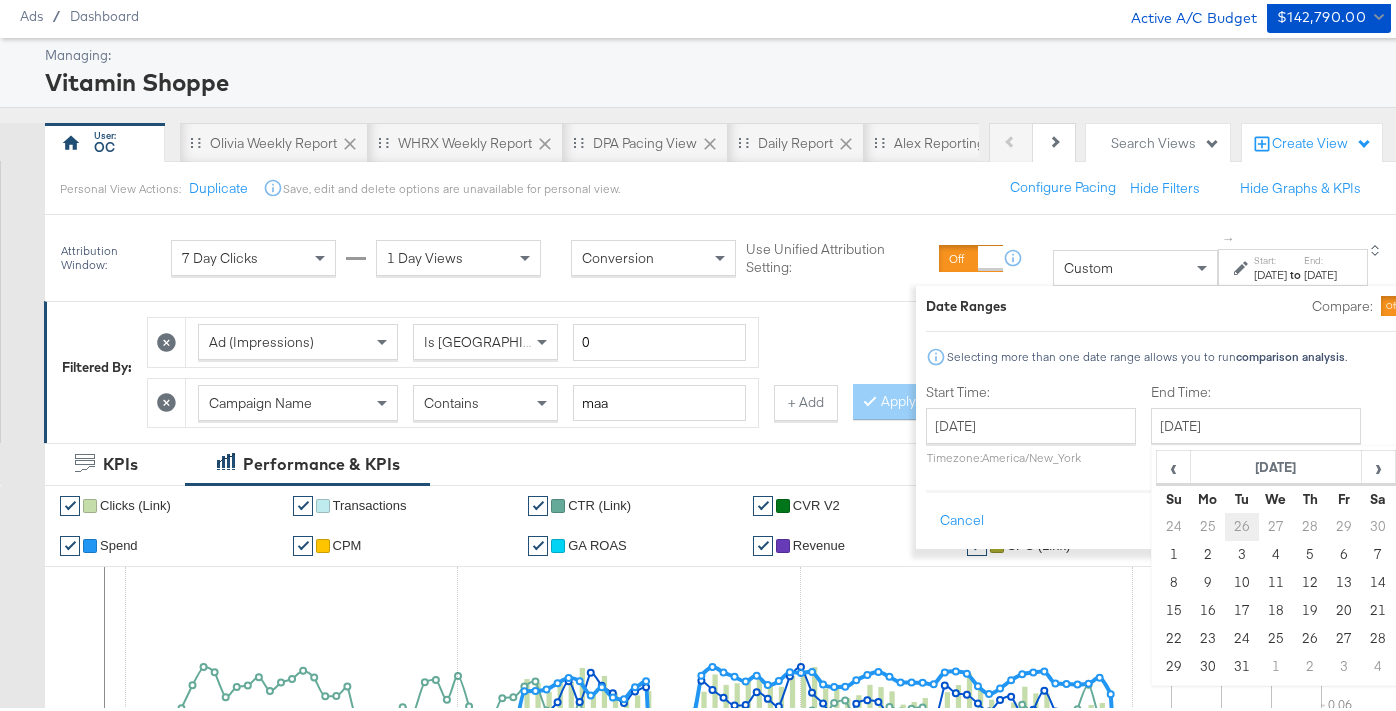 scroll, scrollTop: 90, scrollLeft: 0, axis: vertical 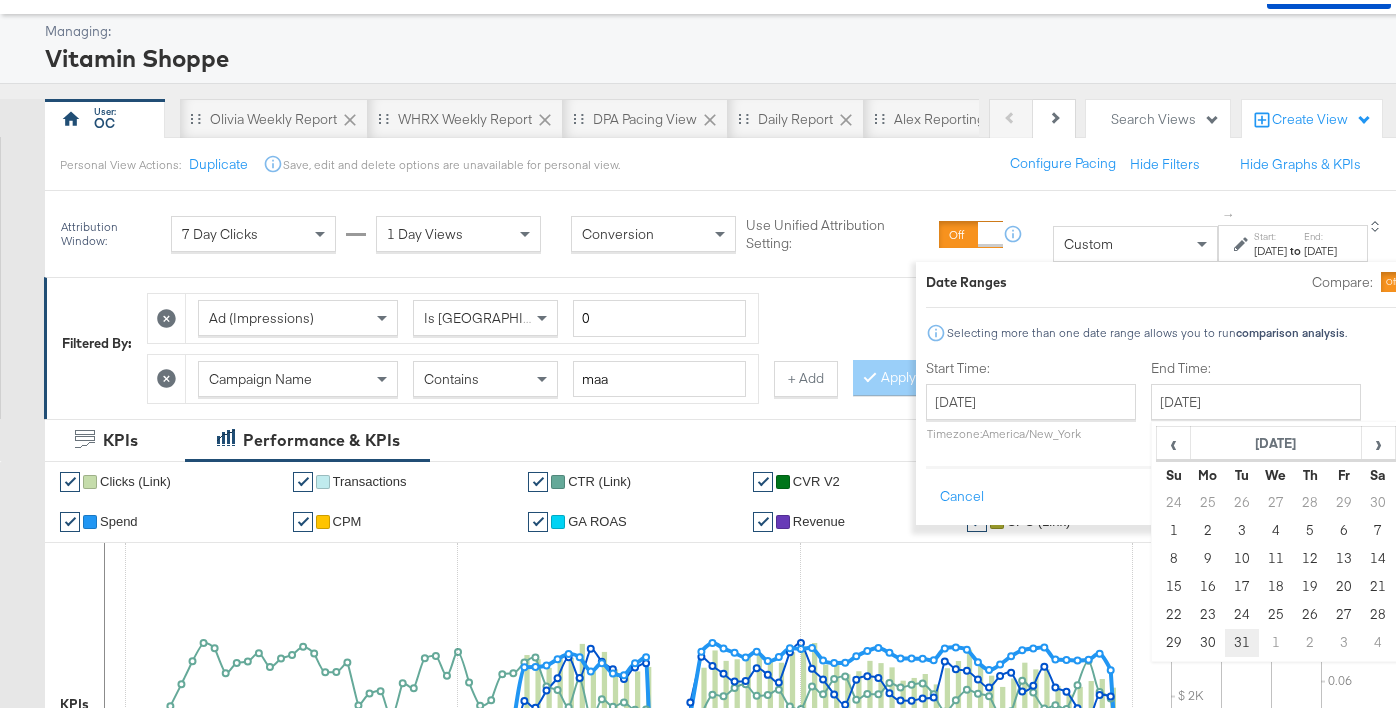 click on "31" at bounding box center [1242, 639] 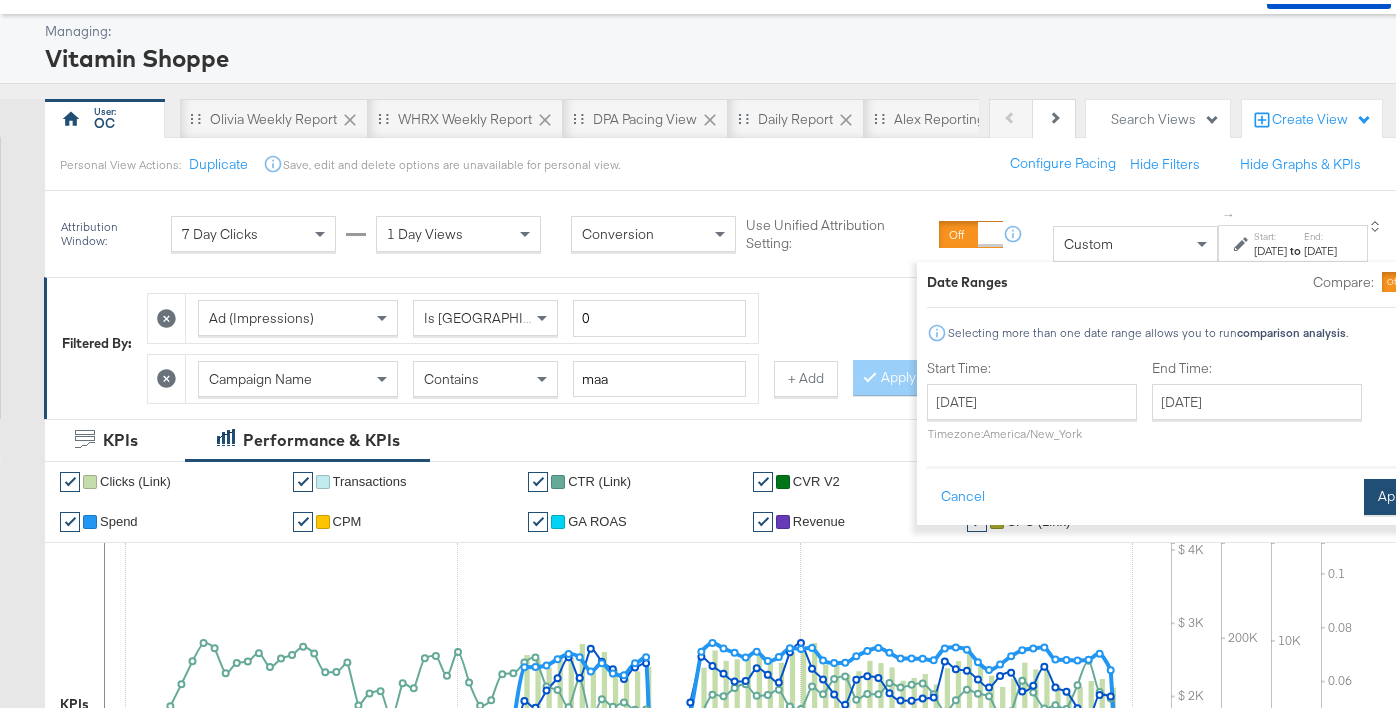 click on "Apply" at bounding box center (1395, 493) 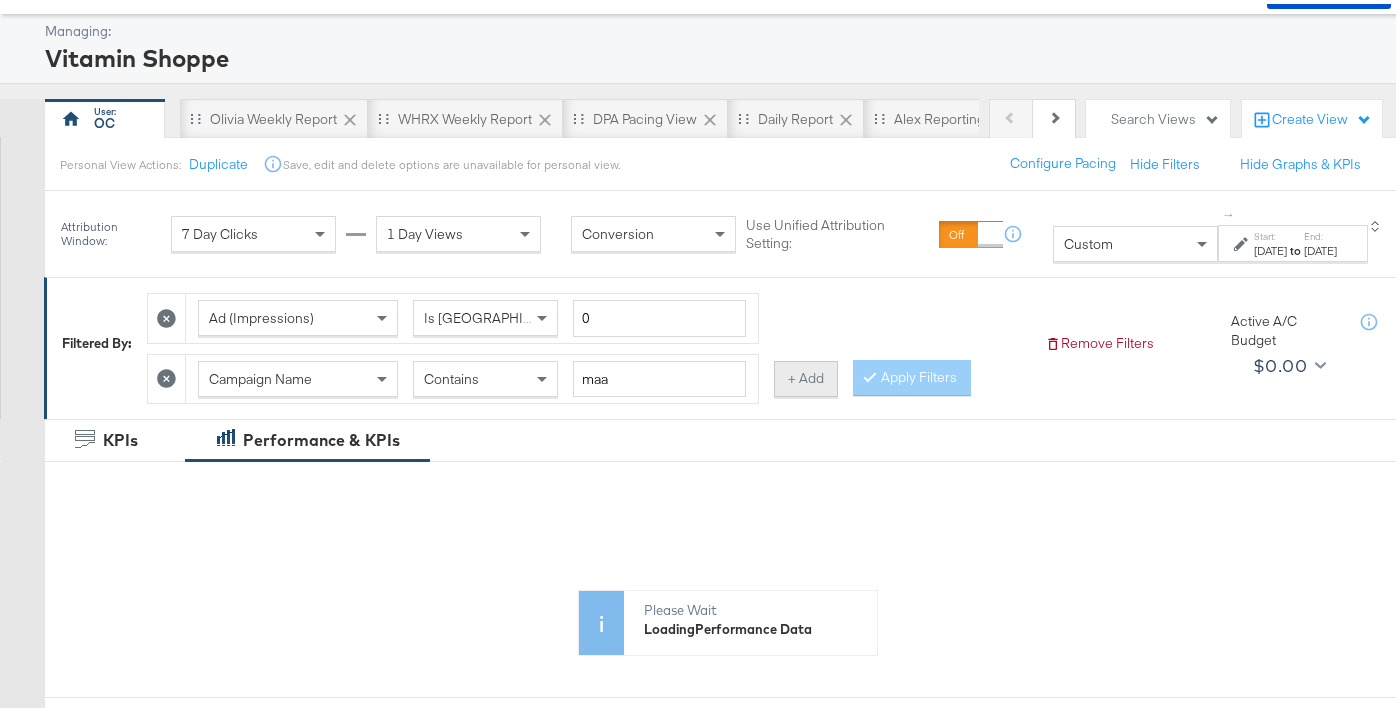 click on "+ Add" at bounding box center [806, 375] 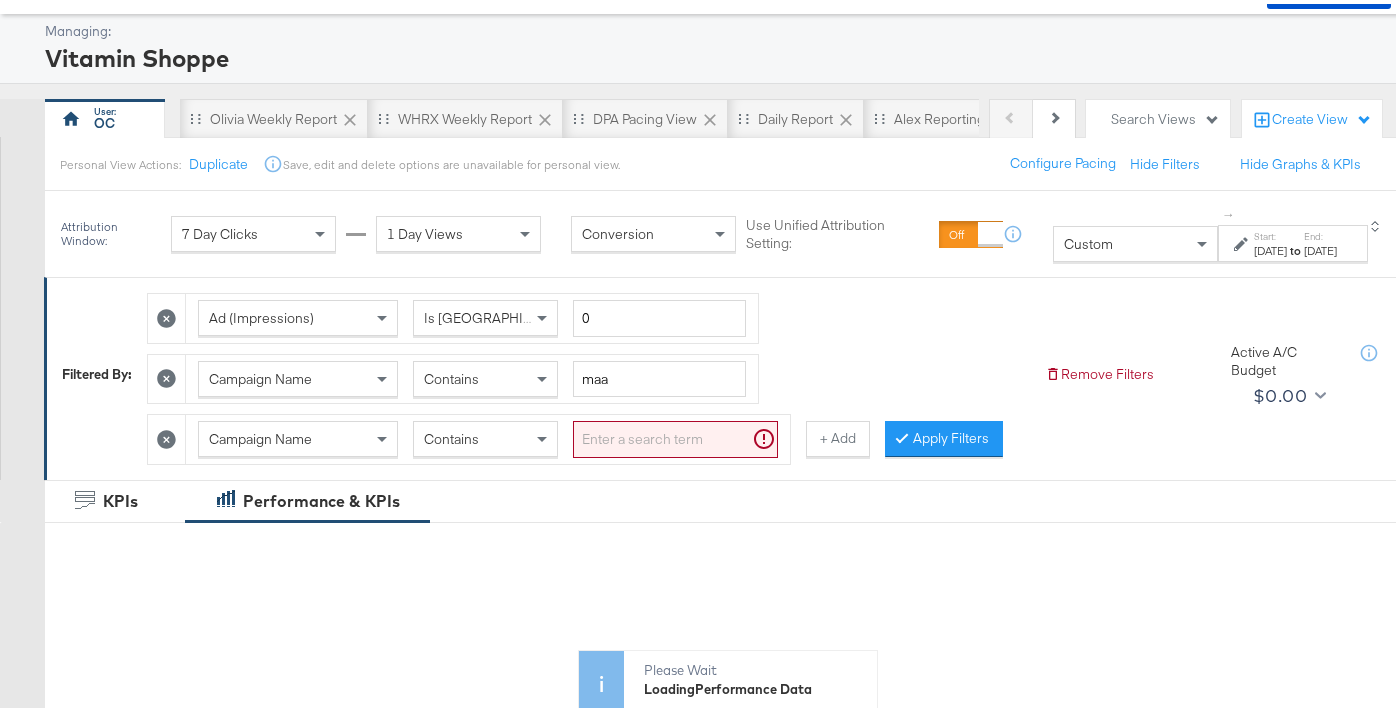 click on "Contains" at bounding box center [451, 435] 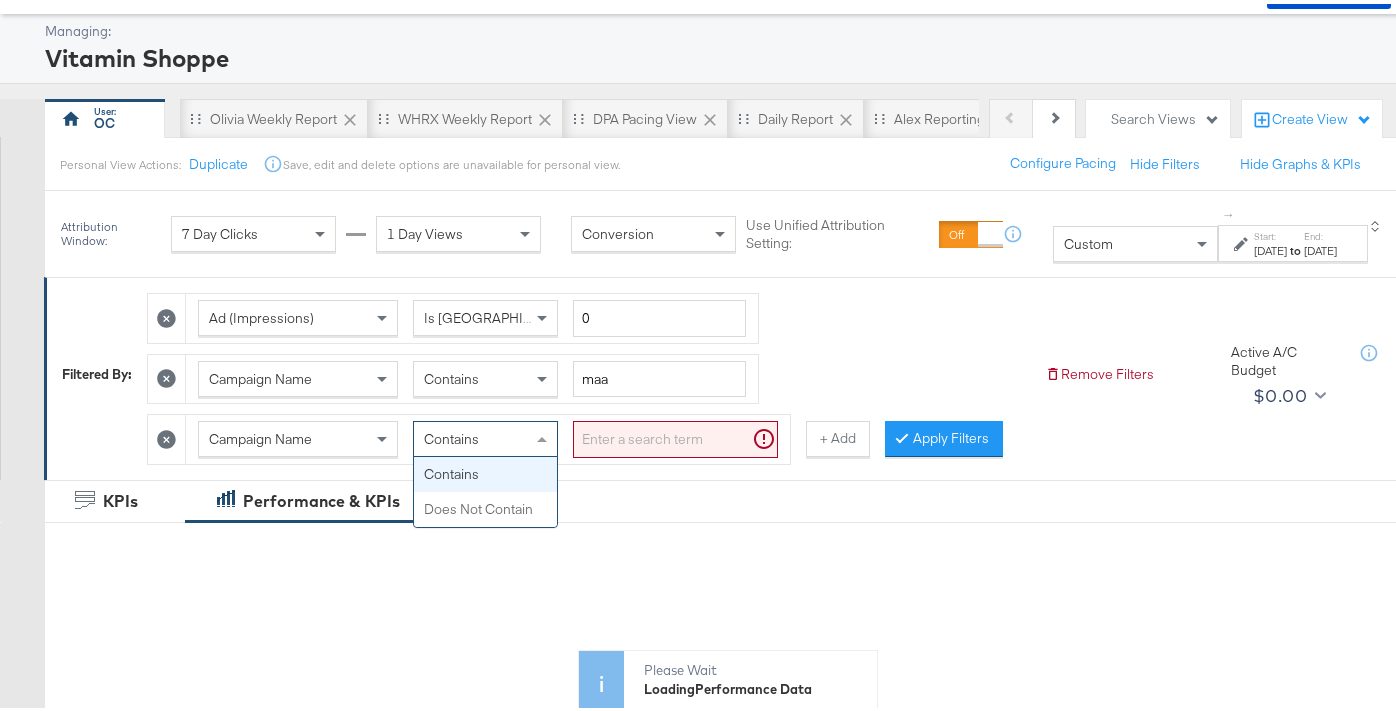 click on "Campaign Name" at bounding box center (298, 435) 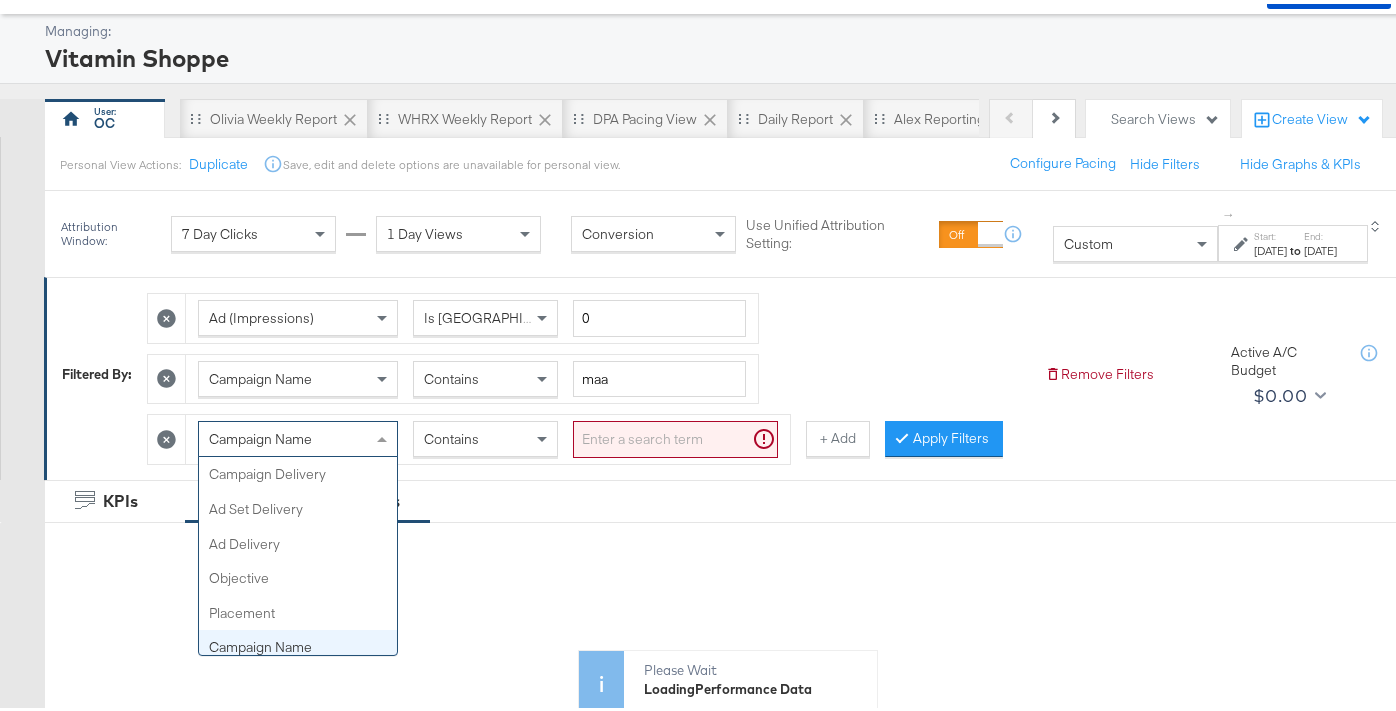 scroll, scrollTop: 173, scrollLeft: 0, axis: vertical 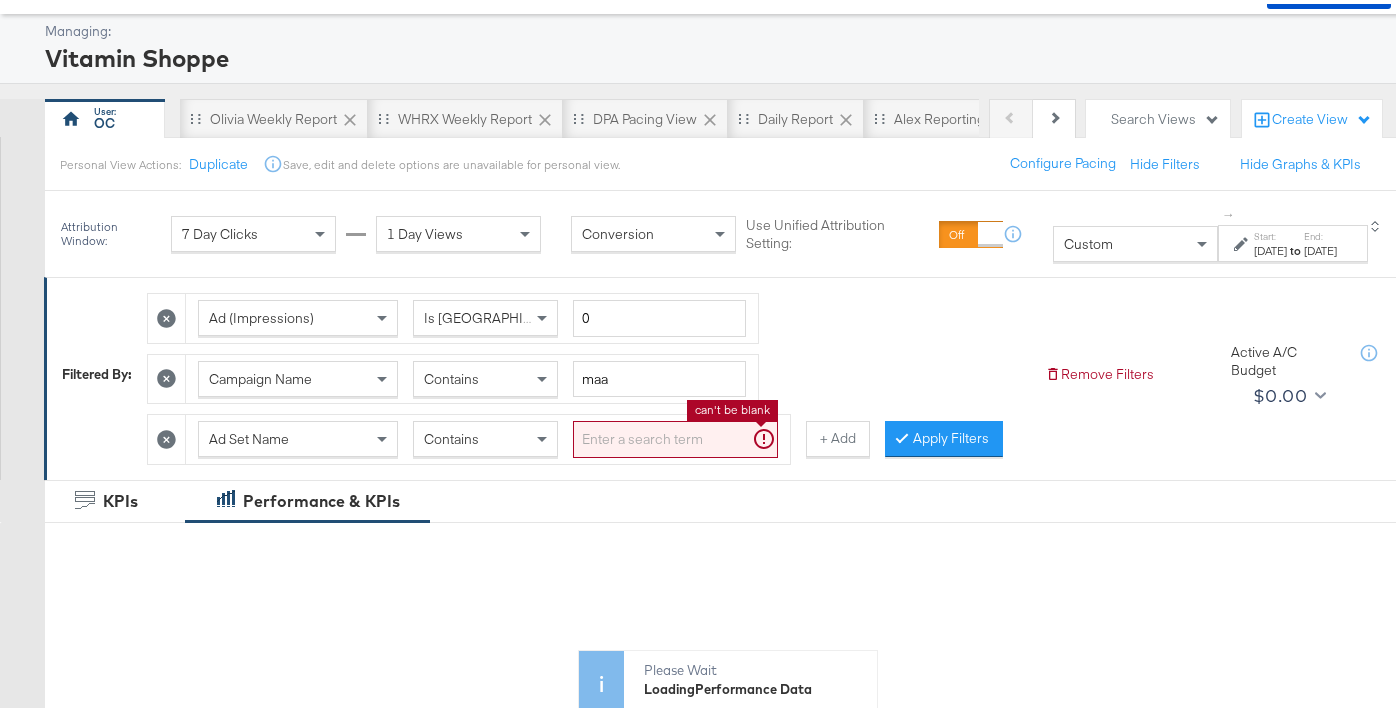 click at bounding box center (675, 435) 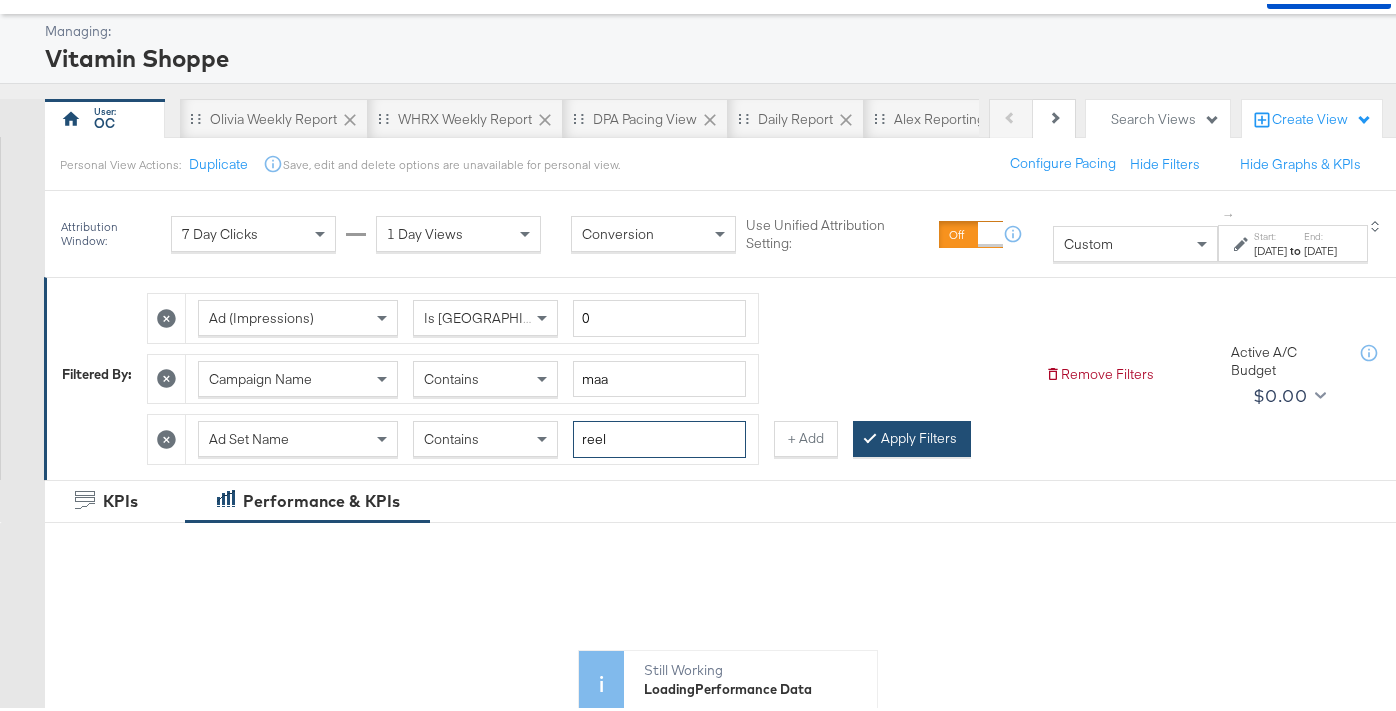 type on "reel" 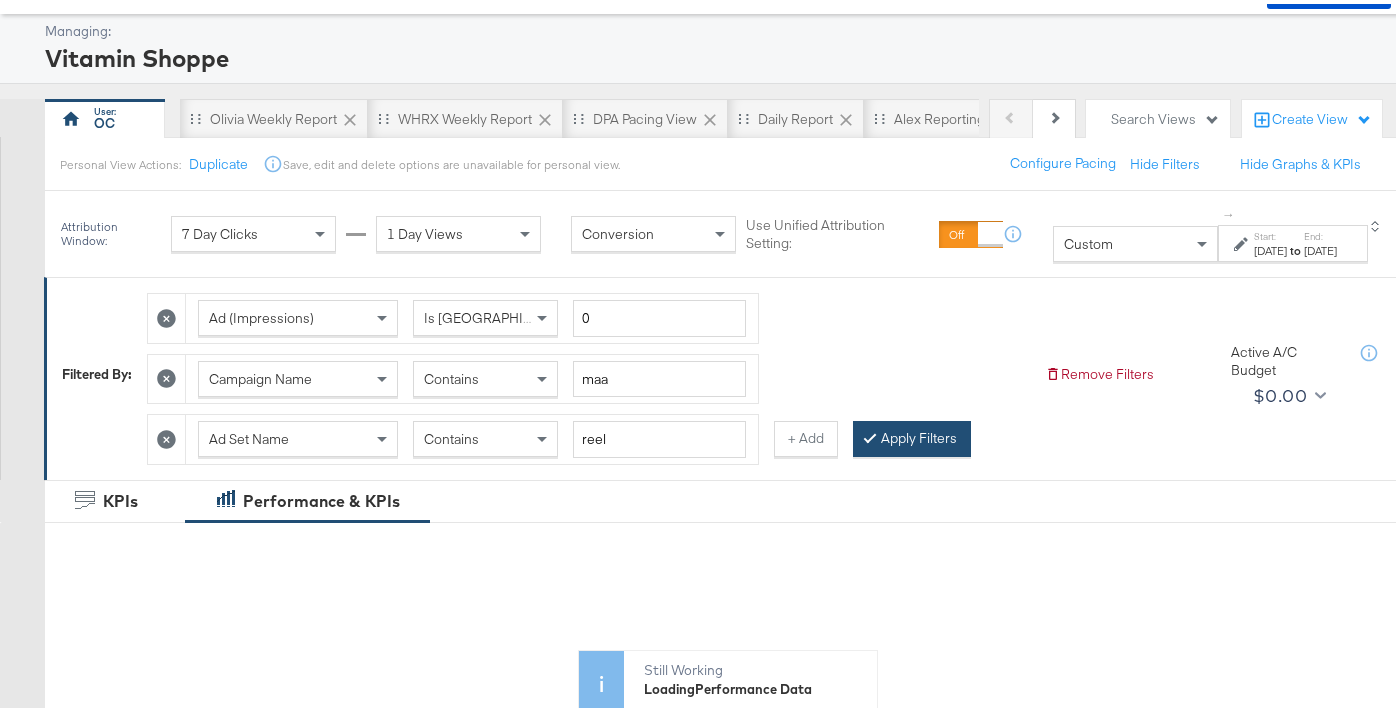 click on "Apply Filters" at bounding box center [912, 435] 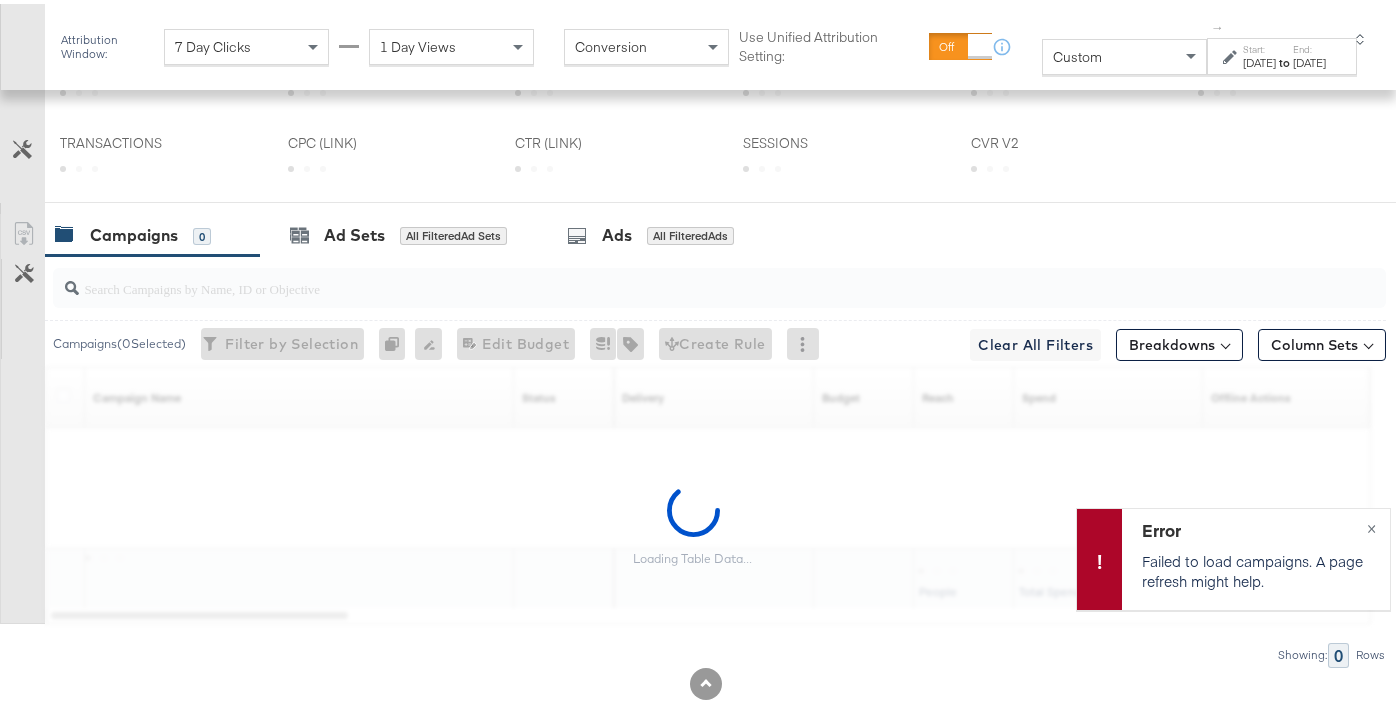 scroll, scrollTop: 1034, scrollLeft: 0, axis: vertical 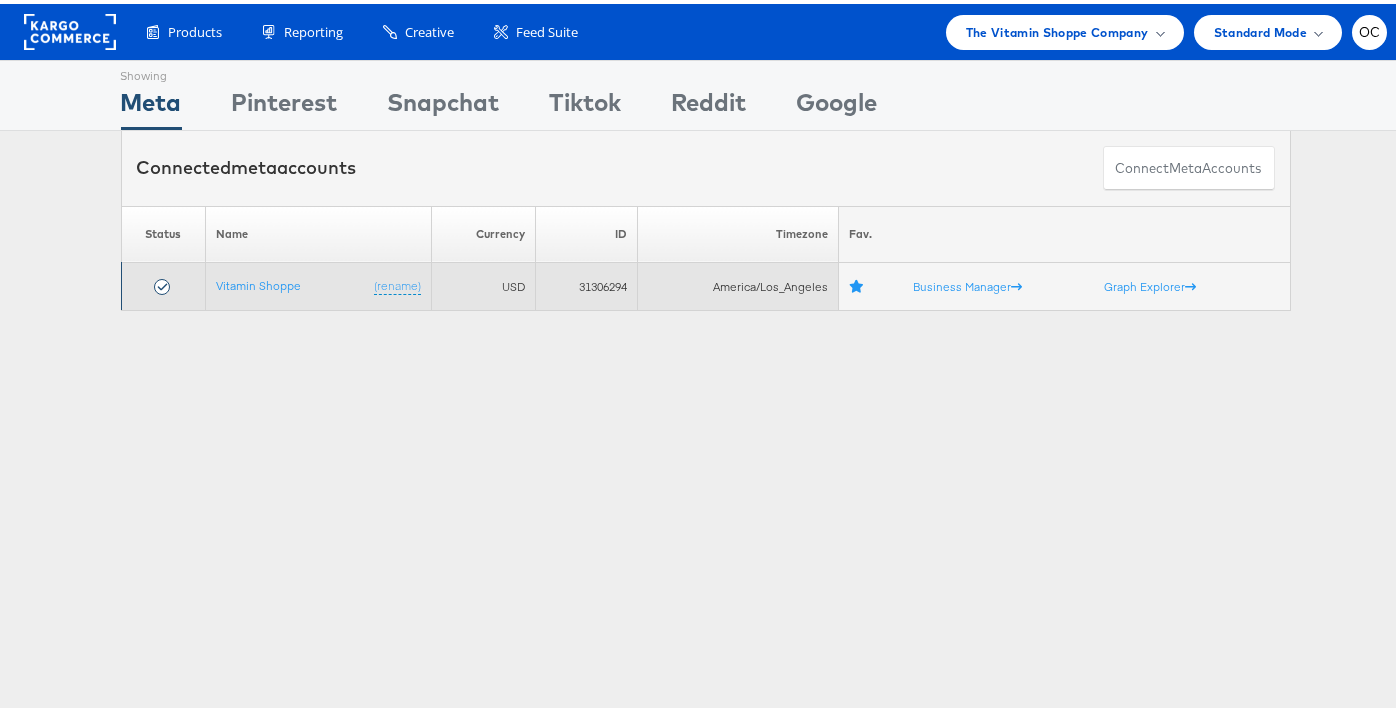 click on "Vitamin Shoppe
(rename)" at bounding box center (318, 283) 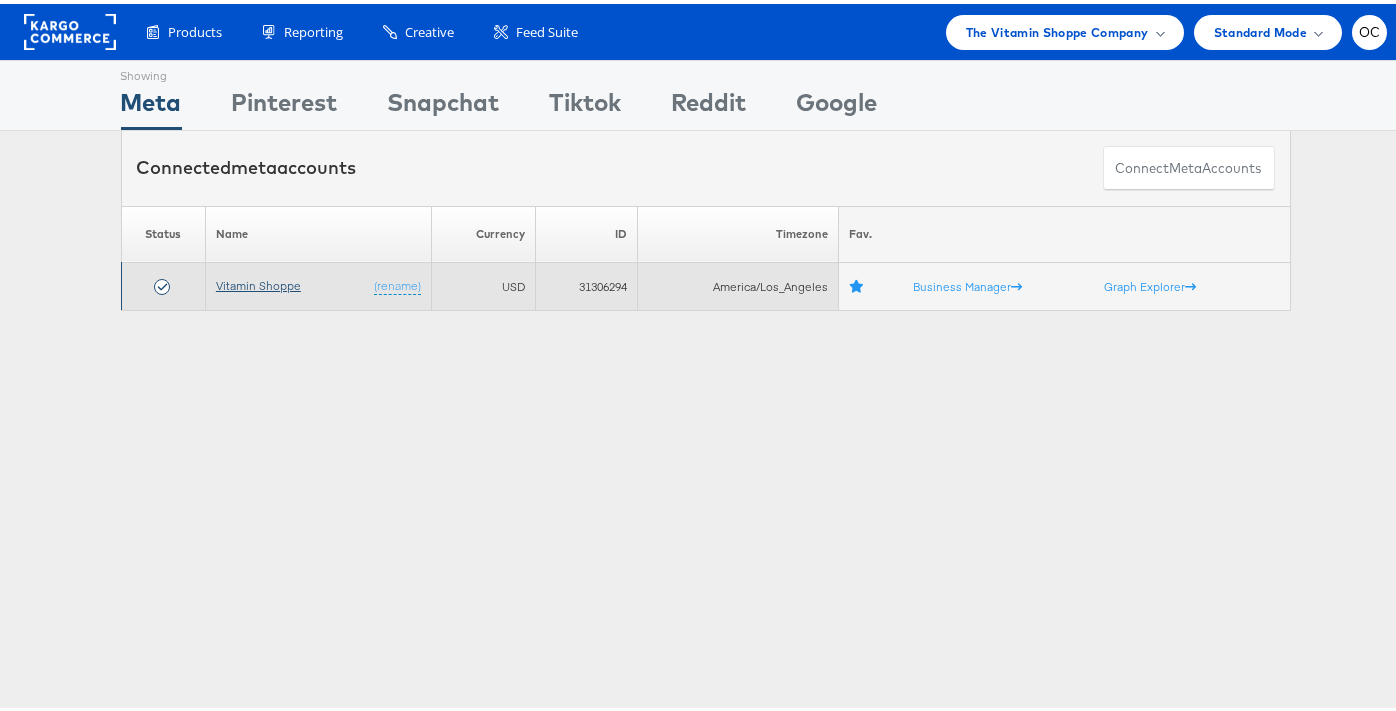 click on "Vitamin Shoppe" at bounding box center (258, 281) 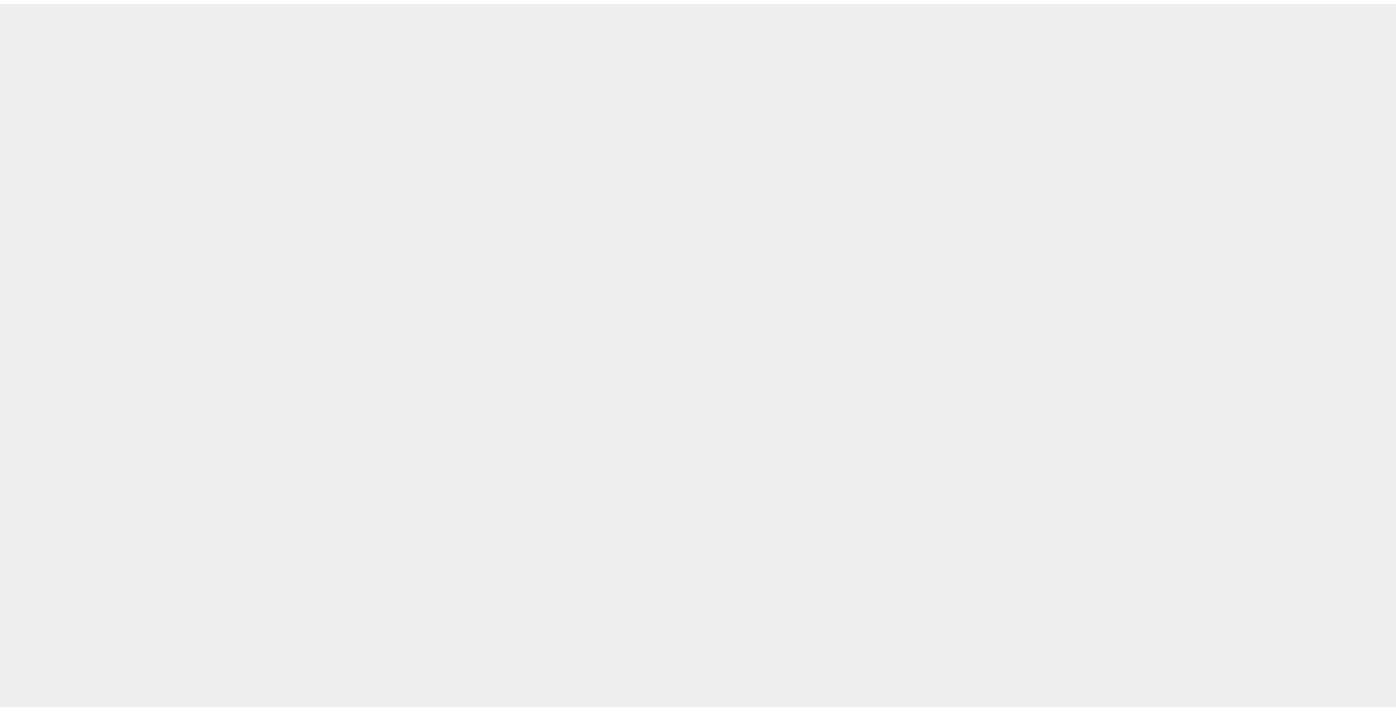 scroll, scrollTop: 0, scrollLeft: 0, axis: both 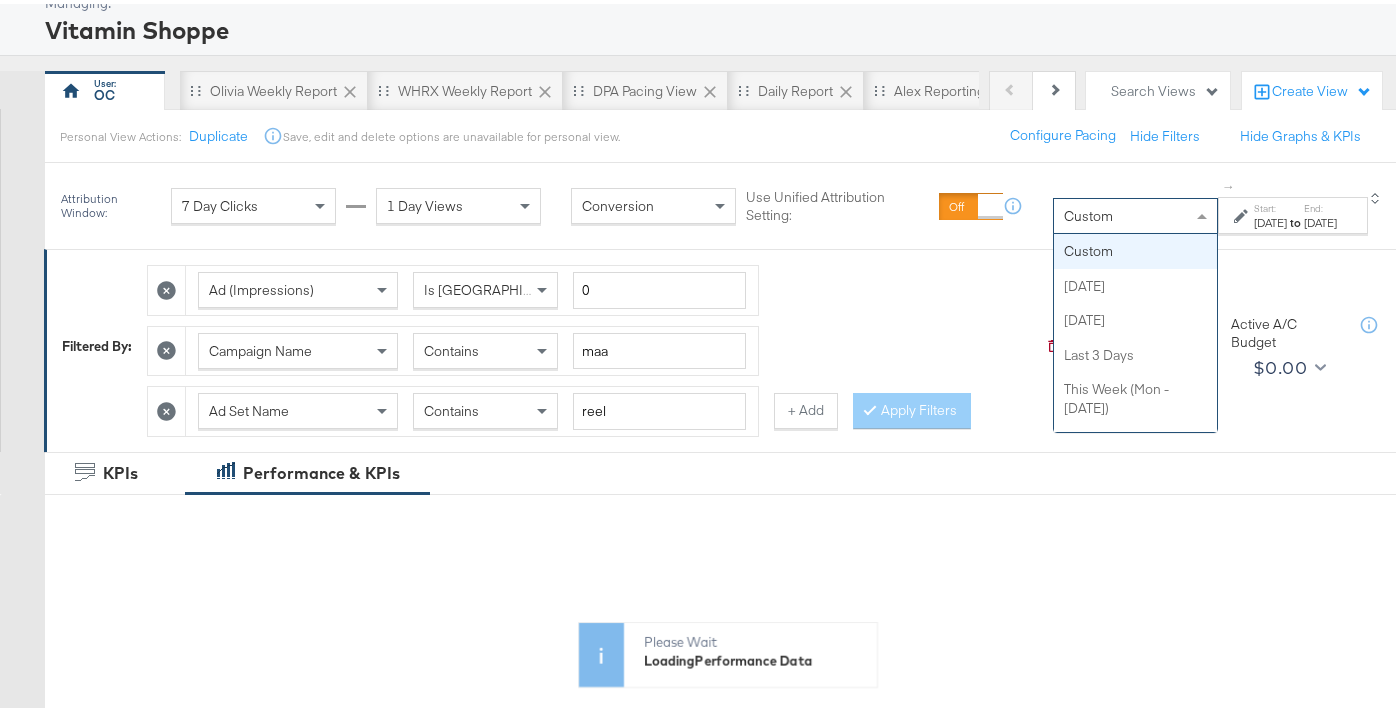 click on "Custom" at bounding box center (1088, 212) 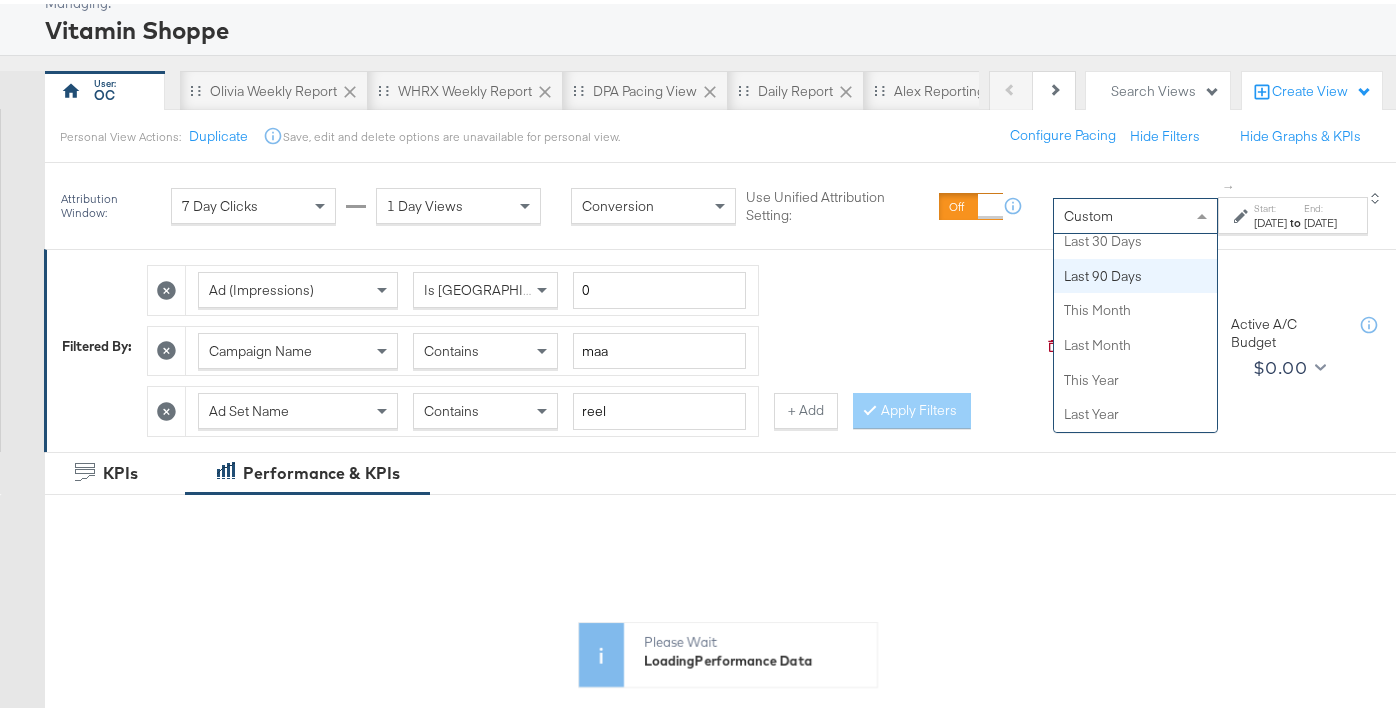 scroll, scrollTop: 445, scrollLeft: 0, axis: vertical 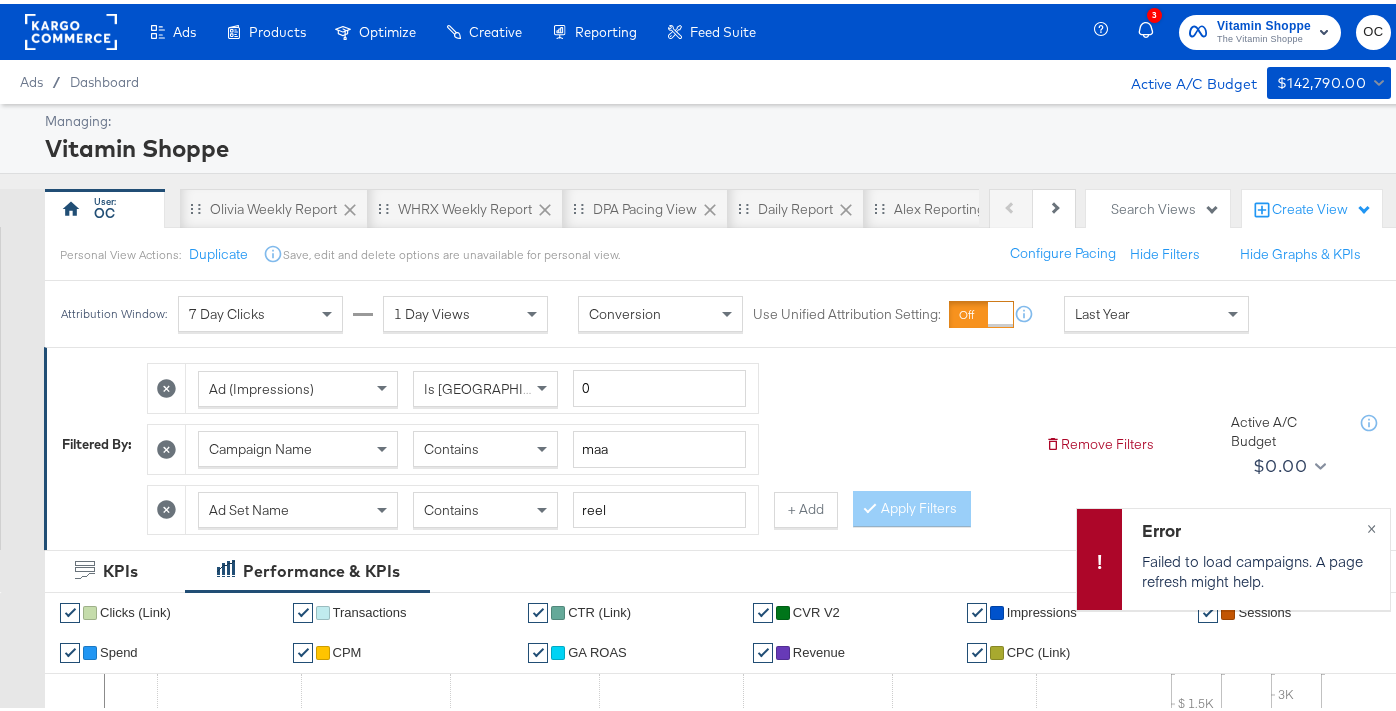click 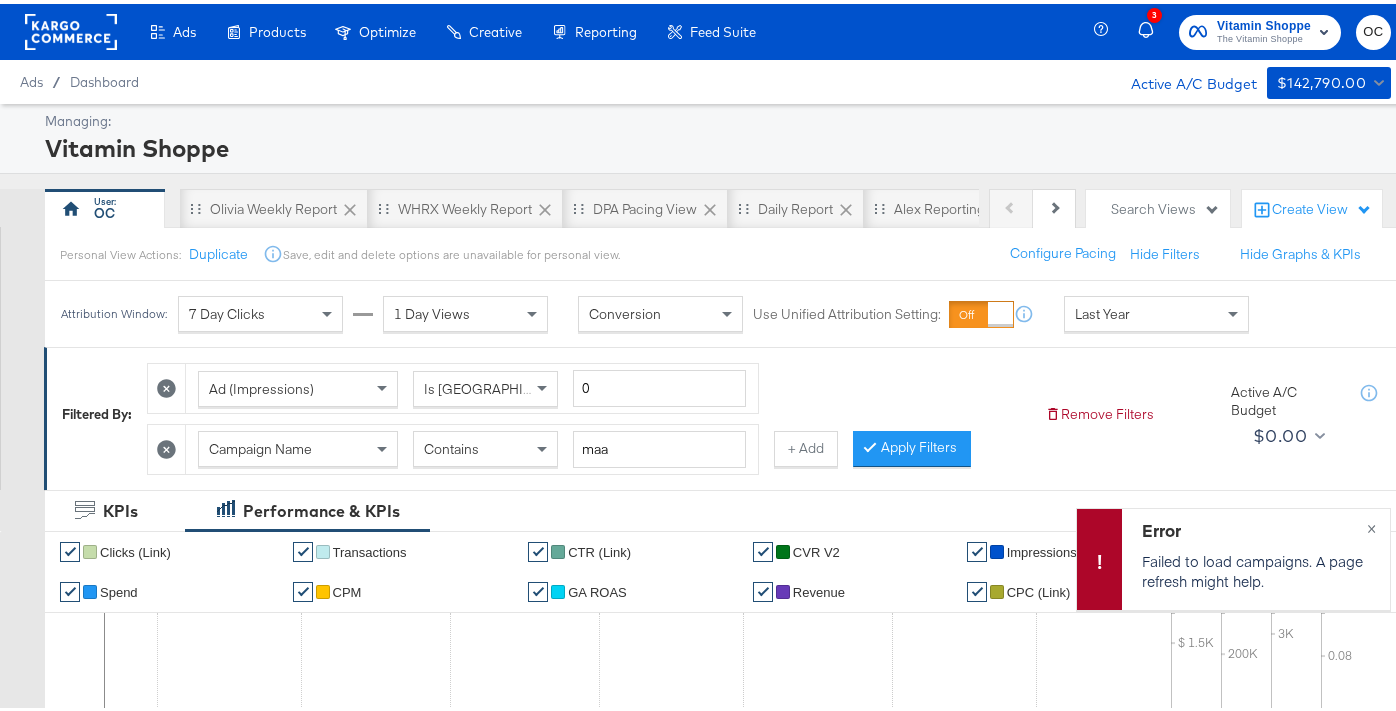 click 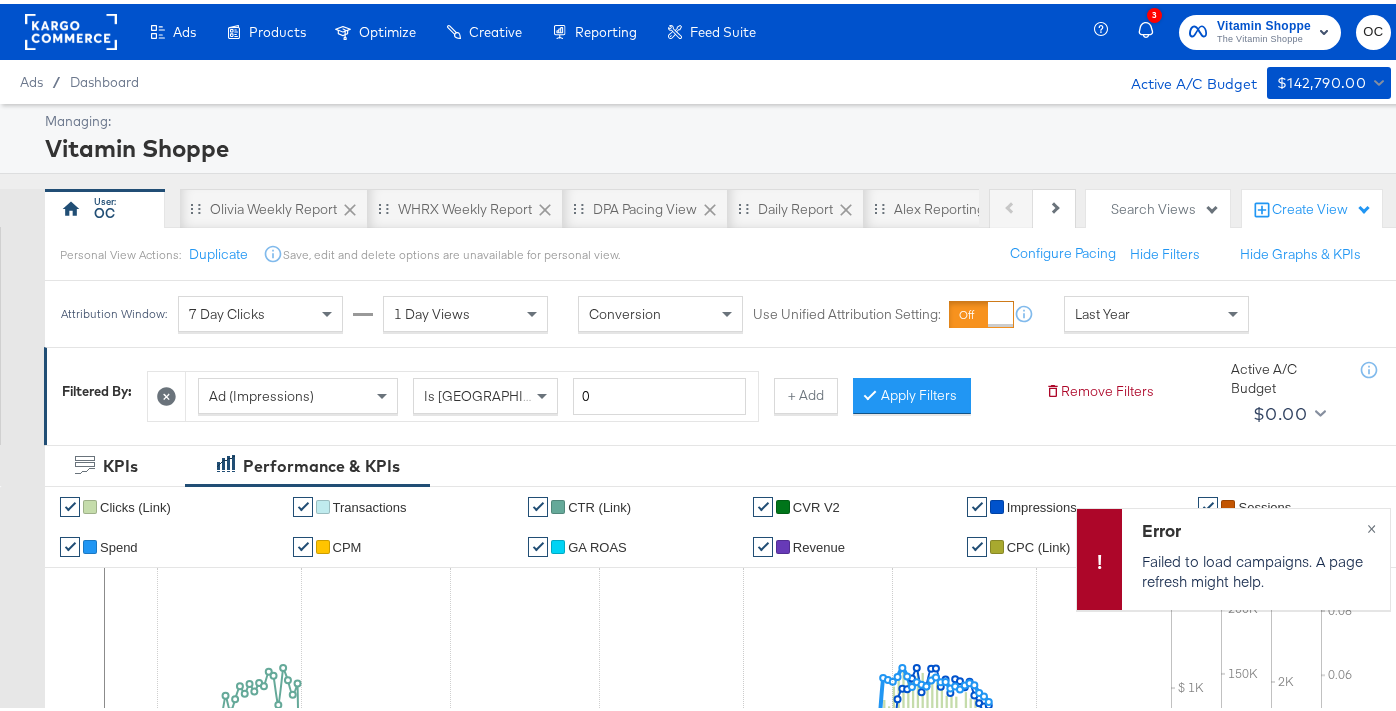 click on "Apply Filters" at bounding box center [912, 392] 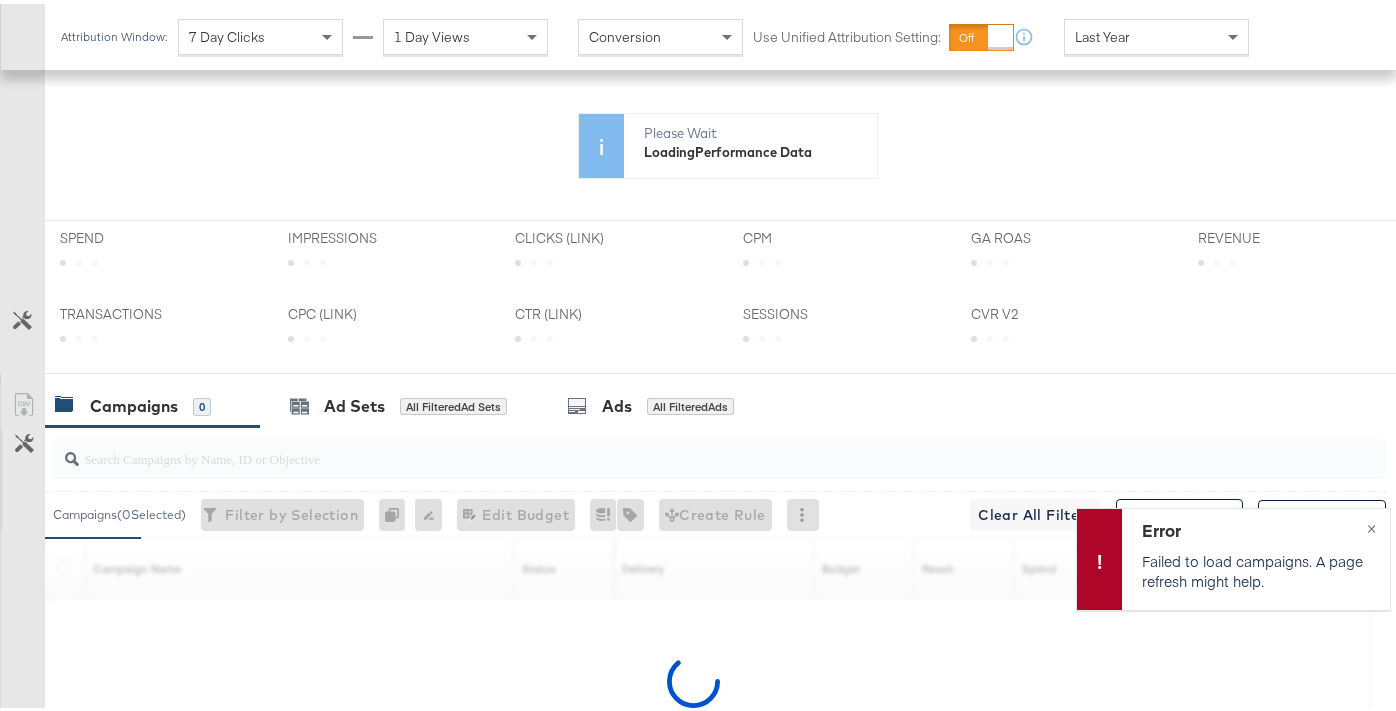 scroll, scrollTop: 588, scrollLeft: 0, axis: vertical 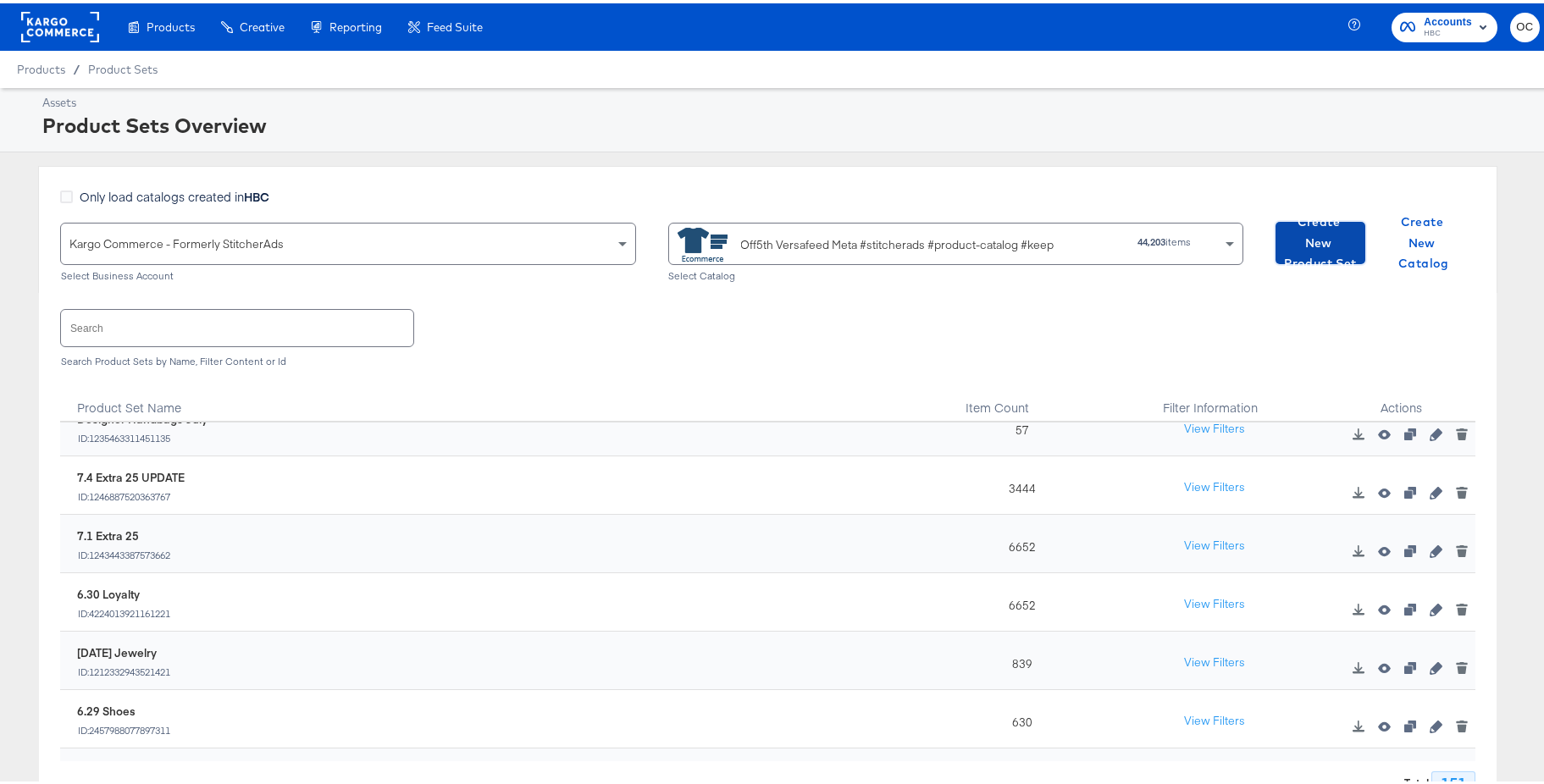 click on "Create New Product Set" at bounding box center (1320, 240) 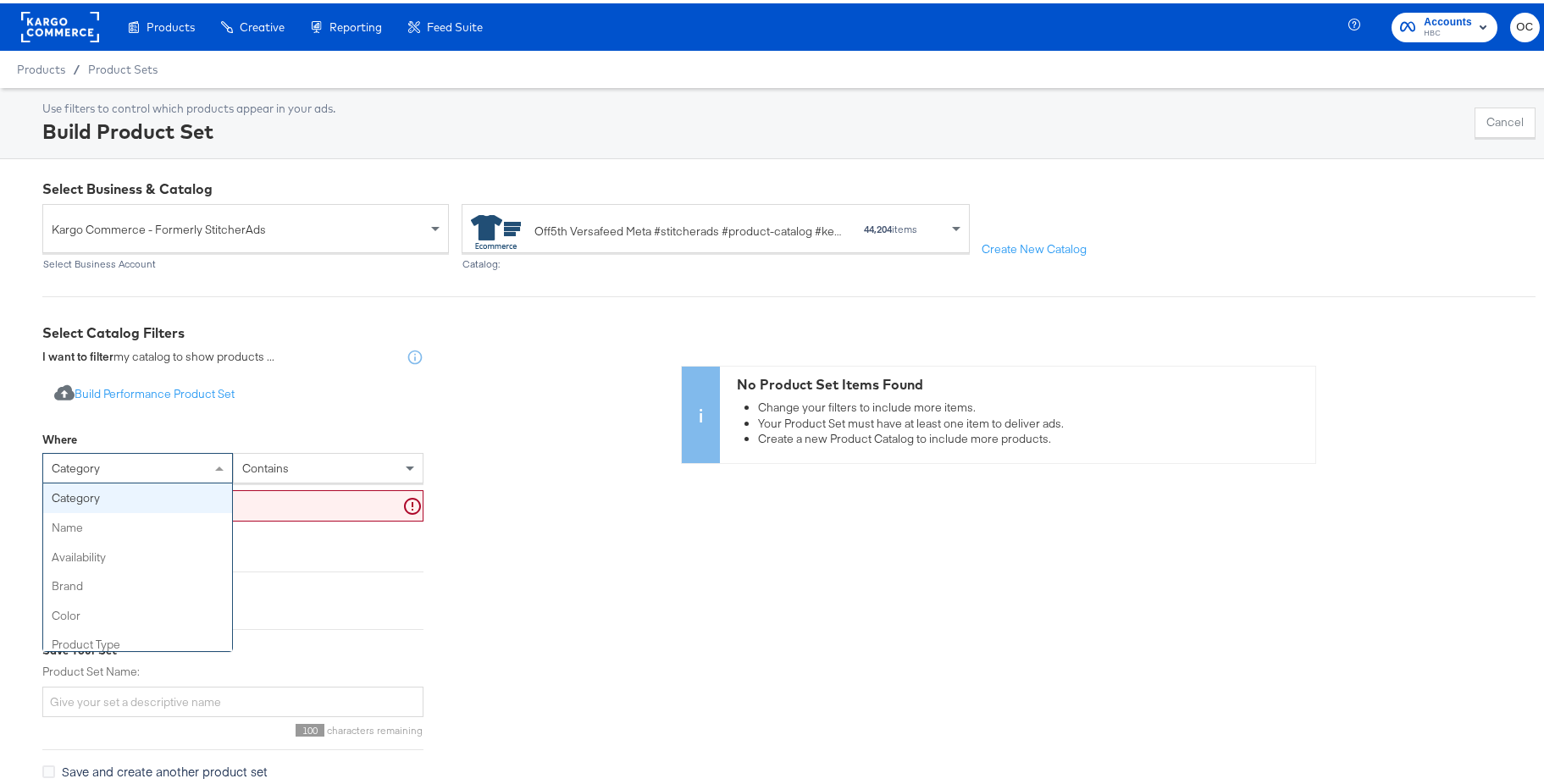 click on "category" at bounding box center (137, 465) 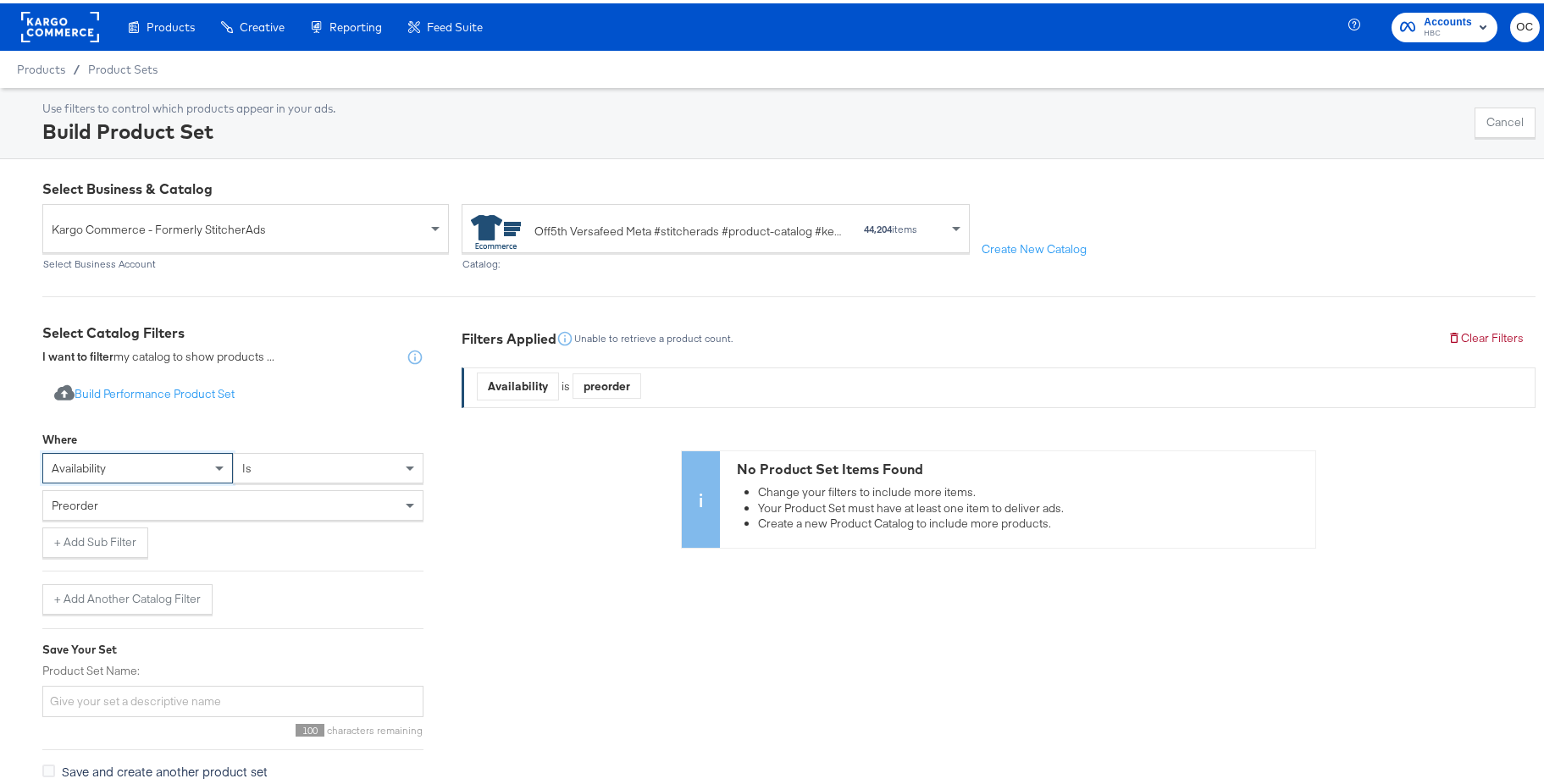 click on "preorder" at bounding box center [233, 502] 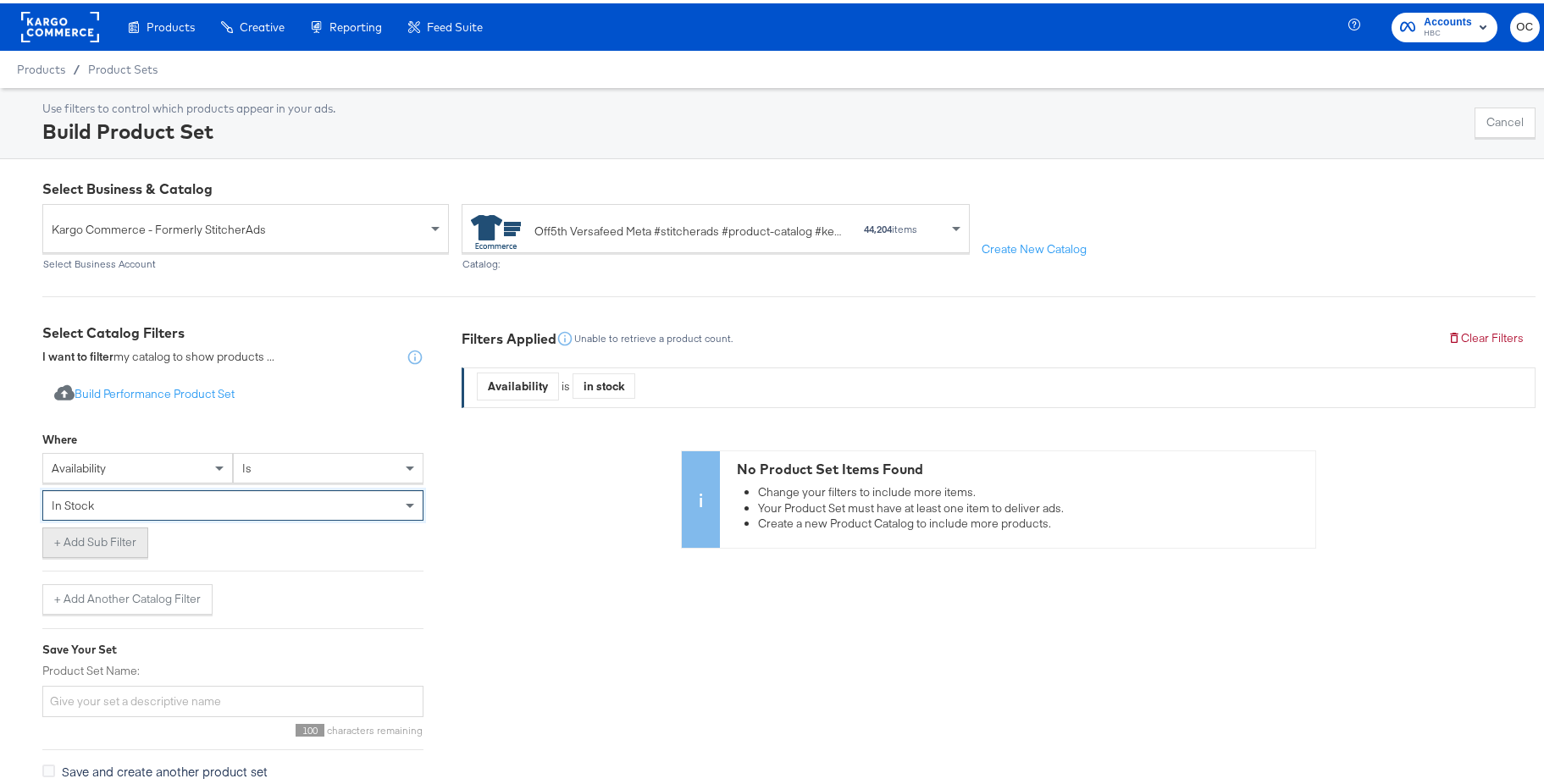 click on "+ Add Sub Filter" at bounding box center (95, 539) 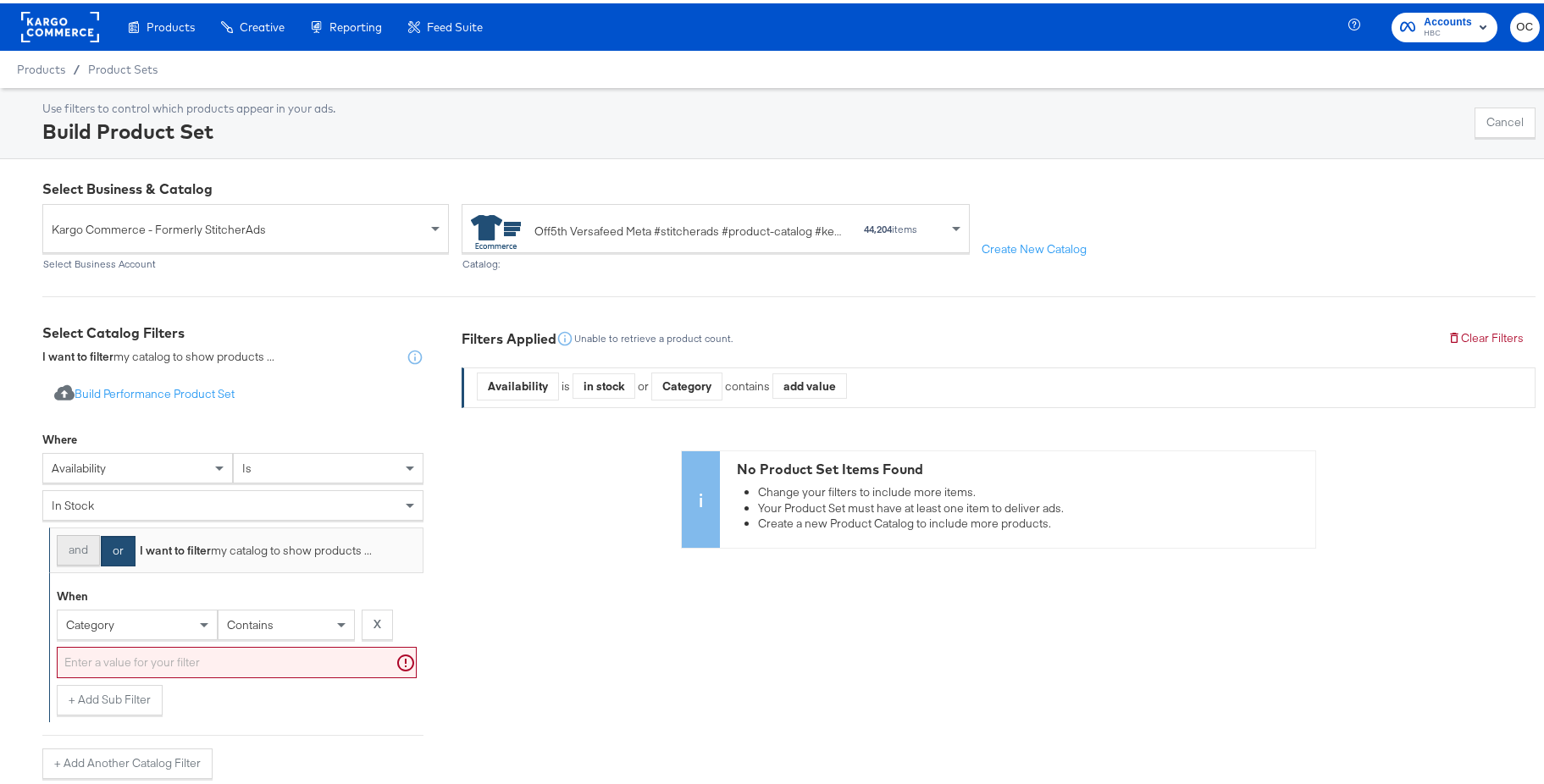 click on "and" at bounding box center [78, 547] 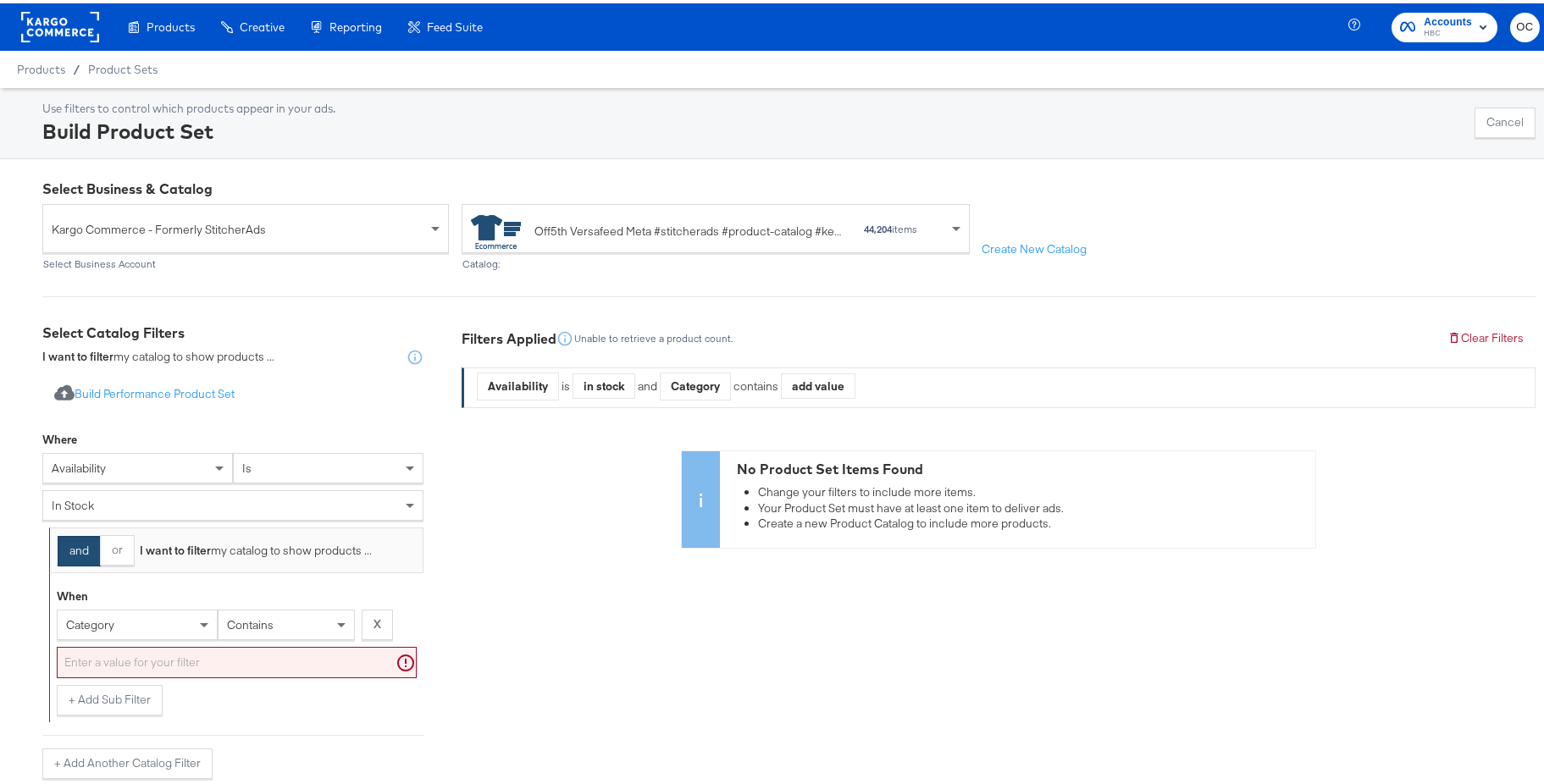 click on "category" at bounding box center [137, 621] 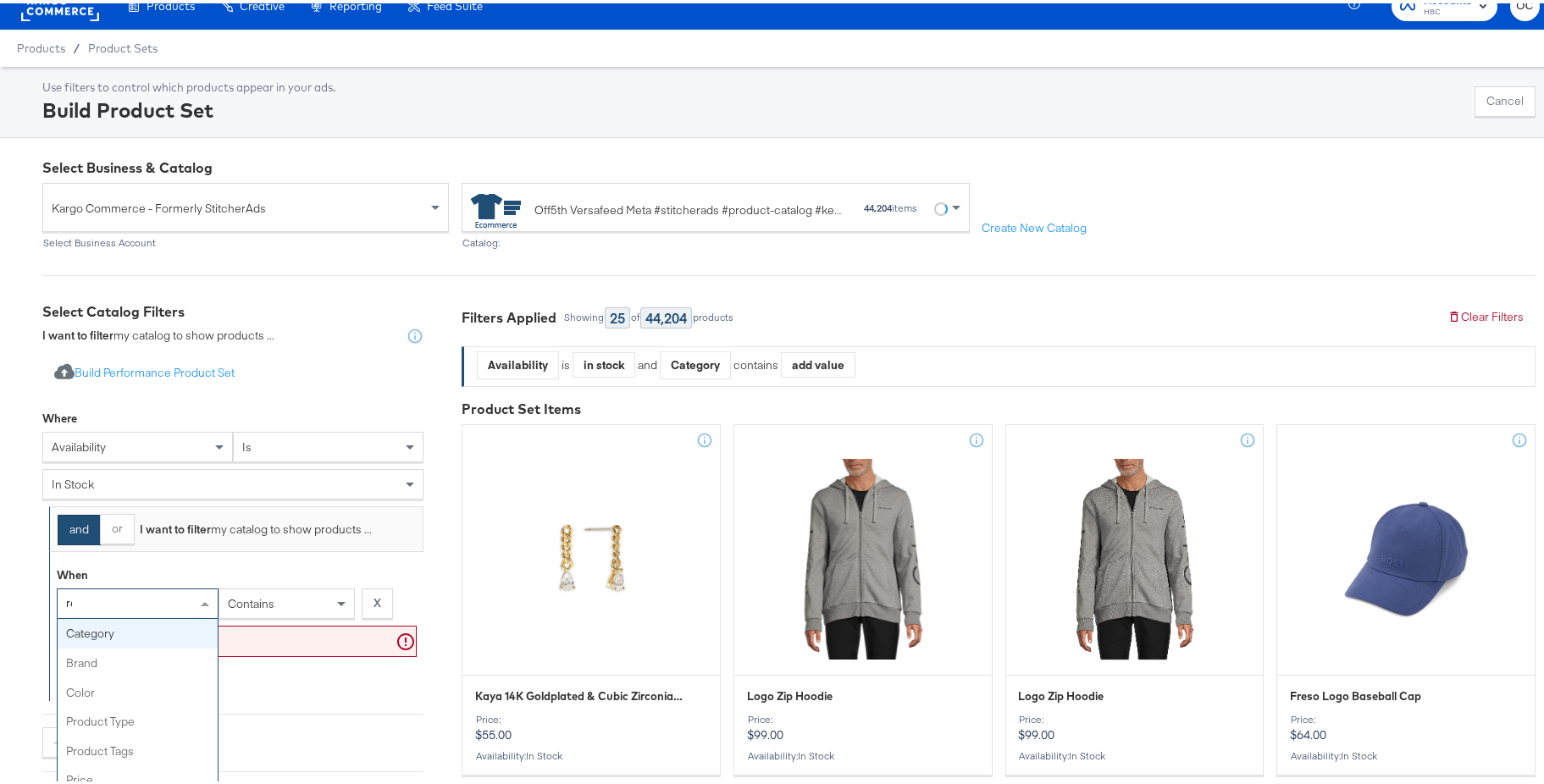 type on "ret" 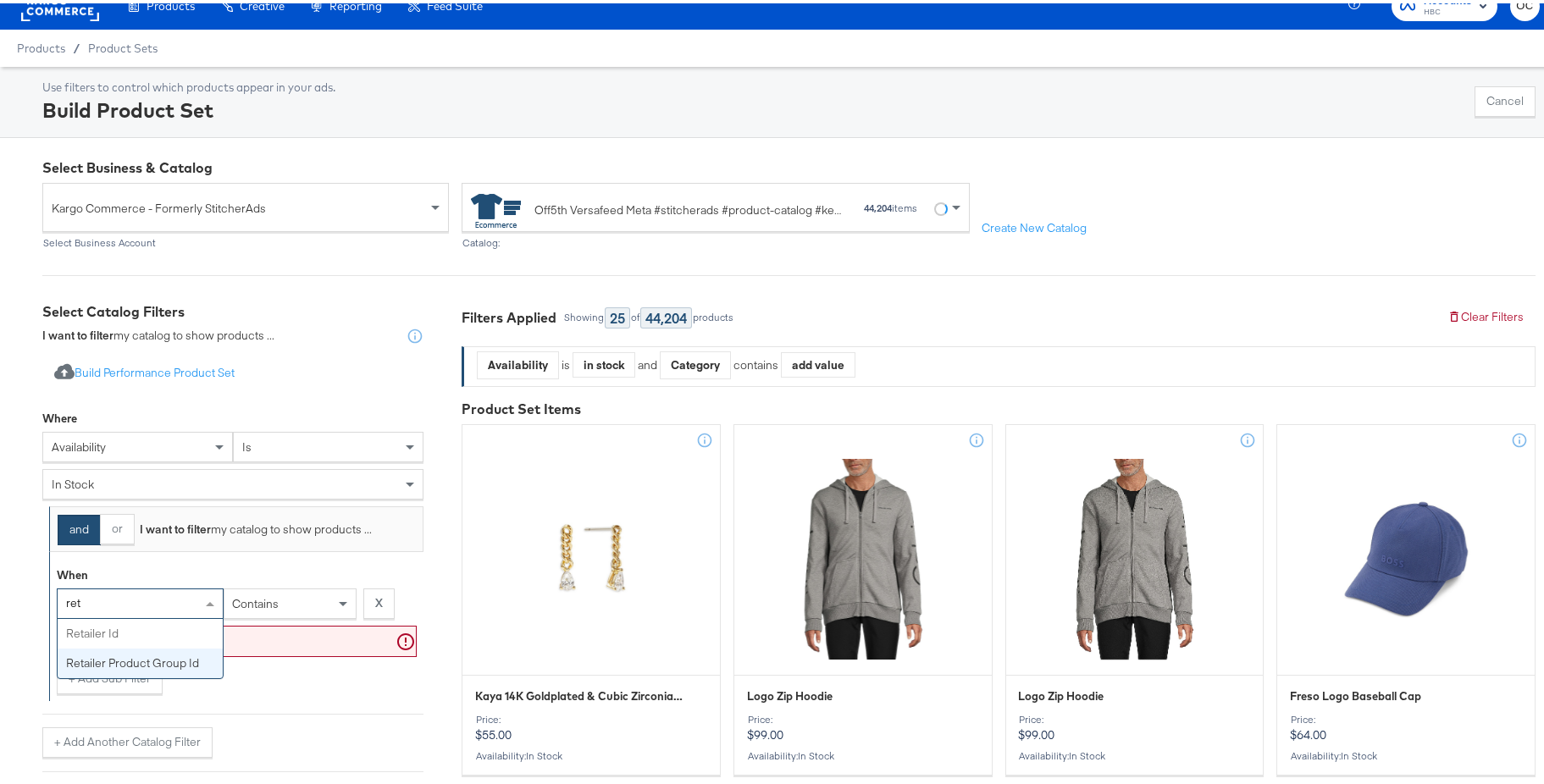 type 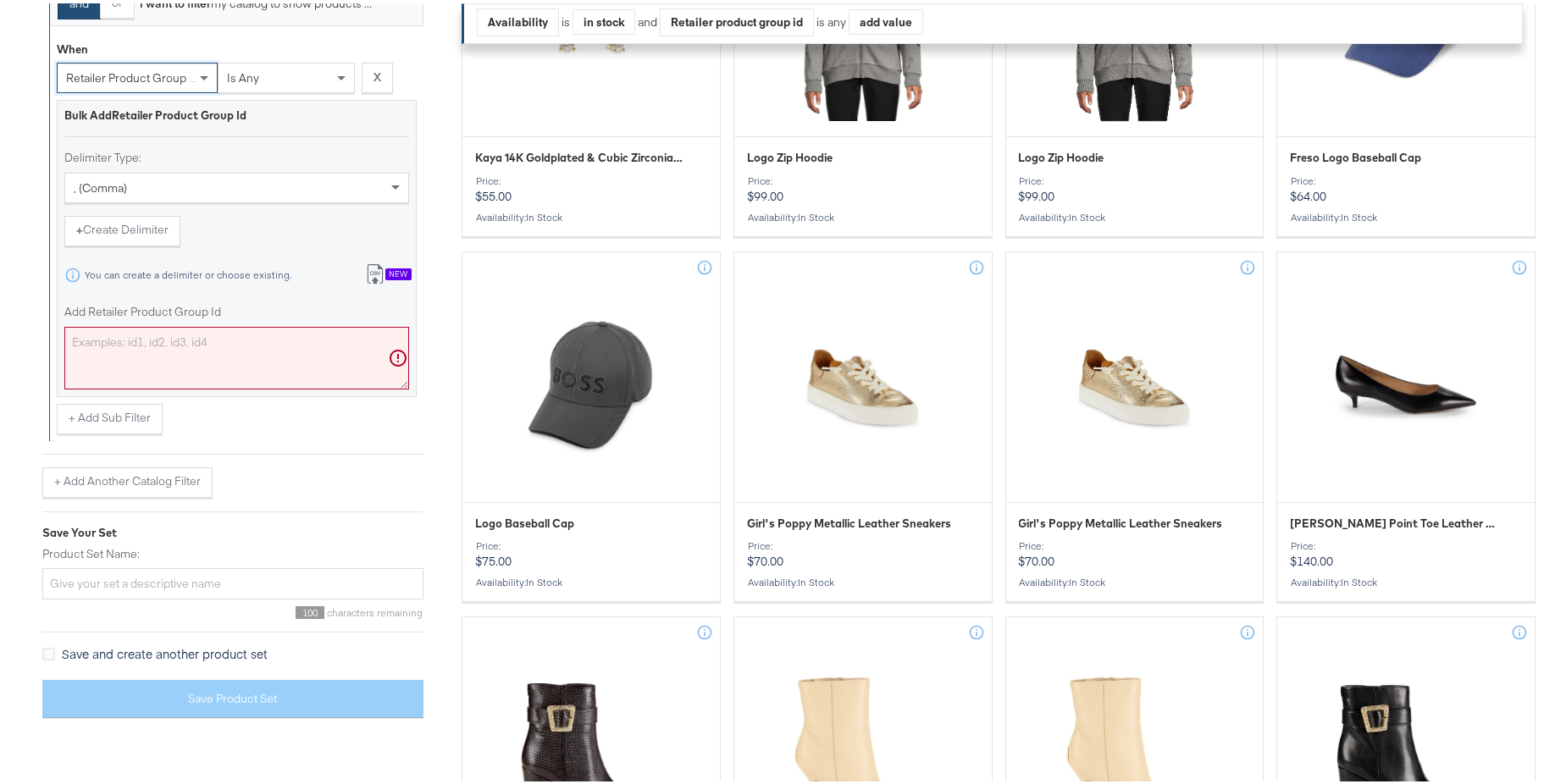 scroll, scrollTop: 571, scrollLeft: 0, axis: vertical 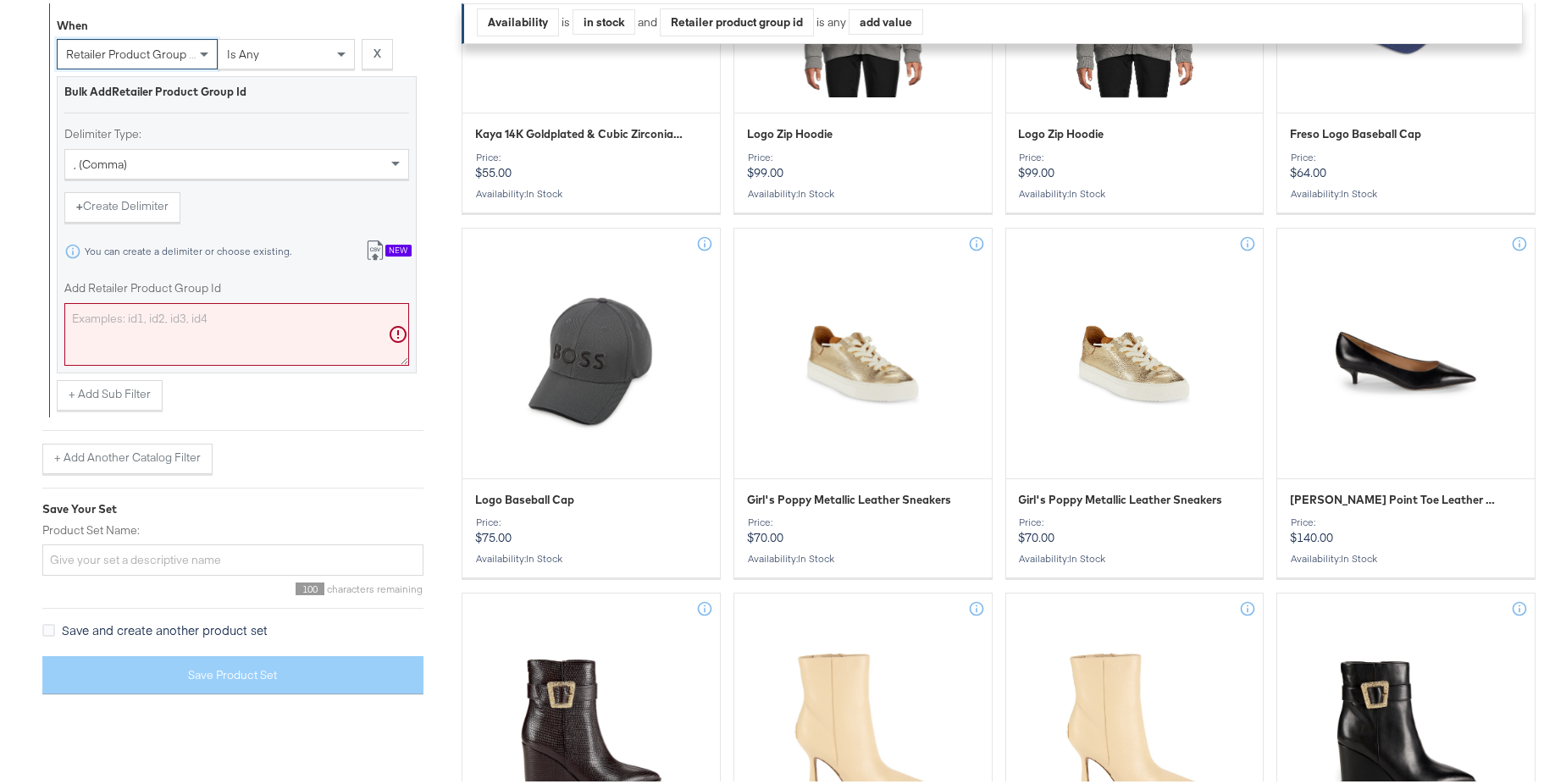 click on "Add Retailer Product Group Id" at bounding box center (236, 331) 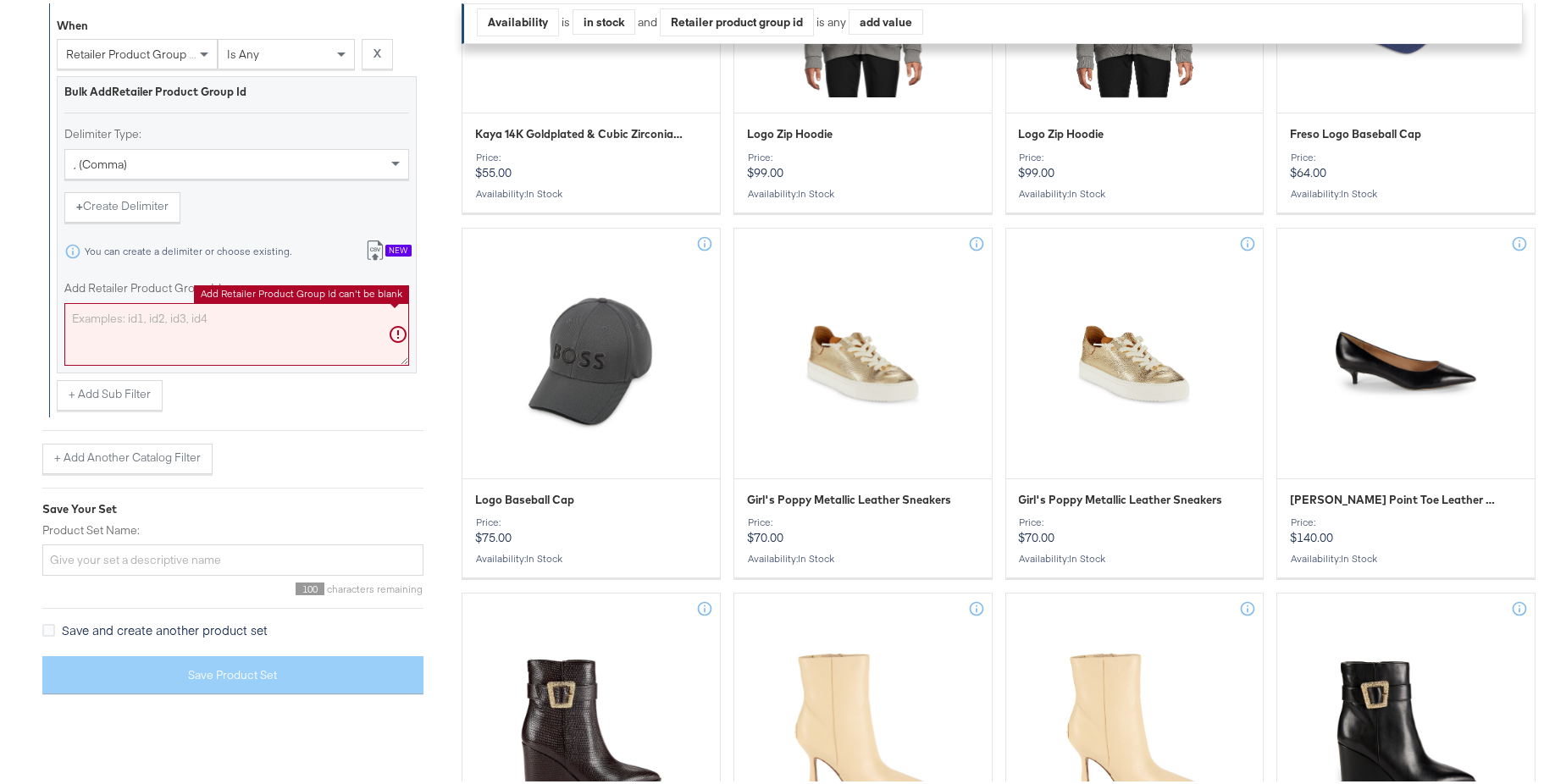 paste on "0400022865854,0400016009473,0400022918310,0400022758175,0400022686308,0400022863730,0400022686290,0400021063594,0400022847501,0400020864153,0400022788304,0400022542261,0400022877551,0400017438829,0400022621354,0400021407399,0400021189771,0400016510315,0400022667936,0400022847592,0400022847553,0400022597593,0400022341002,0400022563696,0400022530018,0400021244152,0400022834297,0400022993373,0400021434786,0400022565518,0400022616275,0400023287507,0400023287206,0400023287042,0400022861199,0400023287185,0400022777882,0400022894471,0400023127806,0400023287909,0400022830165,0400023037499,0400023037506,0400023045438,0400023288480,0400023287235,0400023287583,0400020366062,0400023065373,0400020824959,0400020434373,0400022424808,0400019212177,0400020593005,0400014683152,0400022639423,0400020472030,0400017851390,0400022277974,0400021362906,0400022900413,0400022828508,0400020786566,0400022547162,0400021035028,0400021035428,0400021363178,0400019612109,0400021350255,0400021350536,0400019275324,0400022307011,0400018904039..." 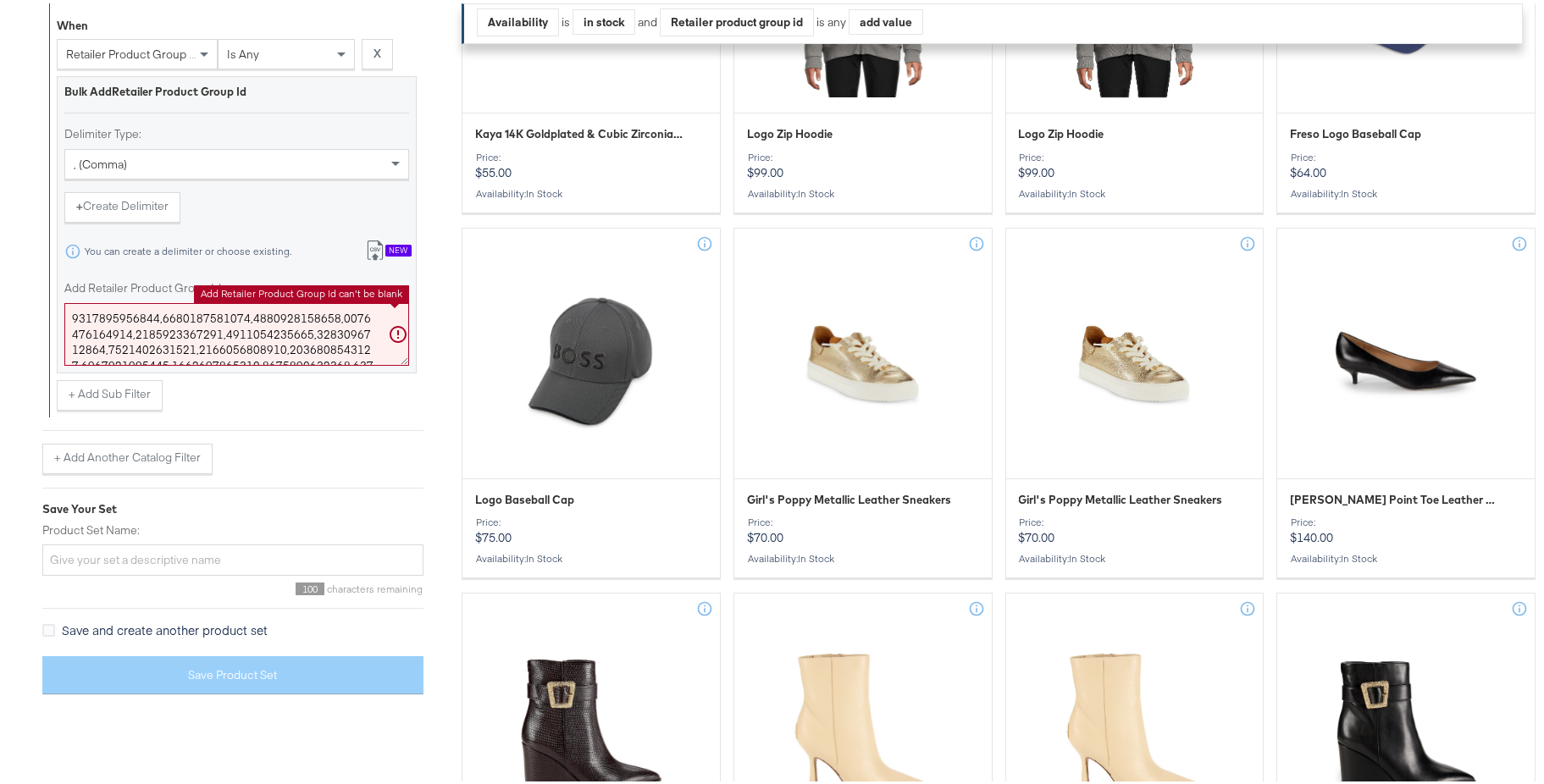 scroll, scrollTop: 2649, scrollLeft: 0, axis: vertical 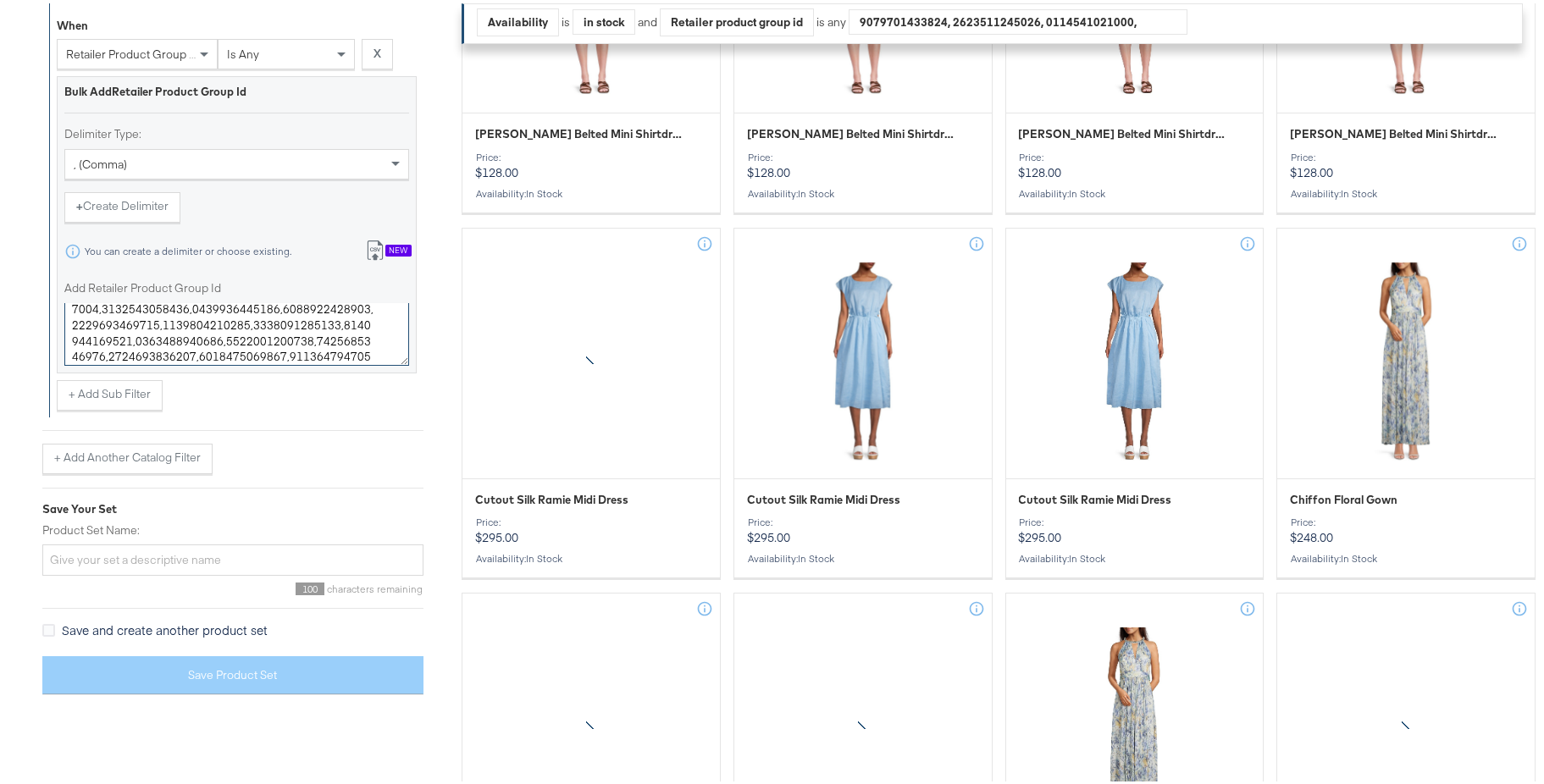 type on "0400022865854,0400016009473,0400022918310,0400022758175,0400022686308,0400022863730,0400022686290,0400021063594,0400022847501,0400020864153,0400022788304,0400022542261,0400022877551,0400017438829,0400022621354,0400021407399,0400021189771,0400016510315,0400022667936,0400022847592,0400022847553,0400022597593,0400022341002,0400022563696,0400022530018,0400021244152,0400022834297,0400022993373,0400021434786,0400022565518,0400022616275,0400023287507,0400023287206,0400023287042,0400022861199,0400023287185,0400022777882,0400022894471,0400023127806,0400023287909,0400022830165,0400023037499,0400023037506,0400023045438,0400023288480,0400023287235,0400023287583,0400020366062,0400023065373,0400020824959,0400020434373,0400022424808,0400019212177,0400020593005,0400014683152,0400022639423,0400020472030,0400017851390,0400022277974,0400021362906,0400022900413,0400022828508,0400020786566,0400022547162,0400021035028,0400021035428,0400021363178,0400019612109,0400021350255,0400021350536,0400019275324,0400022307011,0400018904039..." 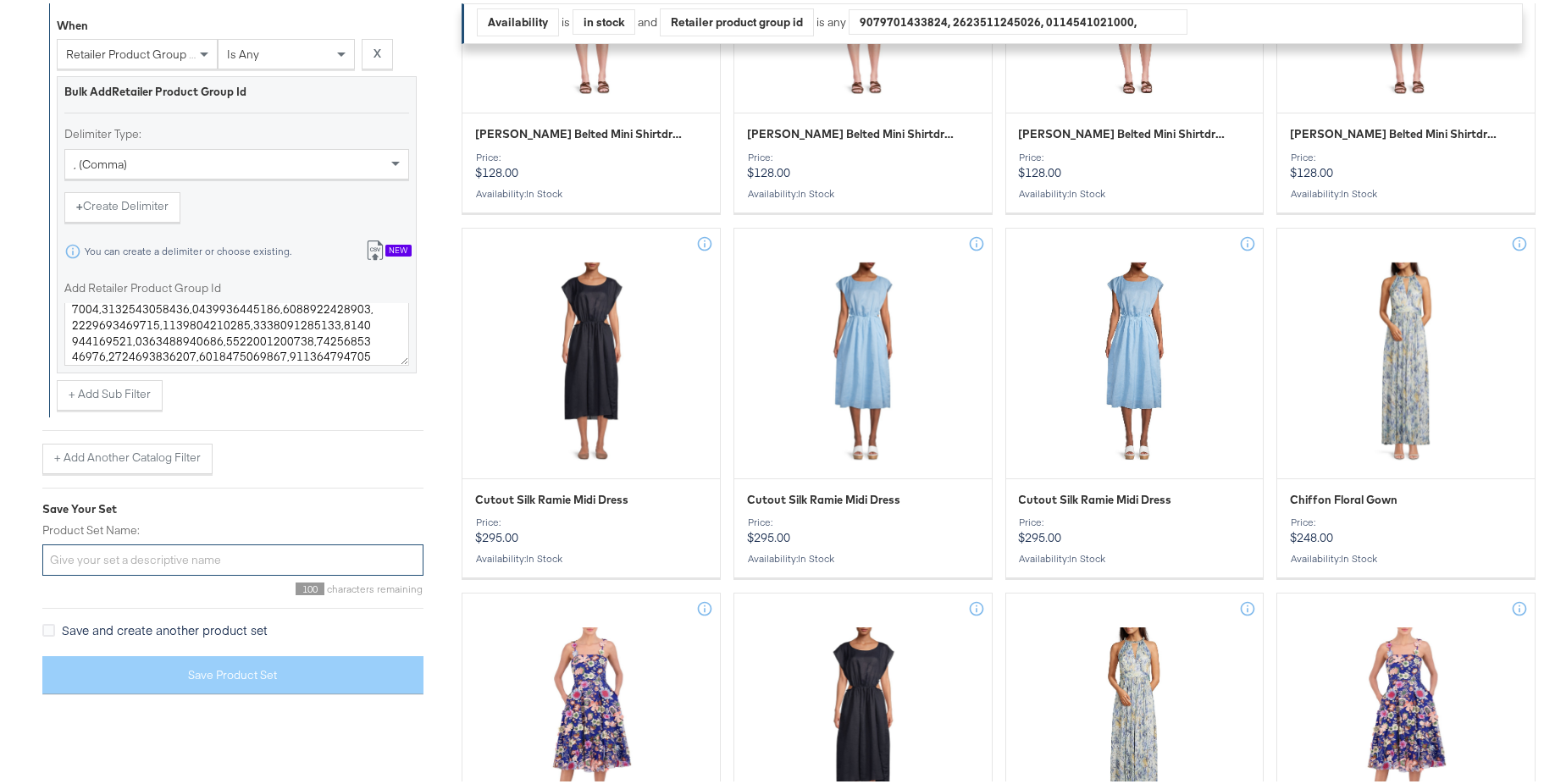 click on "Product Set Name:" at bounding box center (233, 556) 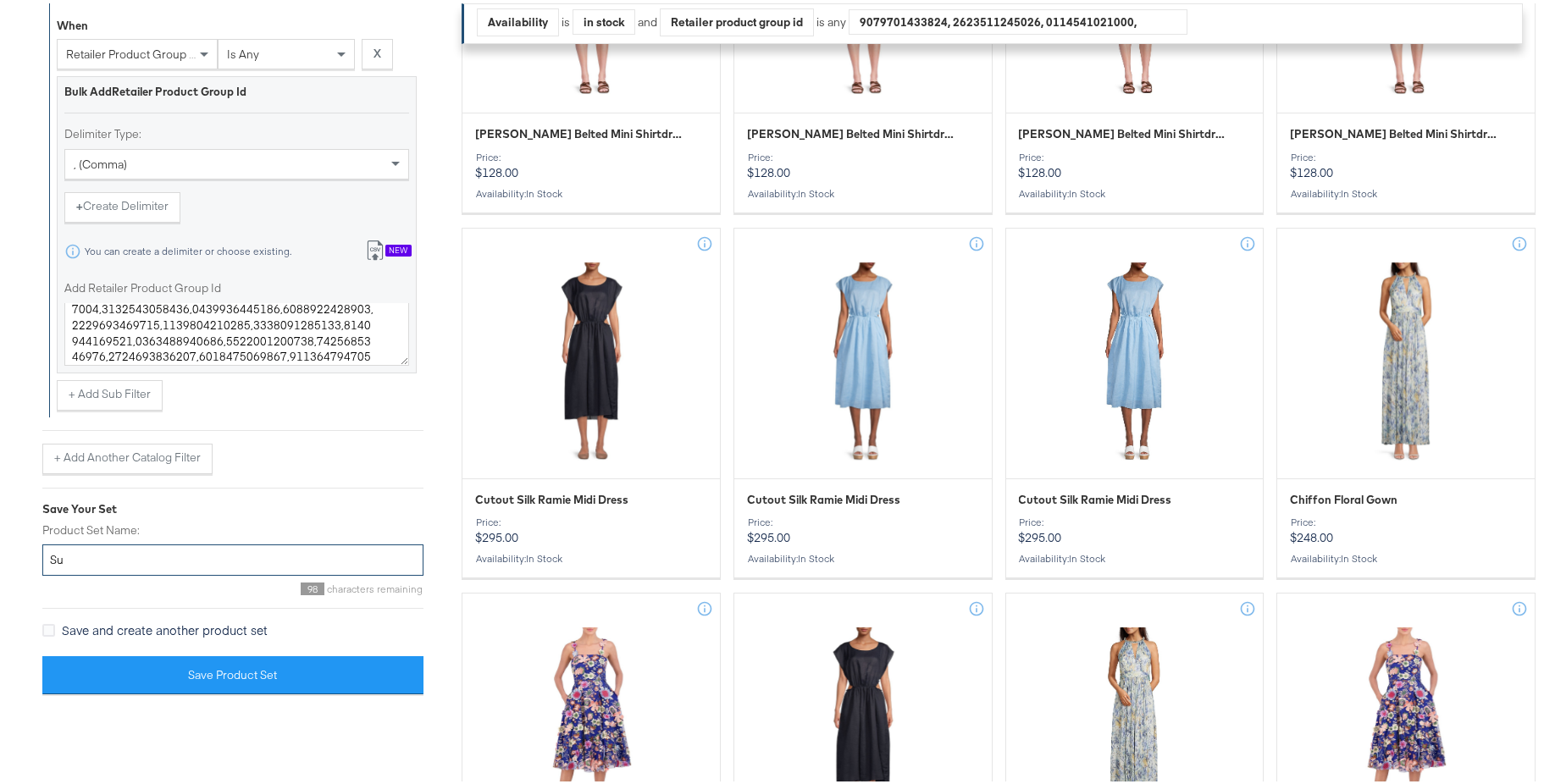 type on "S" 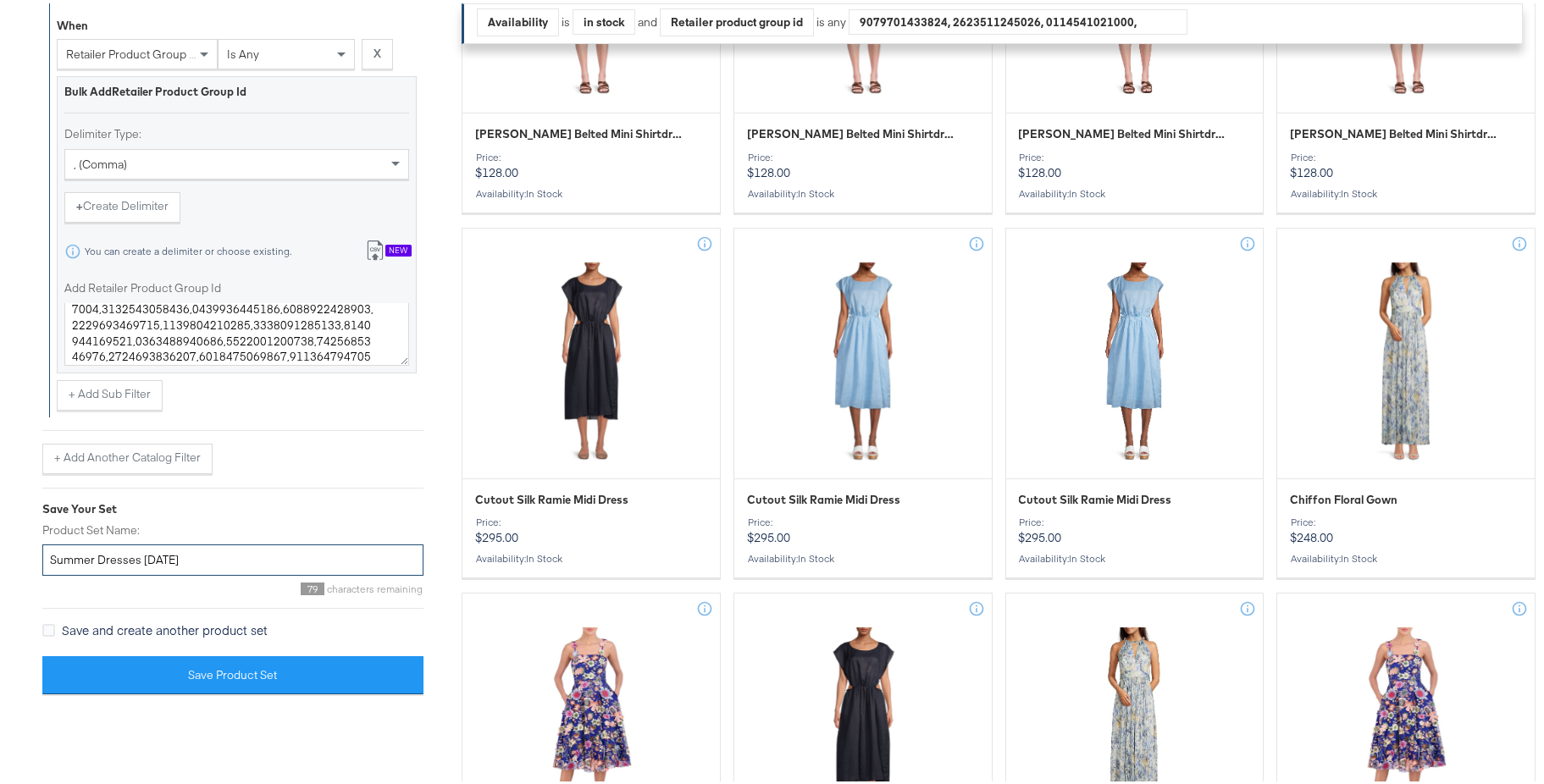 type on "Summer Dresses [DATE]" 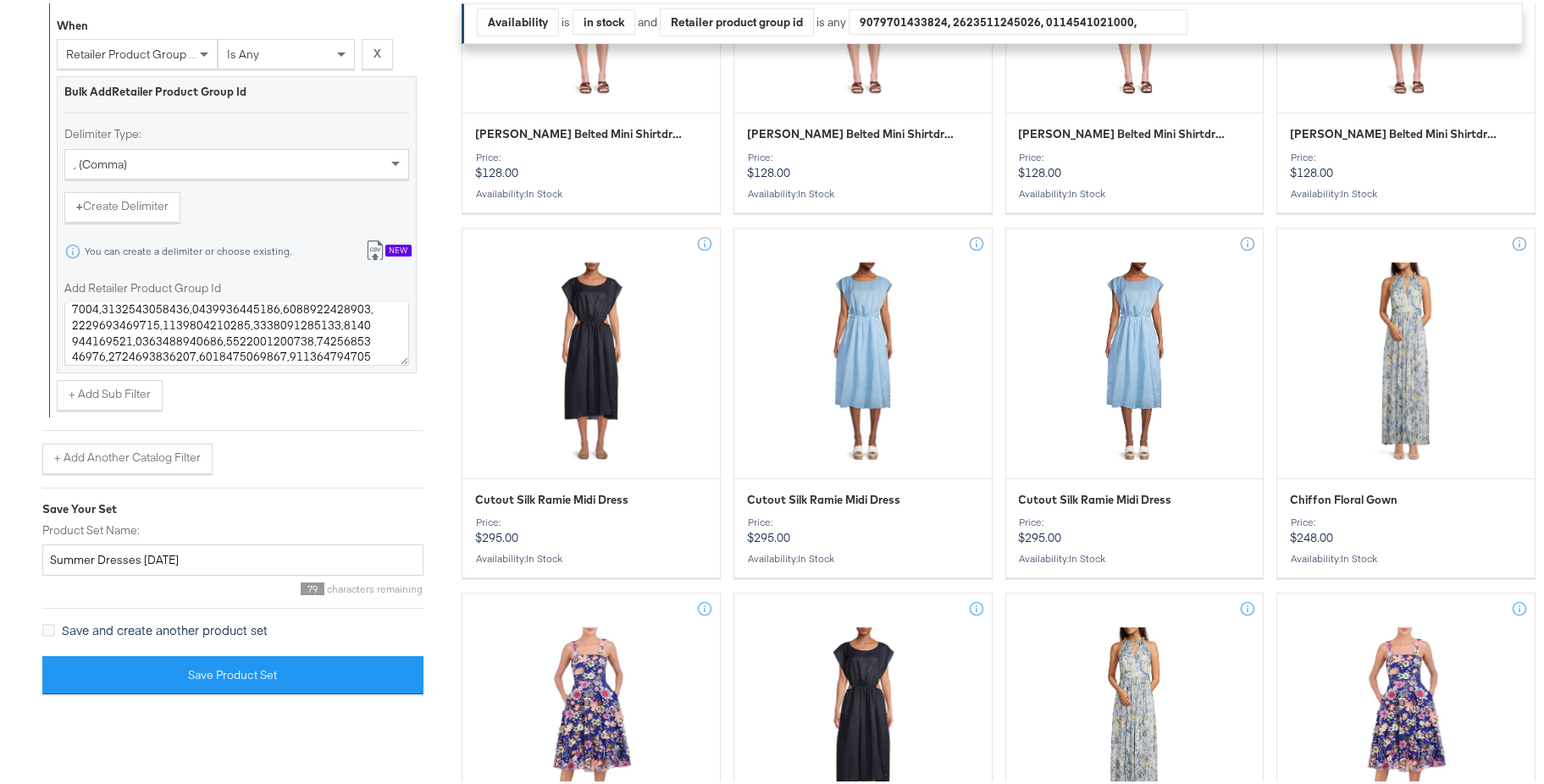 click on "+ Add Another Catalog Filter" at bounding box center [233, 449] 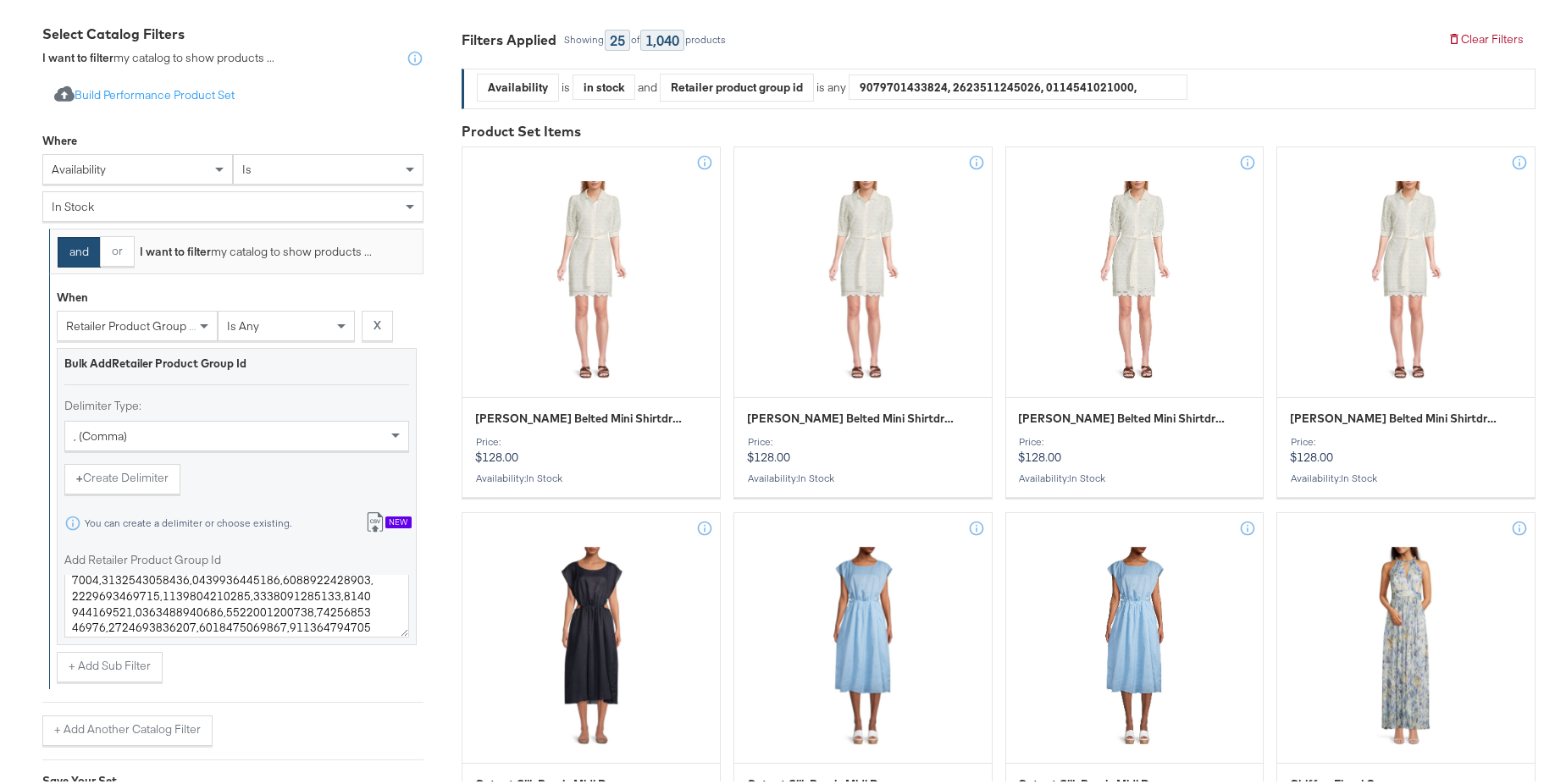 scroll, scrollTop: 2656, scrollLeft: 0, axis: vertical 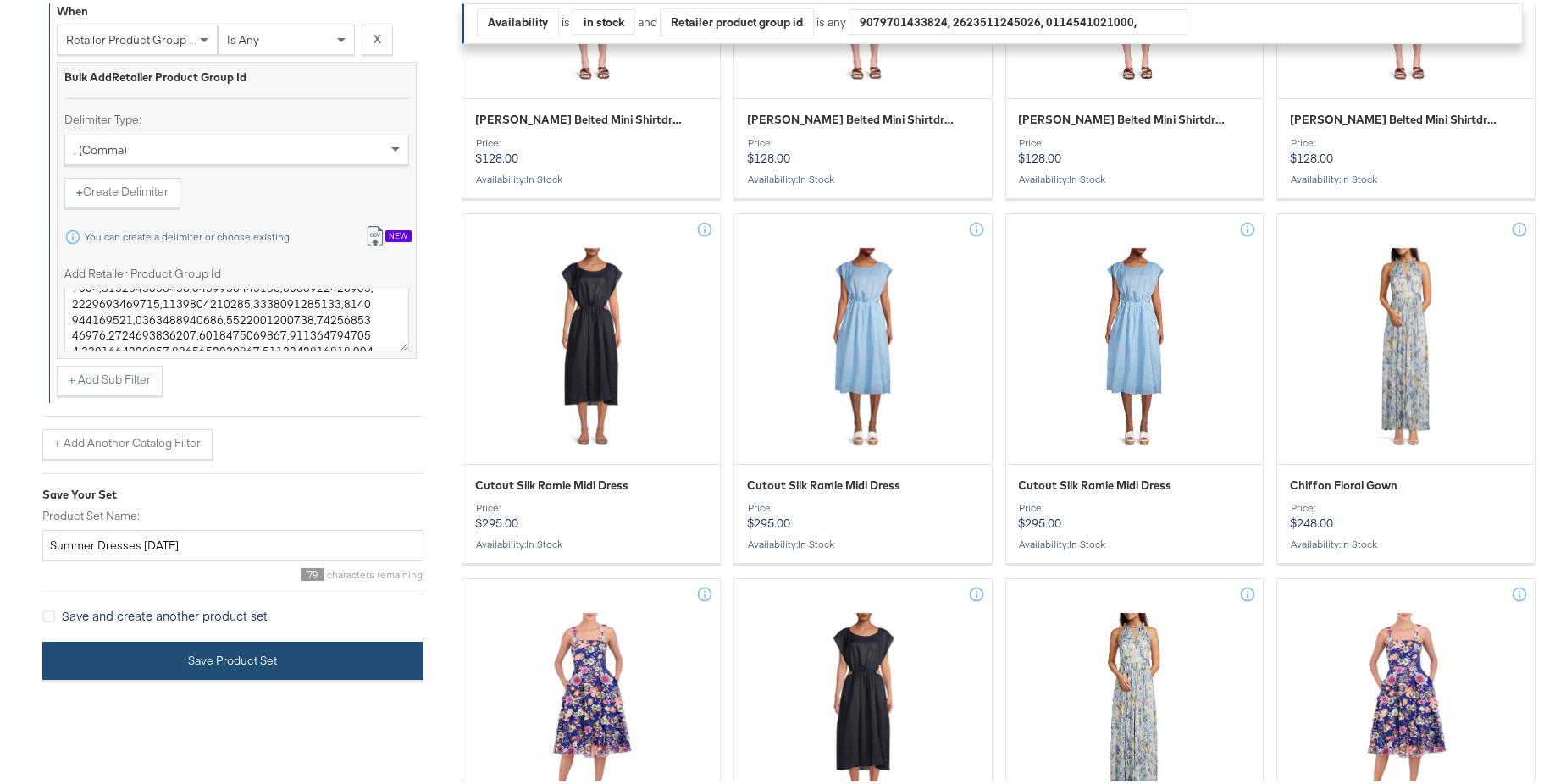 click on "Save Product Set" at bounding box center [233, 657] 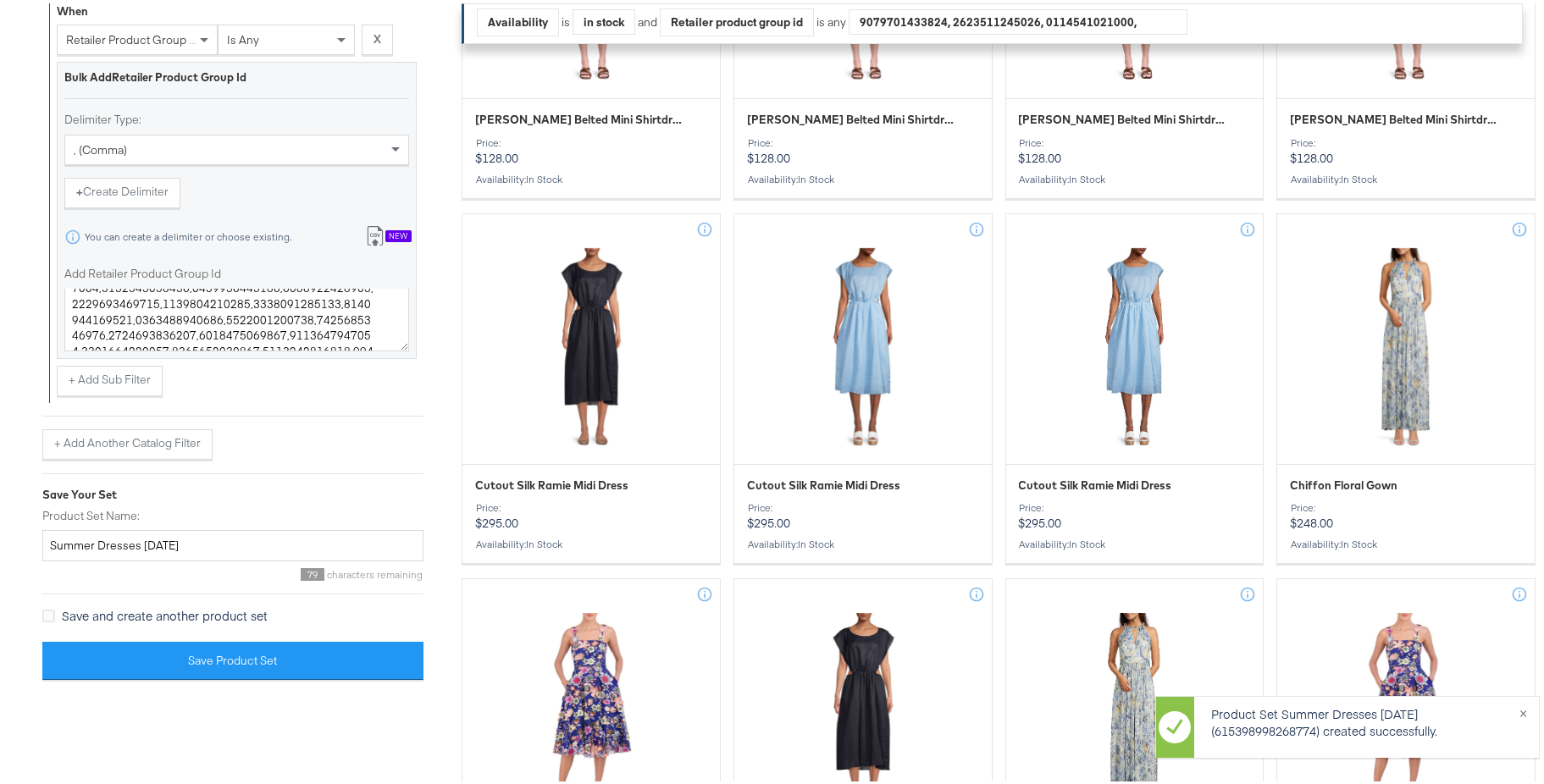 scroll, scrollTop: 0, scrollLeft: 0, axis: both 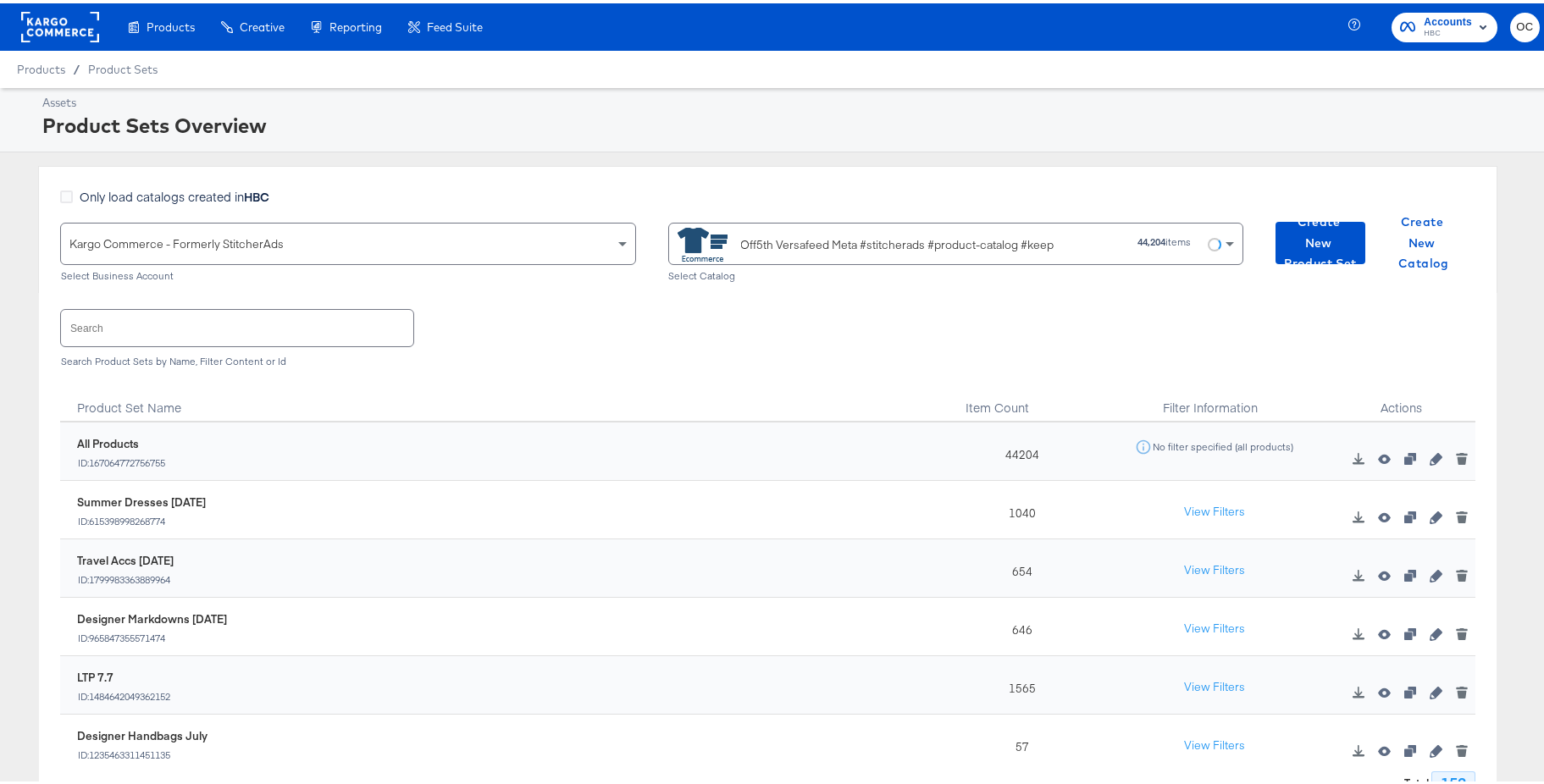 click at bounding box center [237, 324] 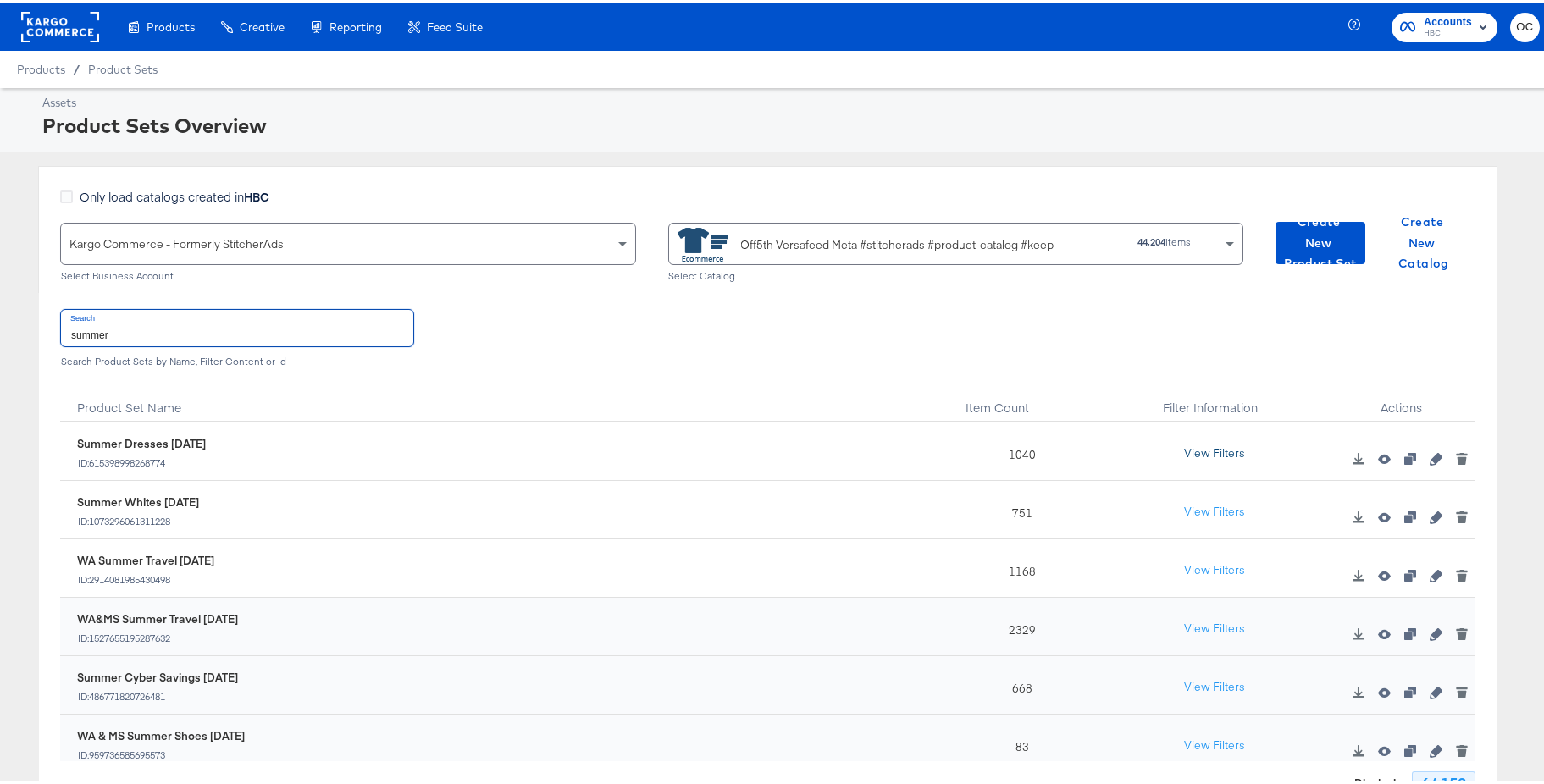 type on "summer" 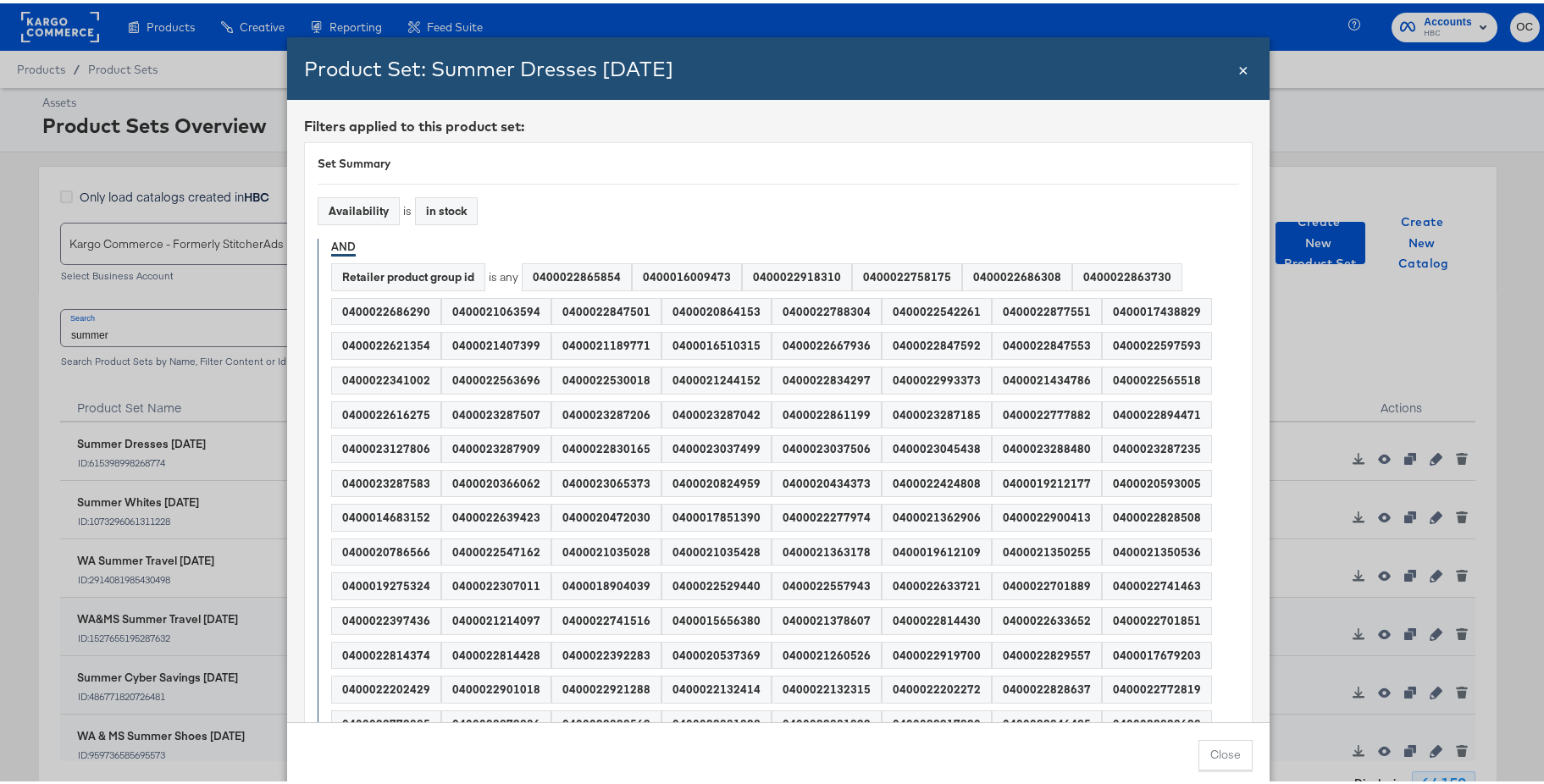 scroll, scrollTop: 2125, scrollLeft: 0, axis: vertical 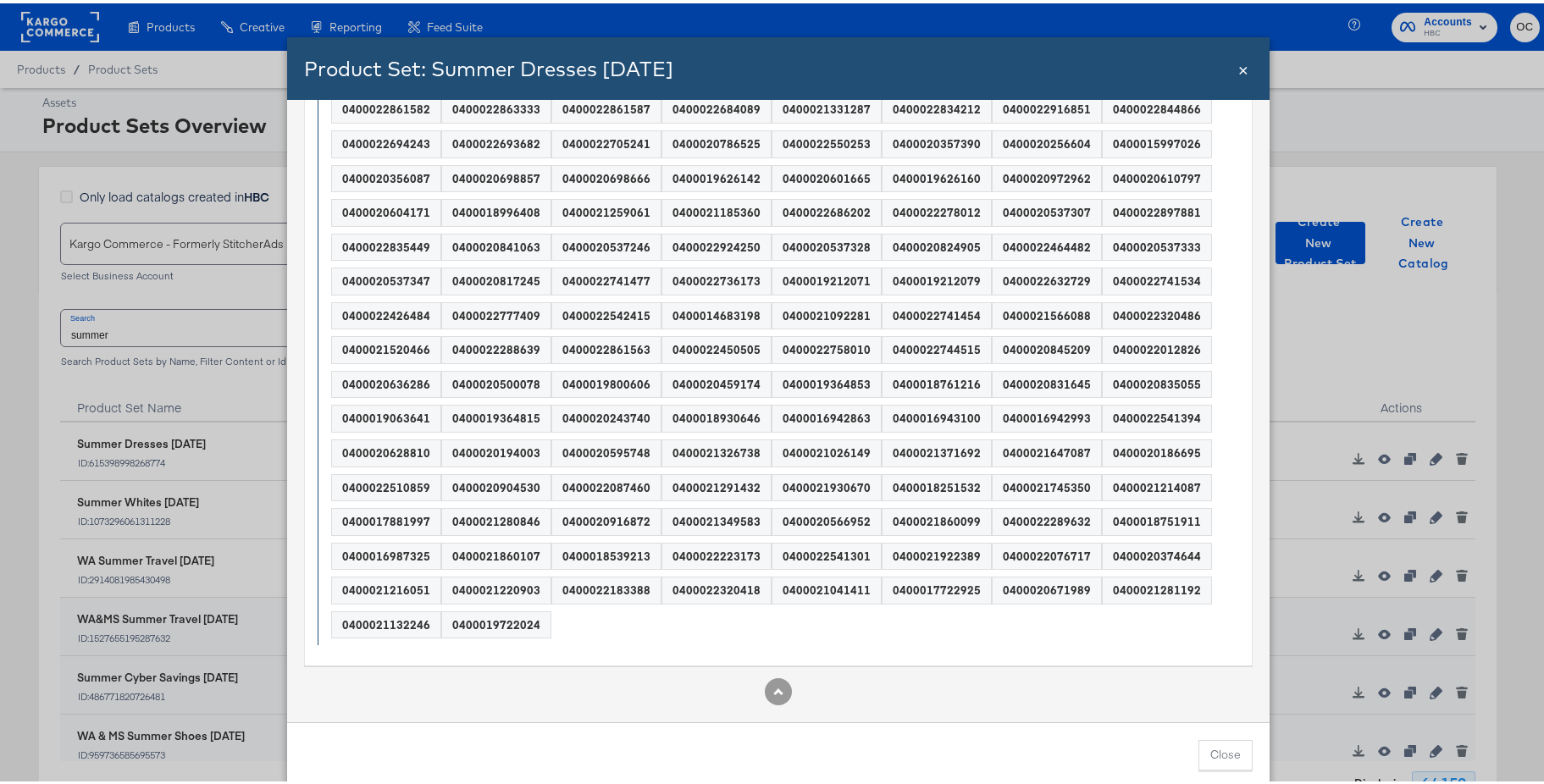 click on "Product Set: Summer Dresses [DATE] Close ×" at bounding box center (778, 65) 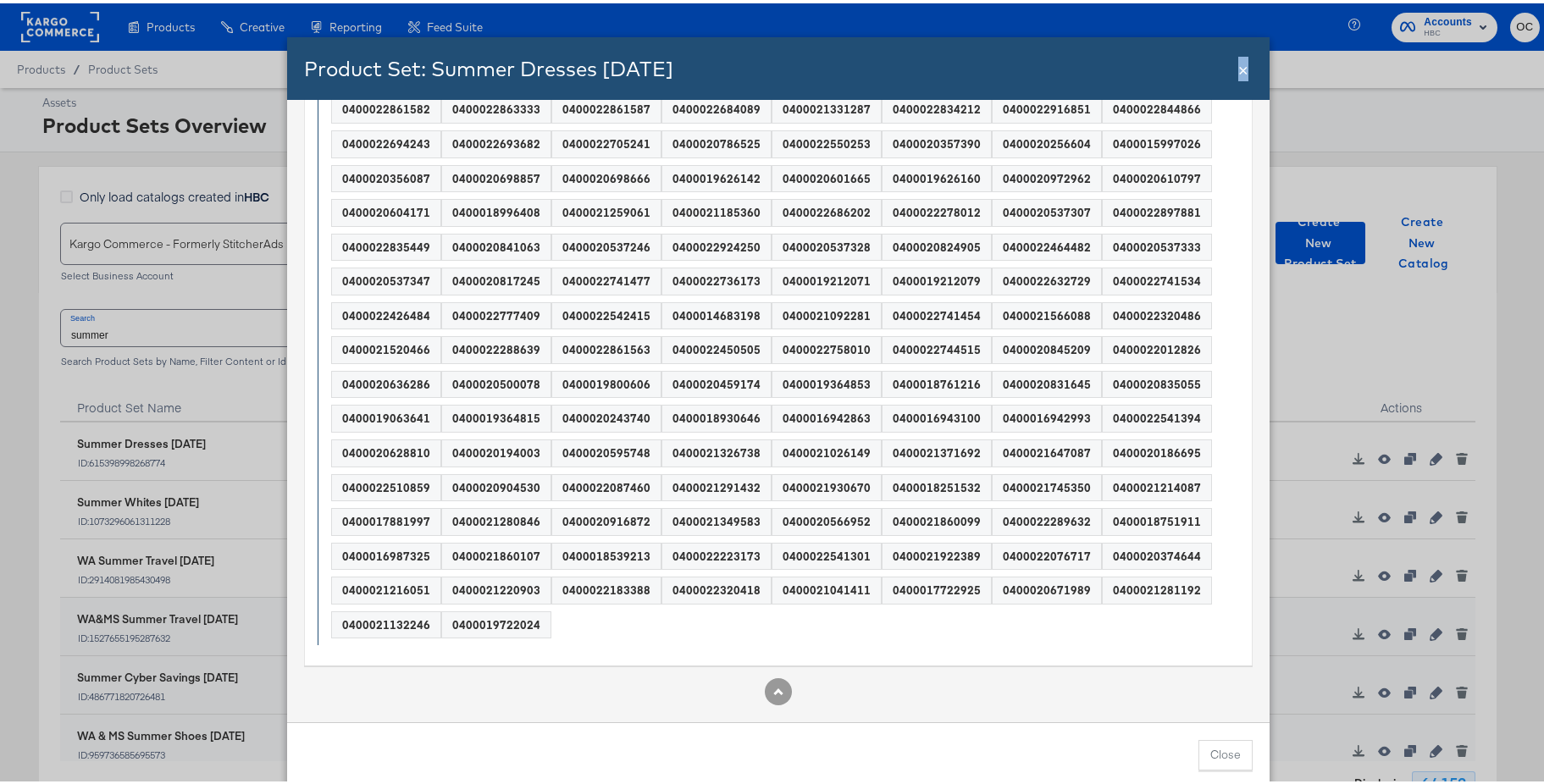 click on "×" at bounding box center [1243, 64] 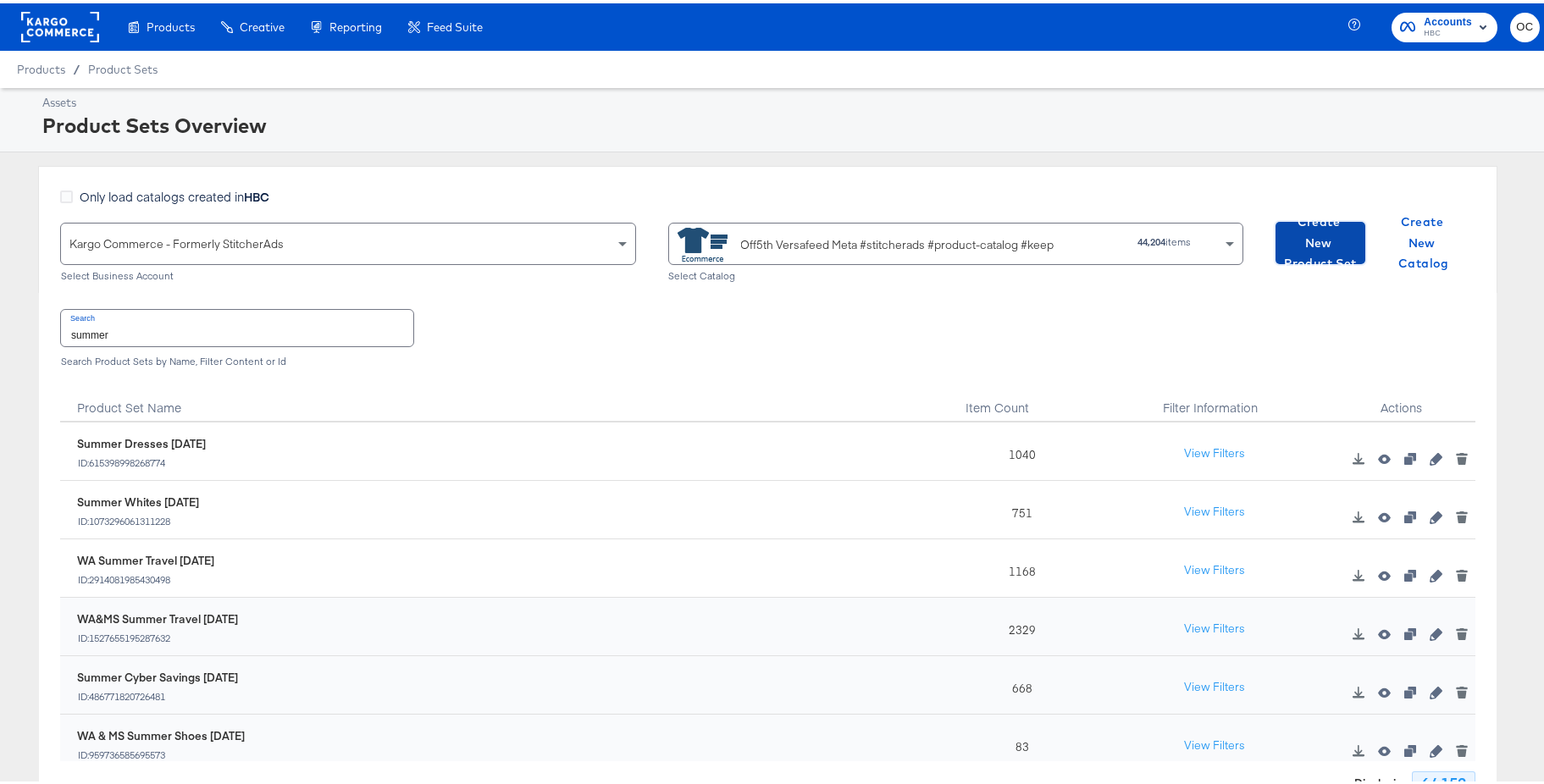 drag, startPoint x: 1307, startPoint y: 246, endPoint x: 1138, endPoint y: 266, distance: 170.17932 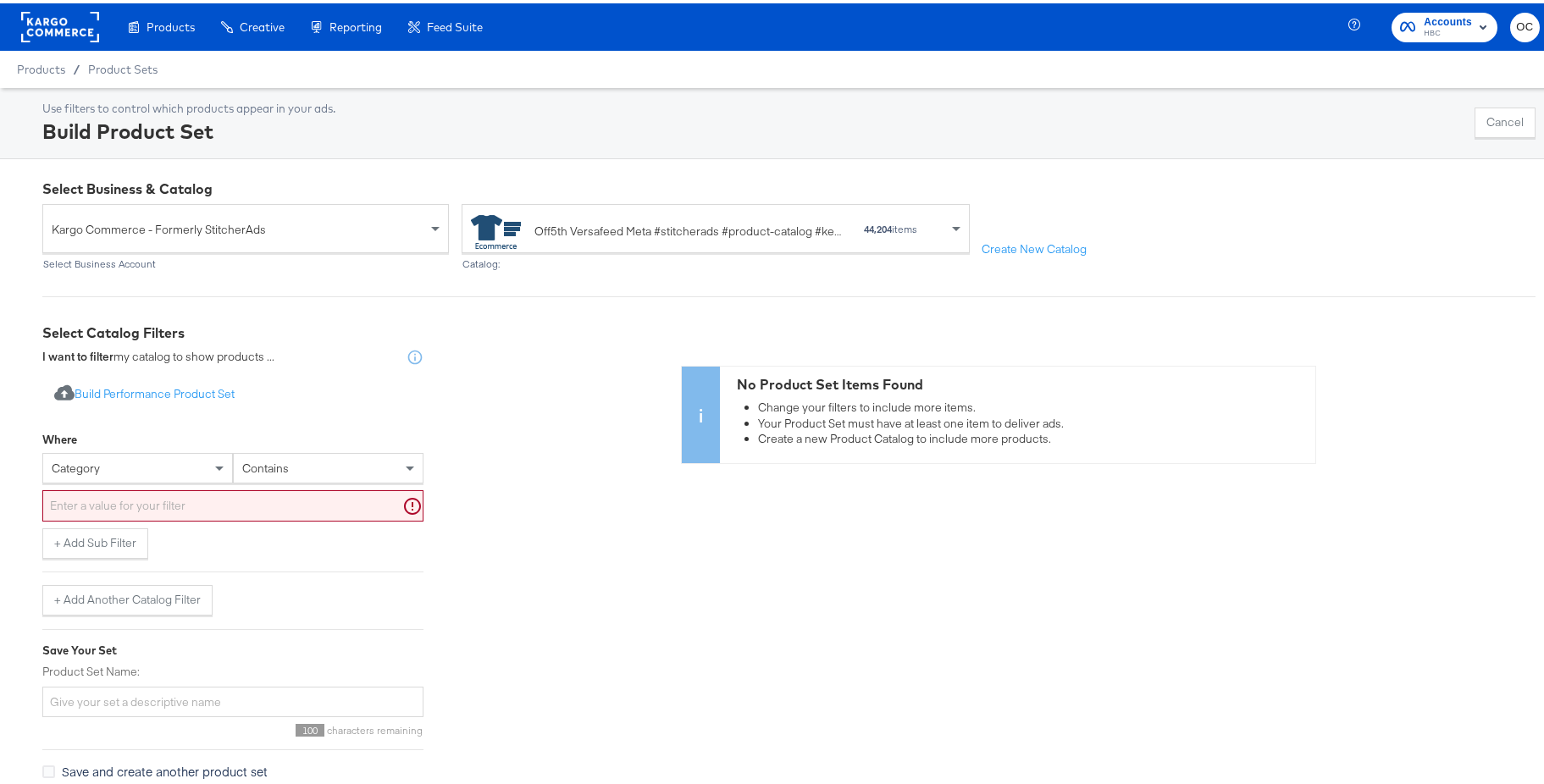 click on "category" at bounding box center (137, 465) 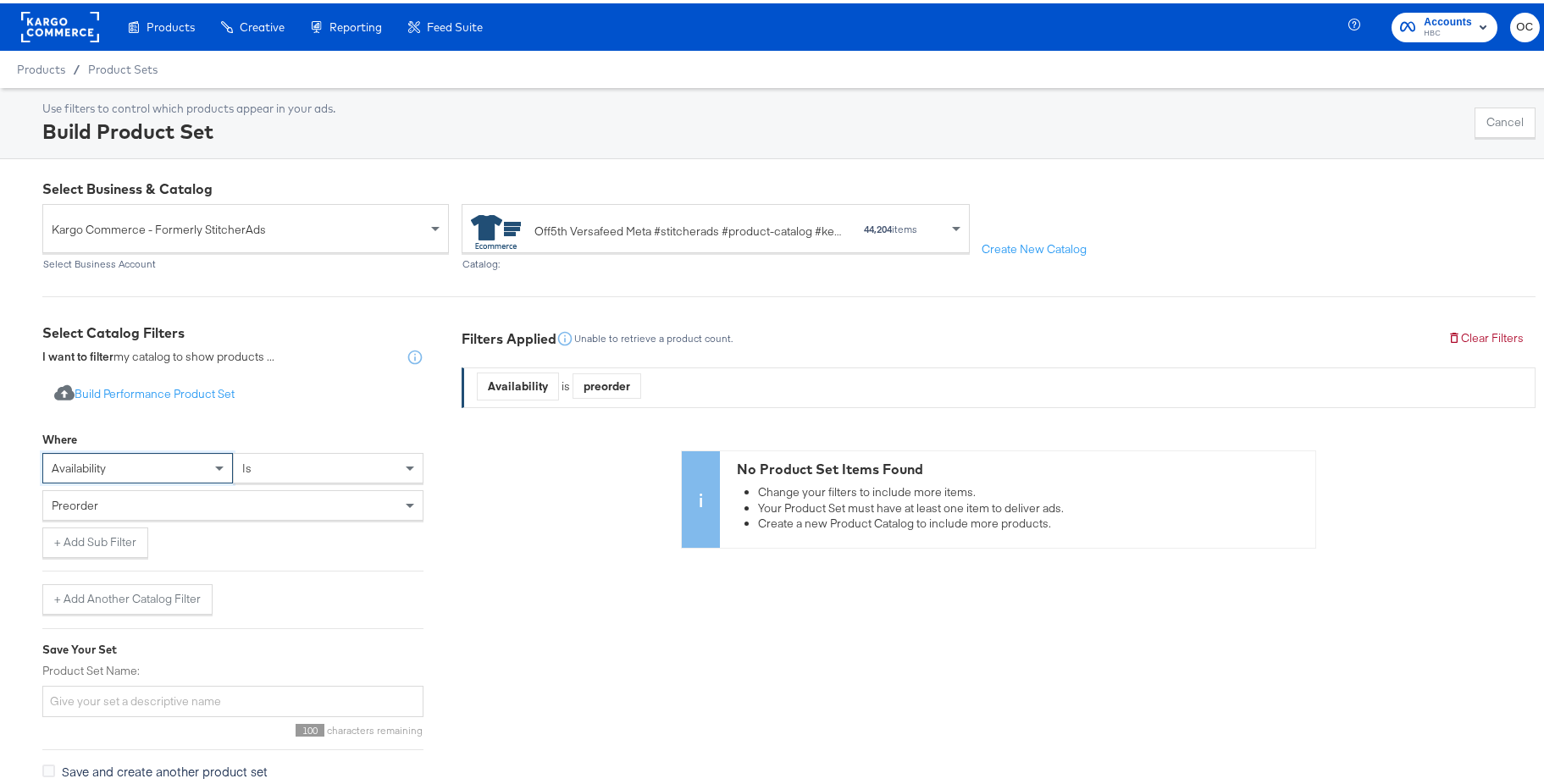 click on "preorder" at bounding box center [233, 502] 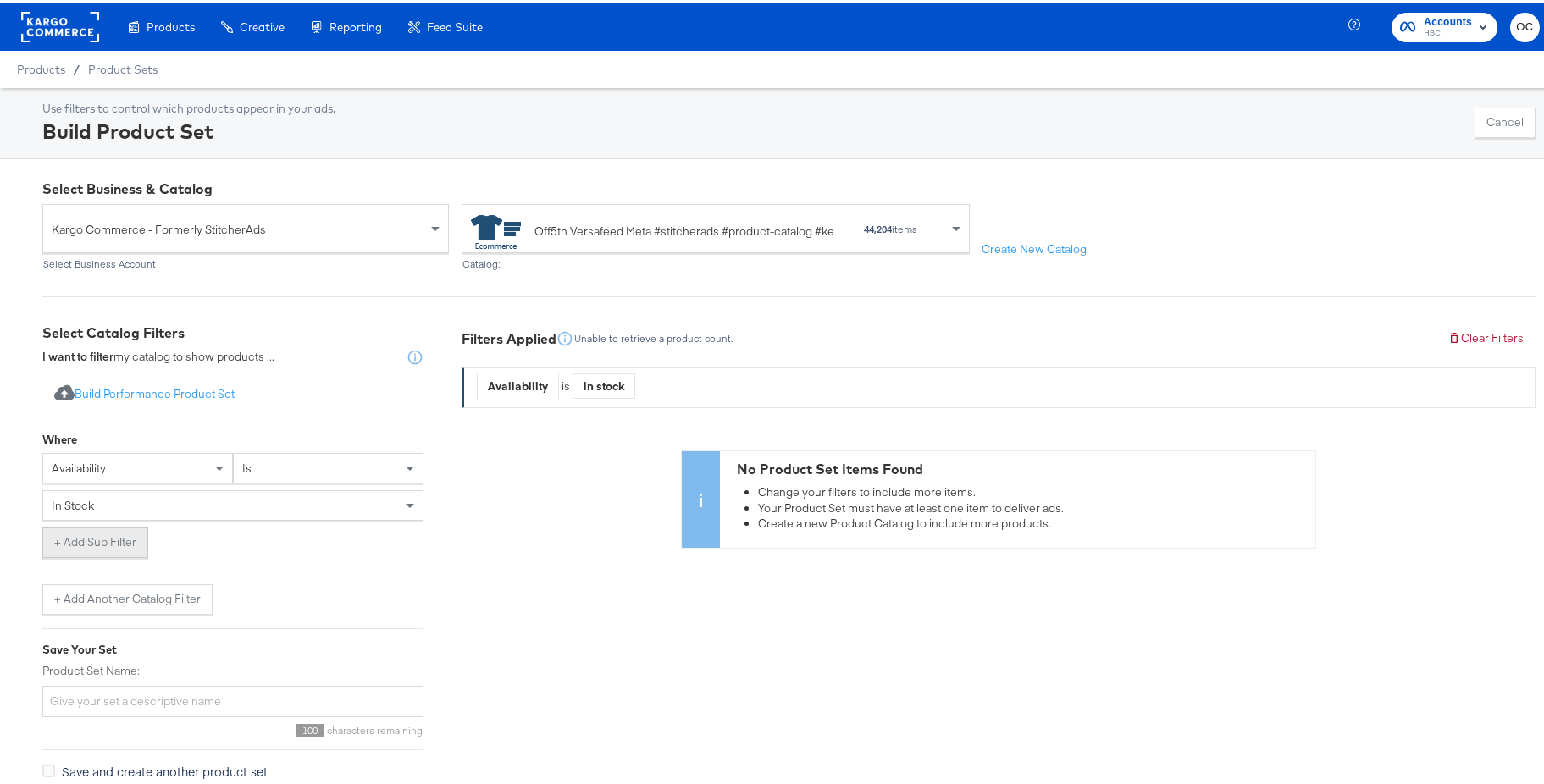 click on "+ Add Sub Filter" at bounding box center [95, 539] 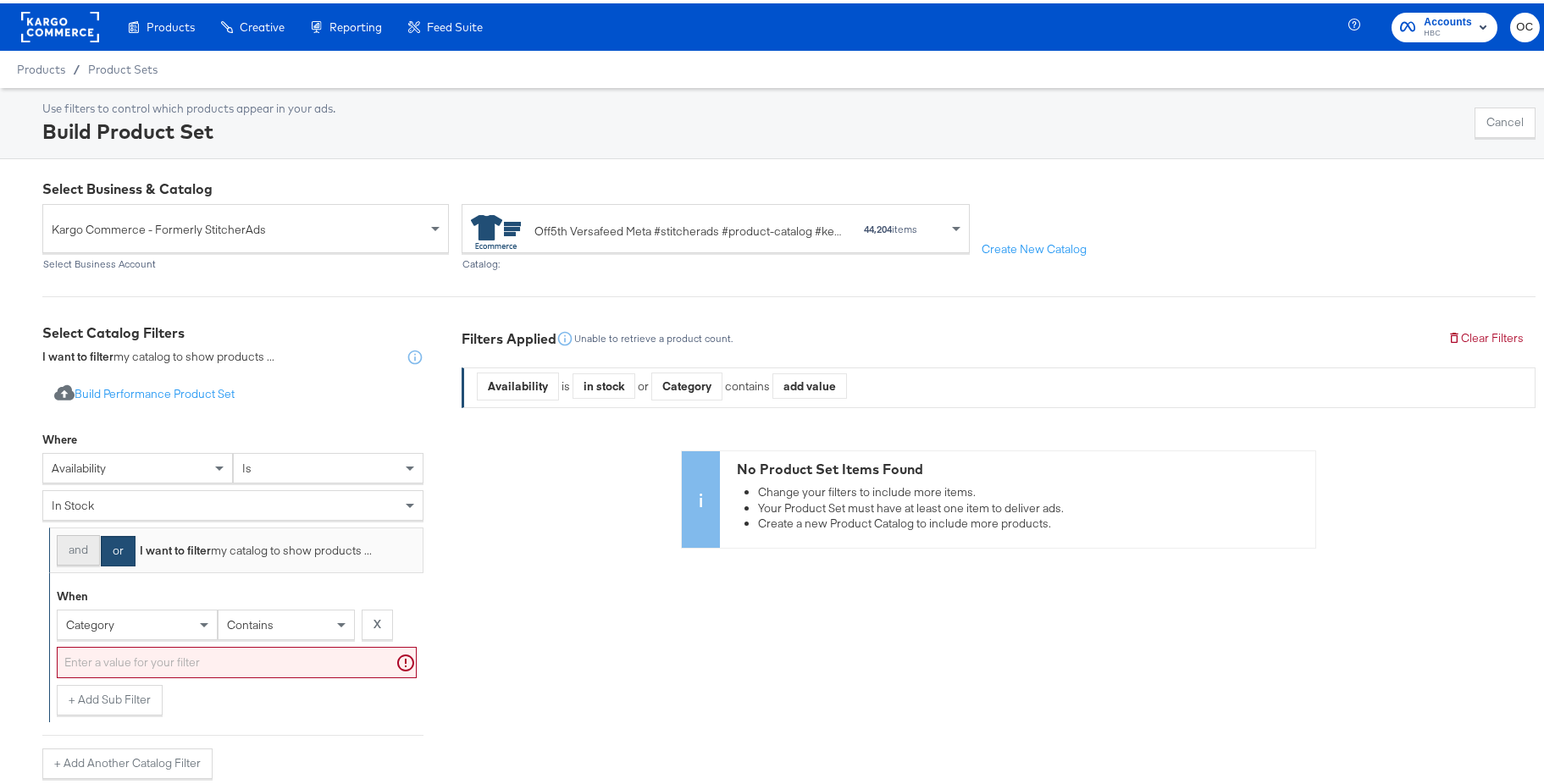 click on "and" at bounding box center (78, 547) 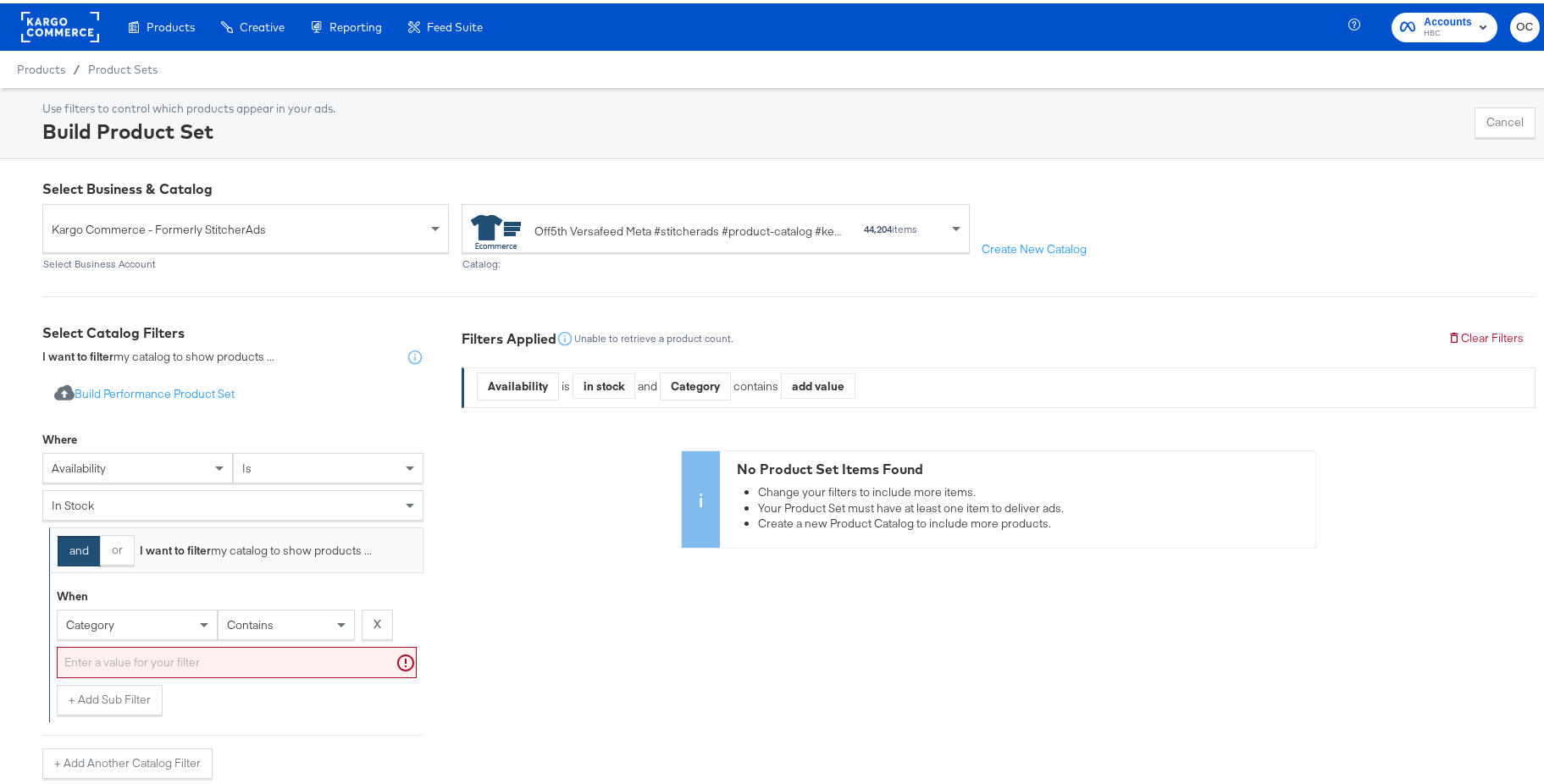 scroll, scrollTop: 232, scrollLeft: 0, axis: vertical 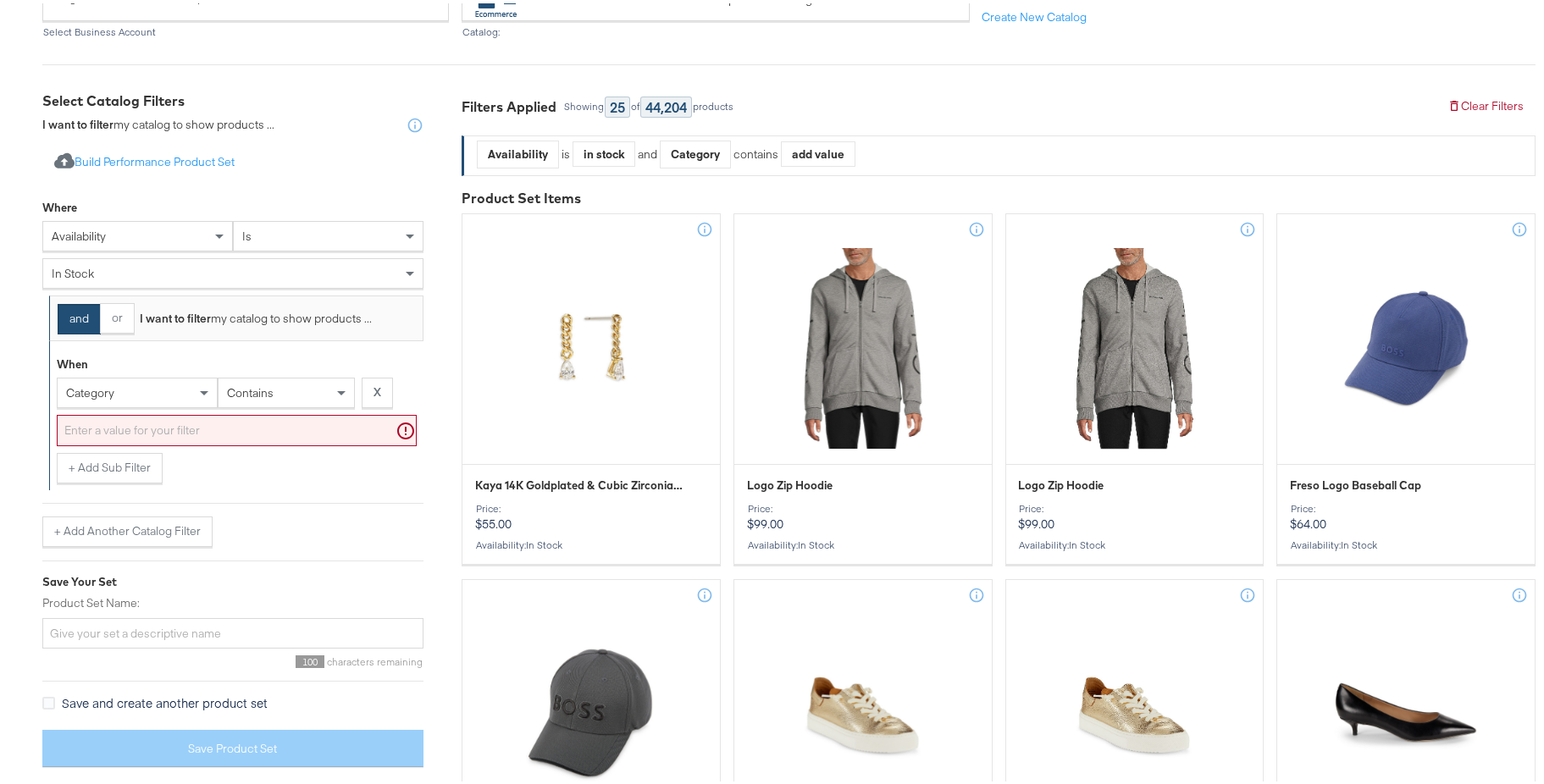 click on "category contains X" at bounding box center [236, 393] 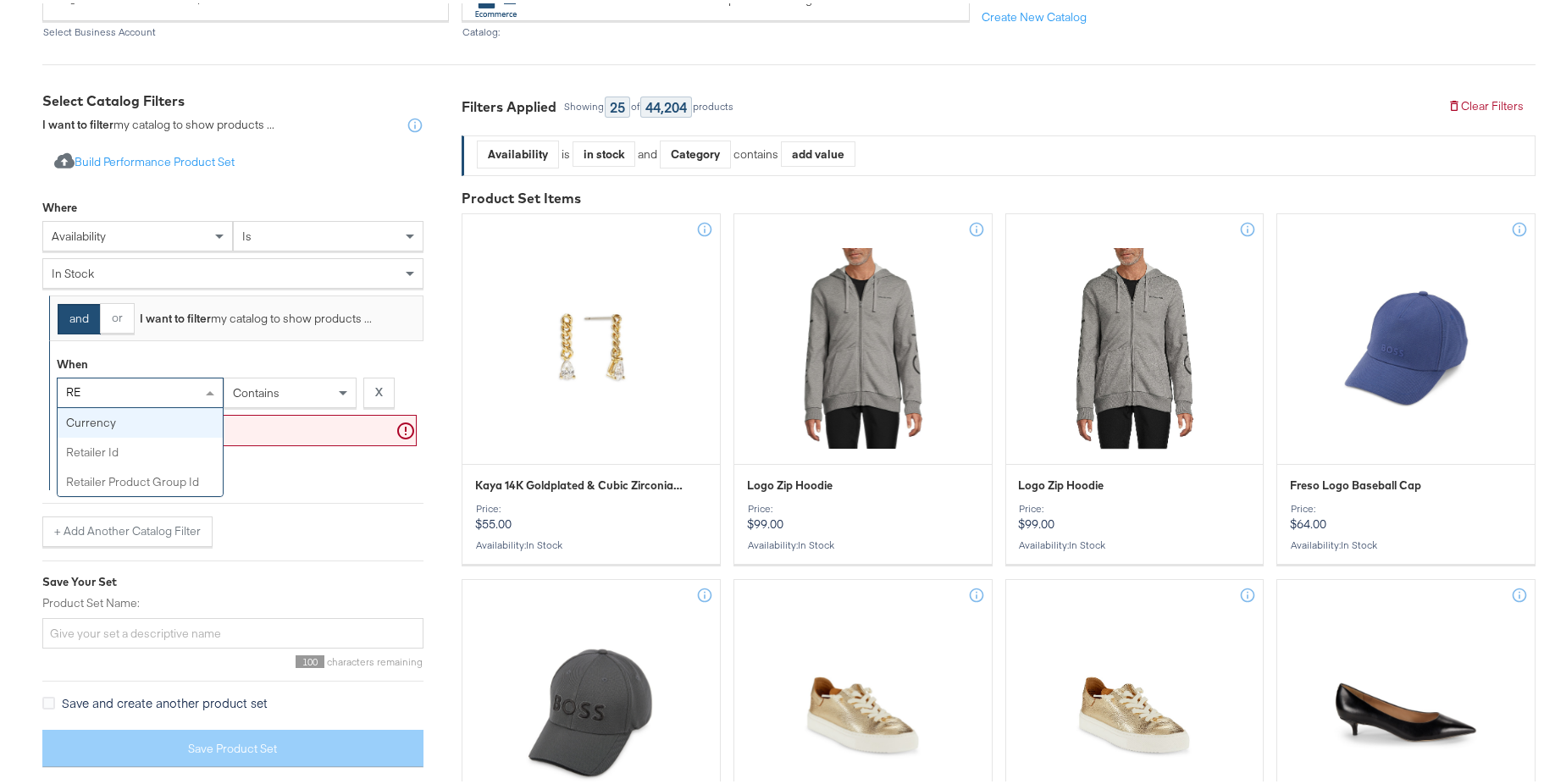 type on "RET" 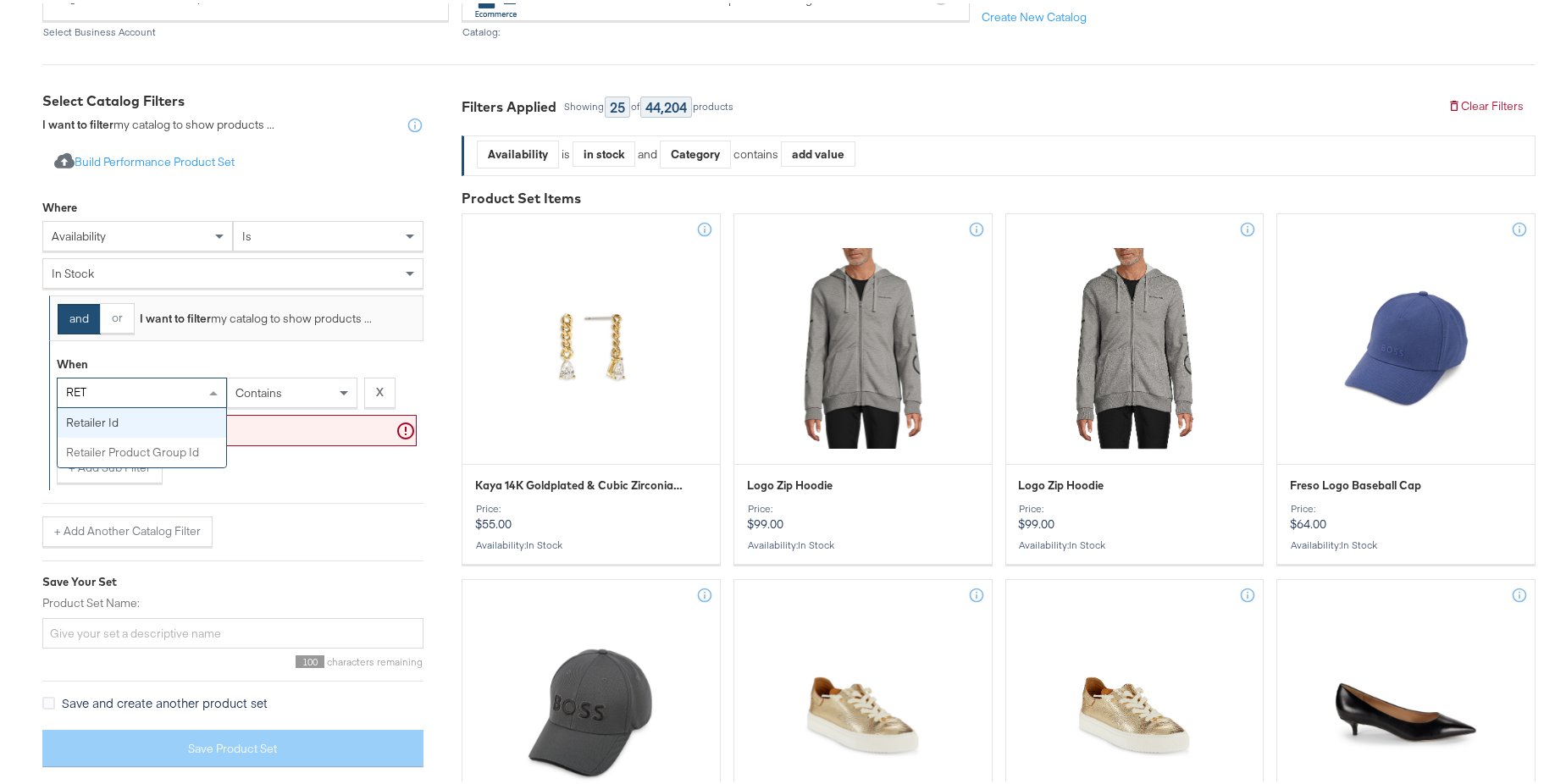 type 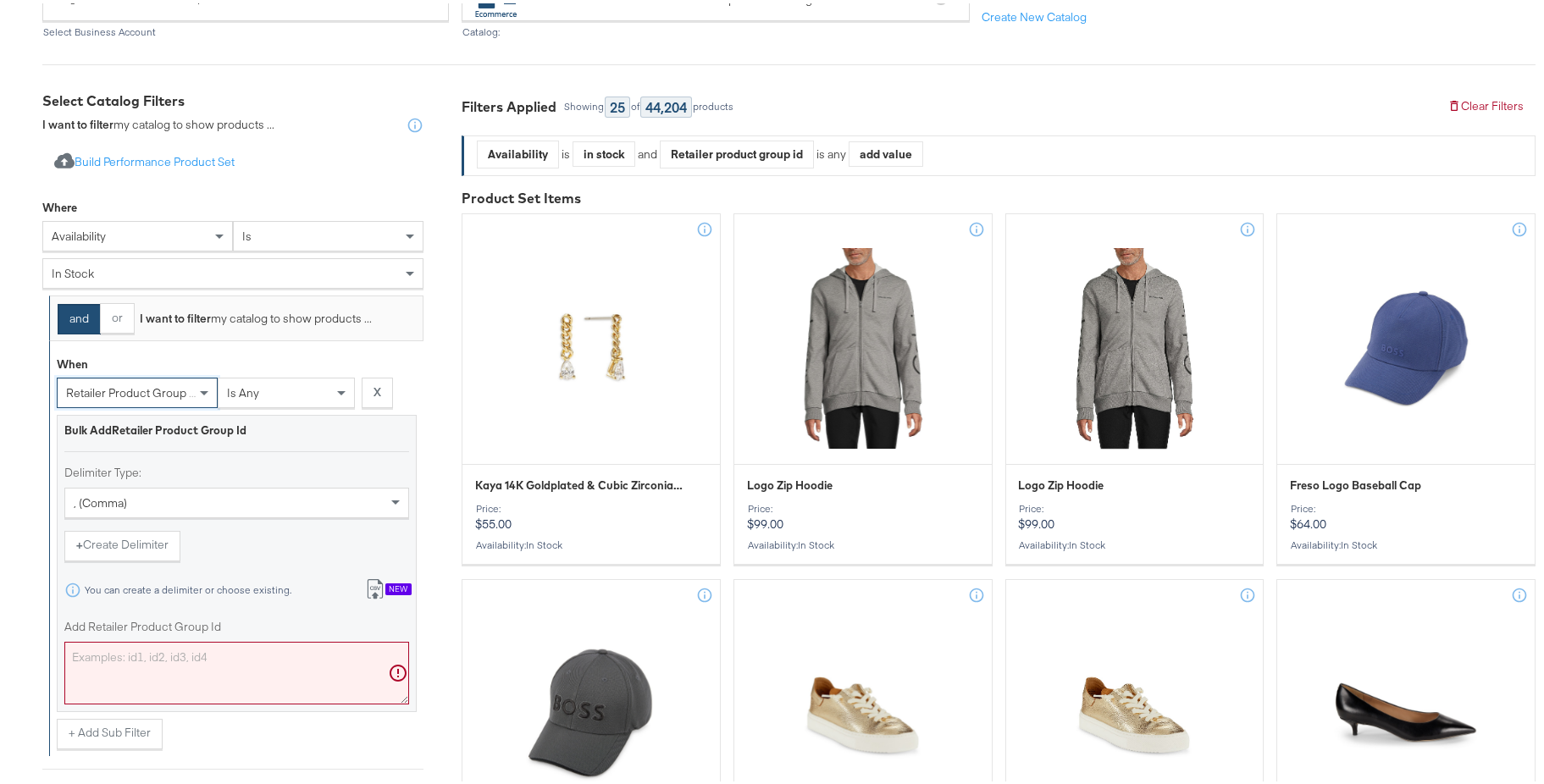 scroll, scrollTop: 439, scrollLeft: 0, axis: vertical 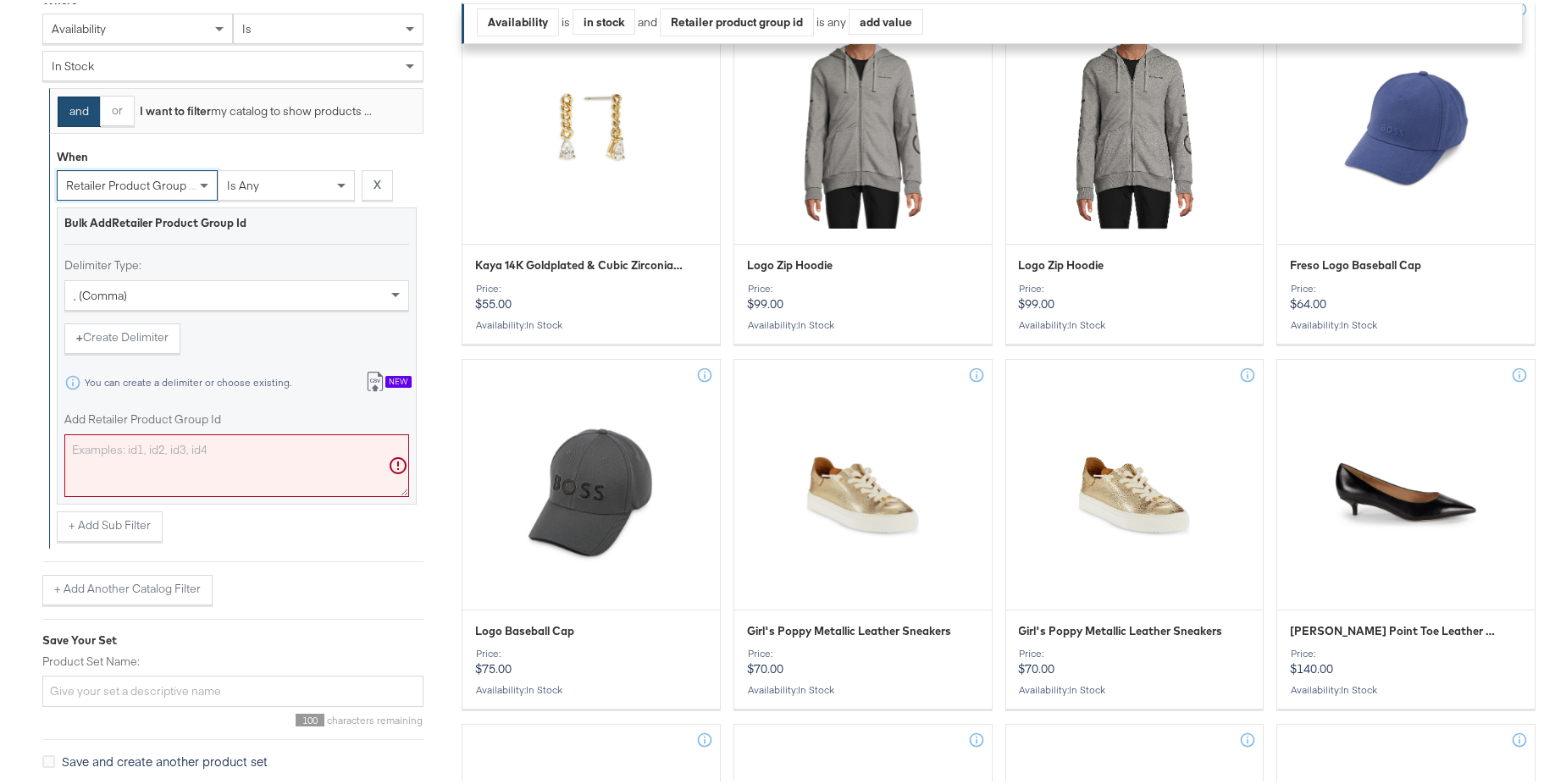 click on "Add Retailer Product Group Id" at bounding box center [236, 462] 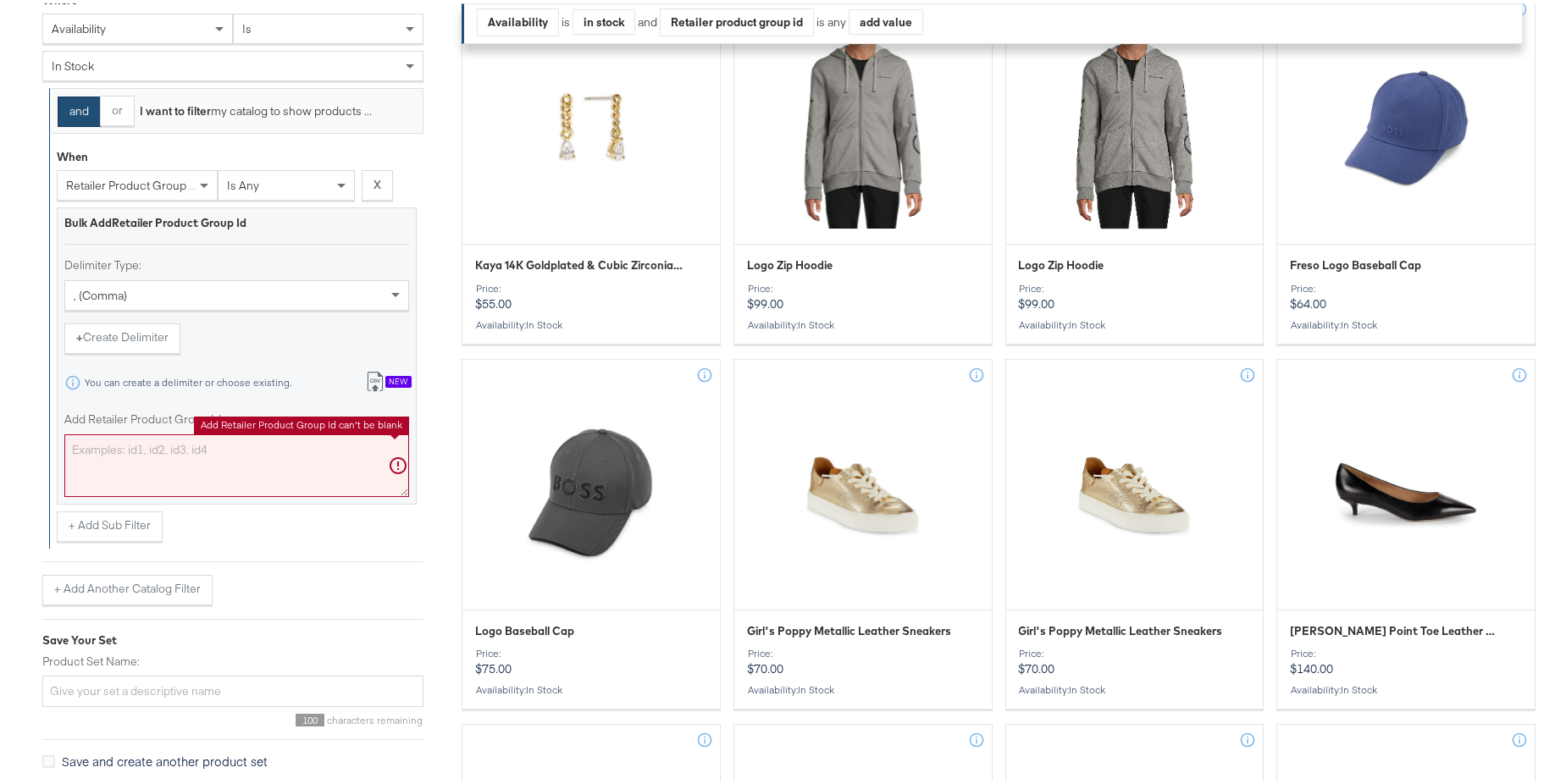 paste on "0400021253881,0400020811473,0400022577182,0400021408749,0400022686830,0400015357437,0400021662760,0400022582866,0400020368922,0400021129327,0400020447572,0400022409553,0400013855392,0400021495860,0400022580313,0400022857353,0400022772197,0400016380112,0400020797889,0400022811810,0400022772242,0400020152439,0400020153815,0400020656882,0400018942841,0400022737524,0400021129423,0400022615940,0400022577198,0400019197086,0400022564673,0400022619812,0400022616475,0400022783566,0400020836168,0400022091400,0400022741084,0400022772120,0400022751471,0400022564744,0400017000040,0400022577168,0400022616553,0400022394580,0400022564690,0400022404388,0400022408239,0400022404362,0400022408189,0400022824047,0400022857400,0400022591918,0400022591906,0400022409475,0400022615914,0400022972371,0400021167700,0400022972419,0400022577228,0400022564825,0400022742791,0400022689361,0400022963956,0400020481349,0400022939255,0400022972485,0400020987700,0400022972328,0400020987739,0400020495129,0400021407756,0400022713090,0400022939176..." 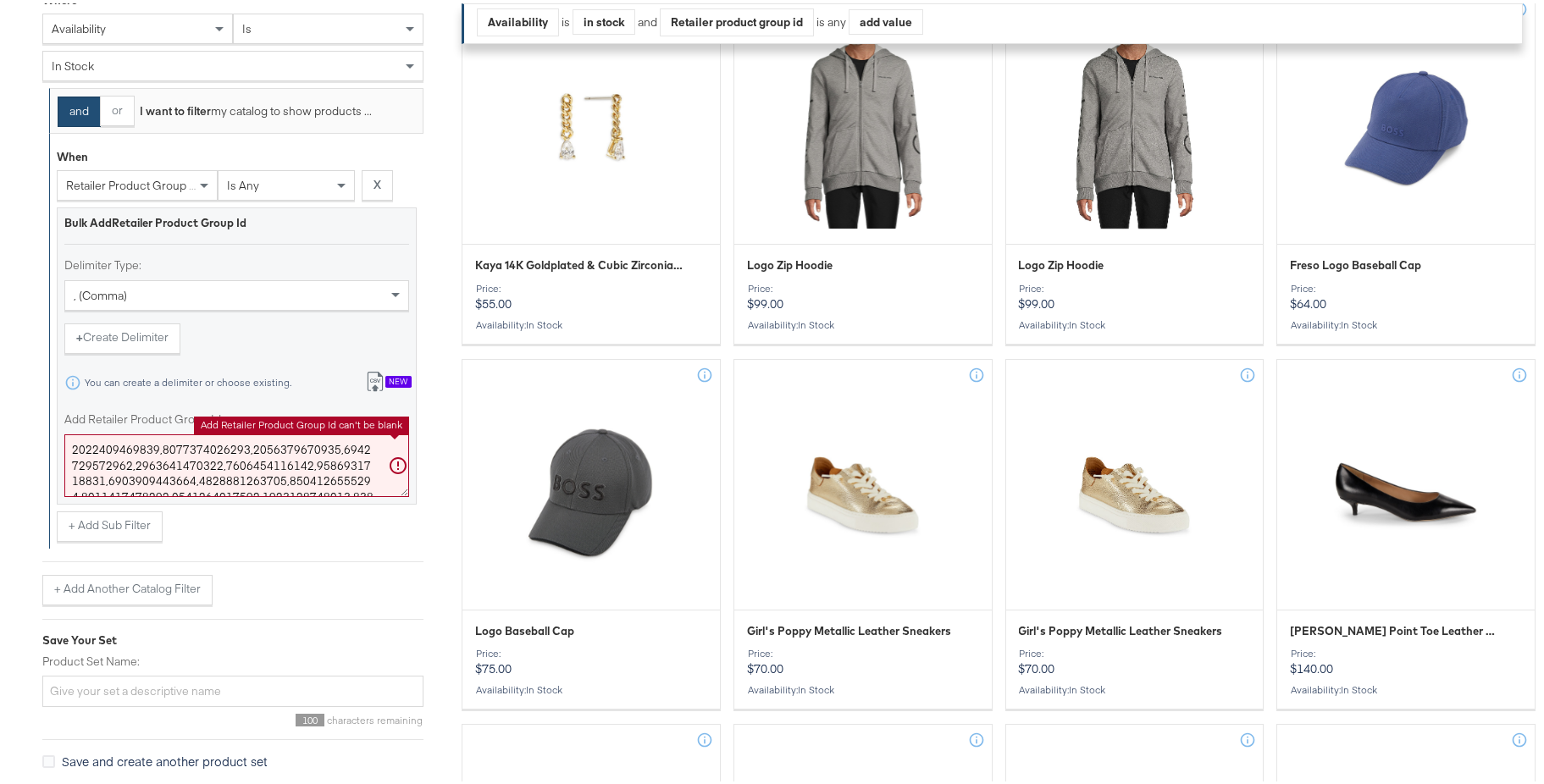 scroll, scrollTop: 3545, scrollLeft: 0, axis: vertical 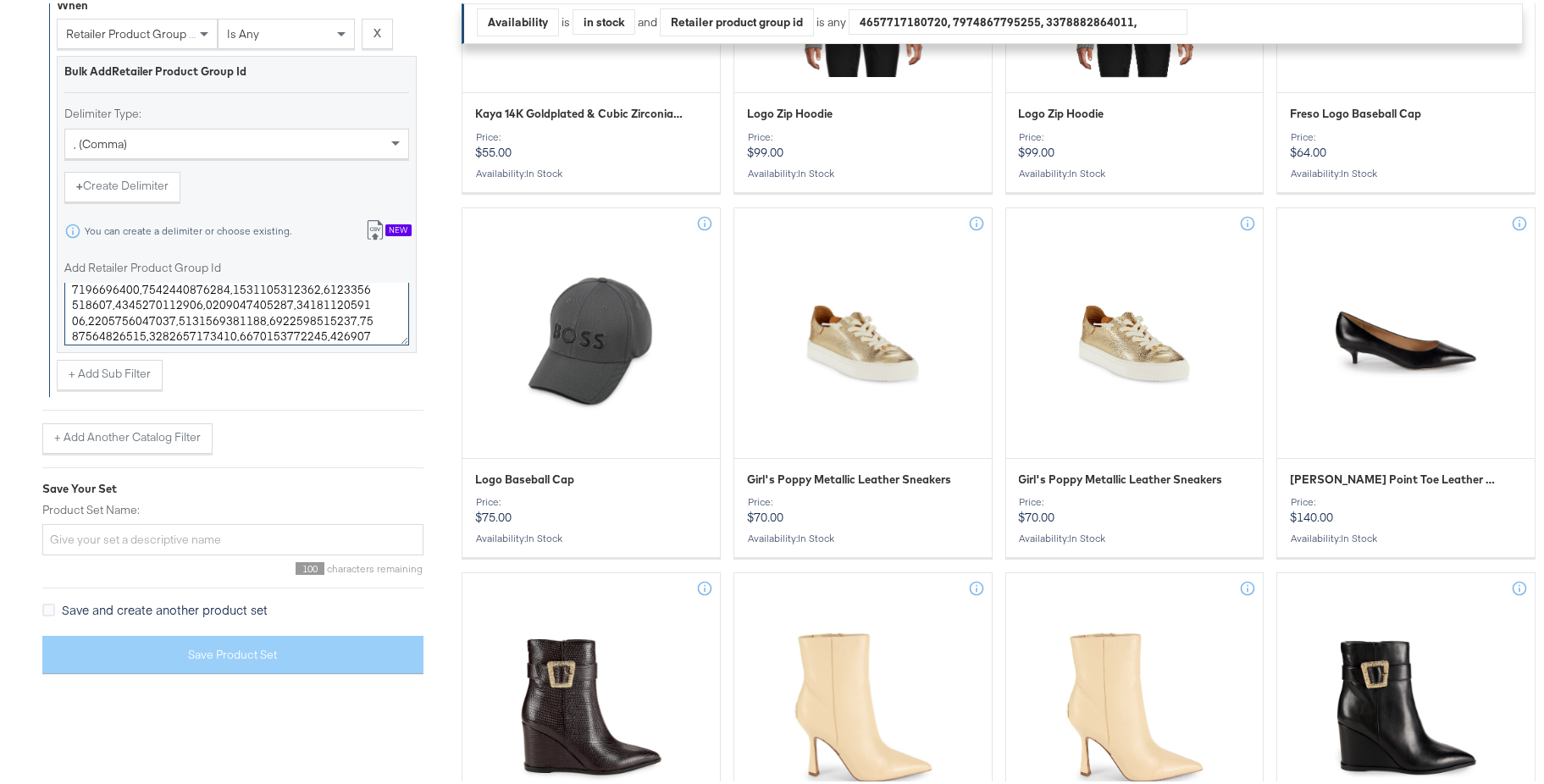 type on "0400021253881,0400020811473,0400022577182,0400021408749,0400022686830,0400015357437,0400021662760,0400022582866,0400020368922,0400021129327,0400020447572,0400022409553,0400013855392,0400021495860,0400022580313,0400022857353,0400022772197,0400016380112,0400020797889,0400022811810,0400022772242,0400020152439,0400020153815,0400020656882,0400018942841,0400022737524,0400021129423,0400022615940,0400022577198,0400019197086,0400022564673,0400022619812,0400022616475,0400022783566,0400020836168,0400022091400,0400022741084,0400022772120,0400022751471,0400022564744,0400017000040,0400022577168,0400022616553,0400022394580,0400022564690,0400022404388,0400022408239,0400022404362,0400022408189,0400022824047,0400022857400,0400022591918,0400022591906,0400022409475,0400022615914,0400022972371,0400021167700,0400022972419,0400022577228,0400022564825,0400022742791,0400022689361,0400022963956,0400020481349,0400022939255,0400022972485,0400020987700,0400022972328,0400020987739,0400020495129,0400021407756,0400022713090,0400022939176..." 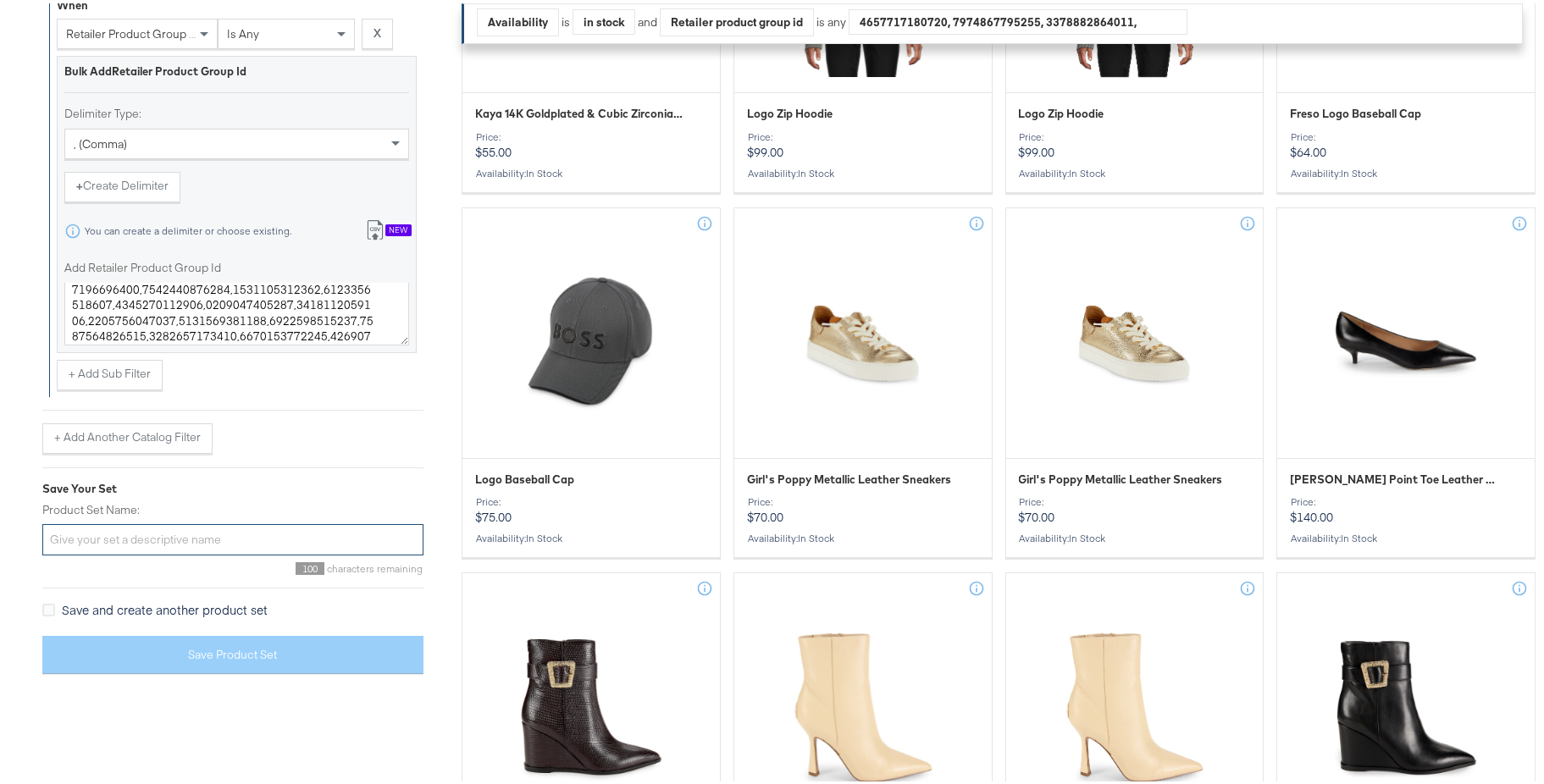 click on "Product Set Name:" at bounding box center (233, 536) 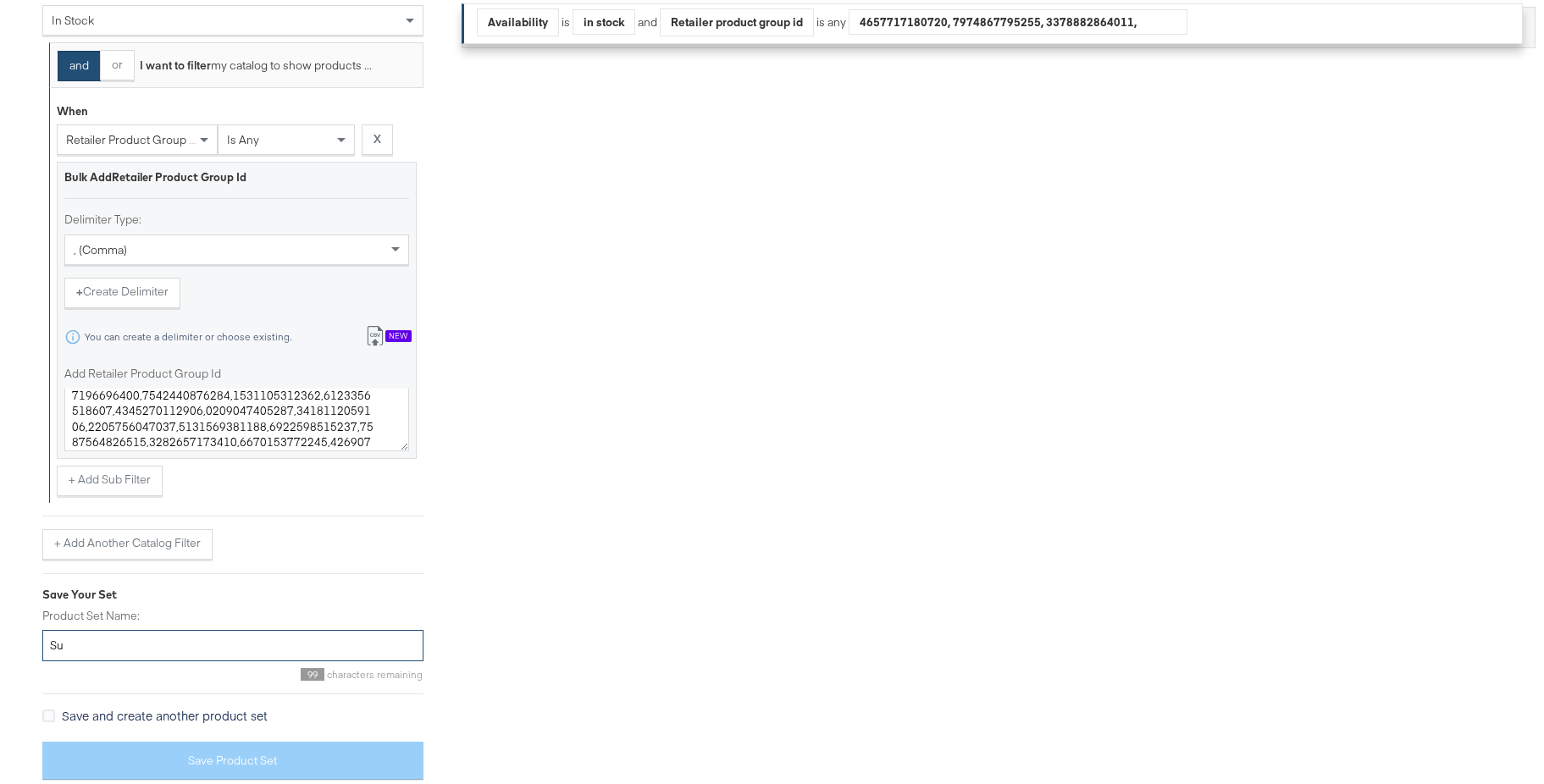 scroll, scrollTop: 591, scrollLeft: 0, axis: vertical 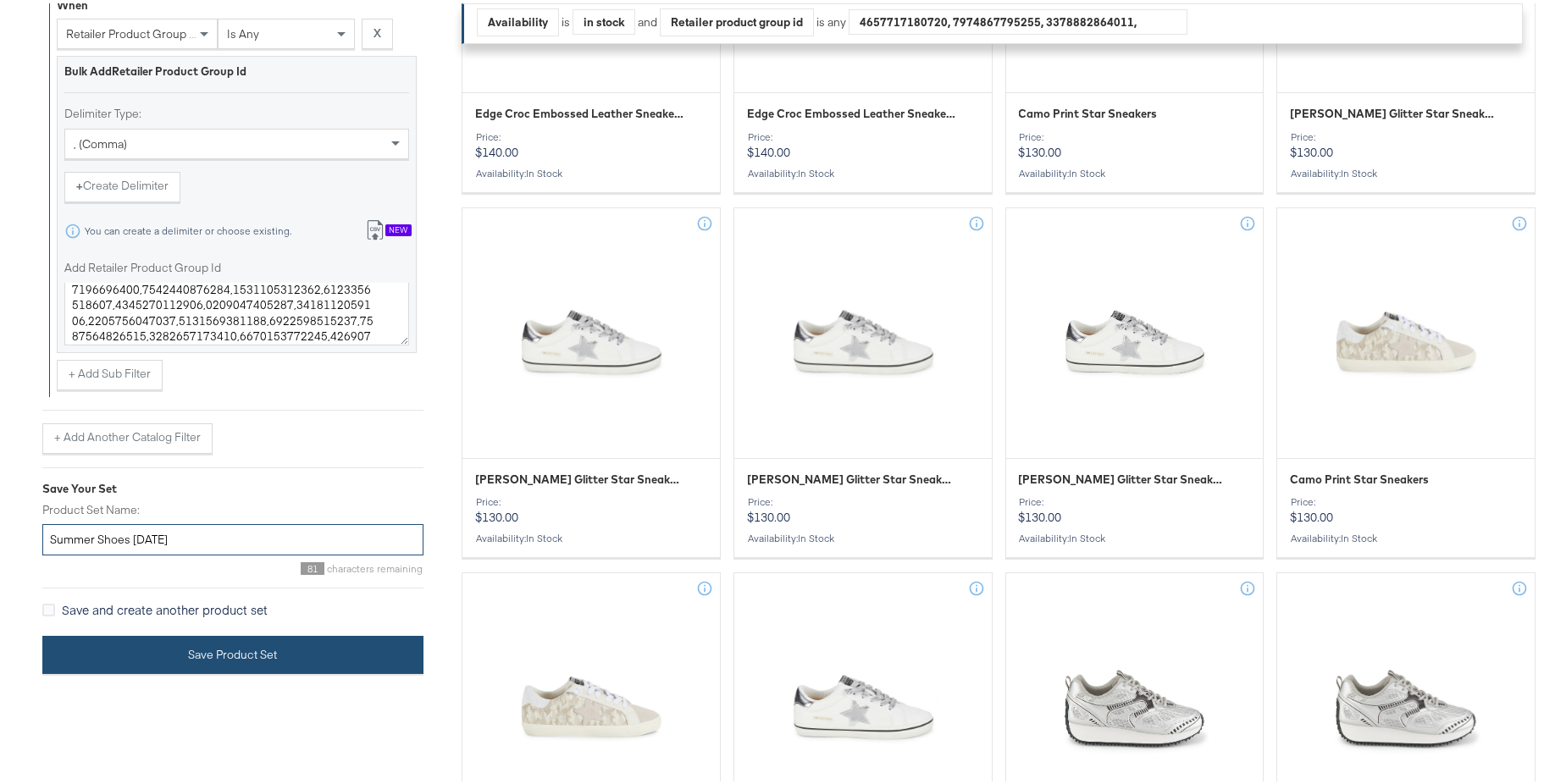 type on "Summer Shoes [DATE]" 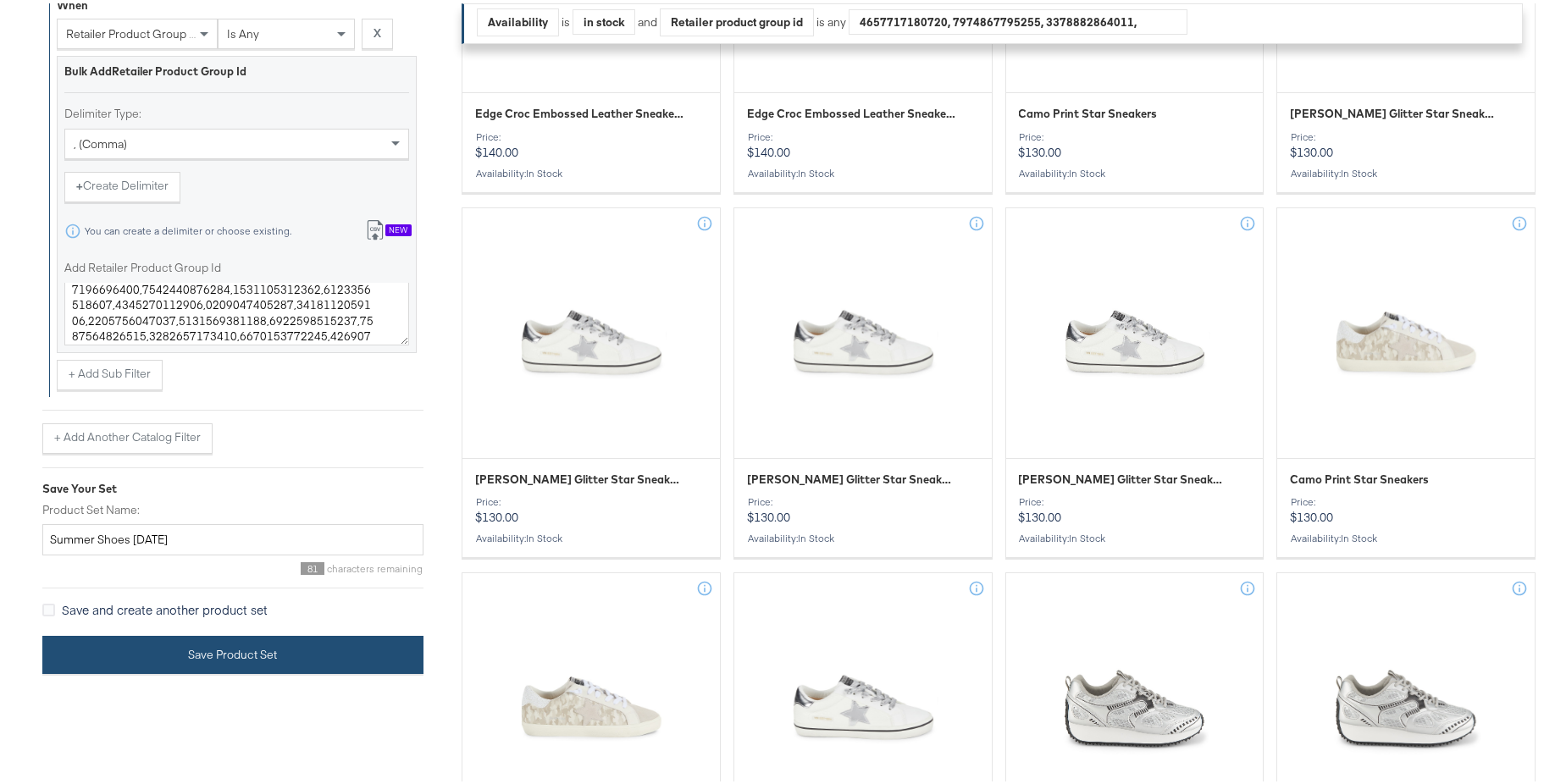 click on "Save Product Set" at bounding box center (233, 651) 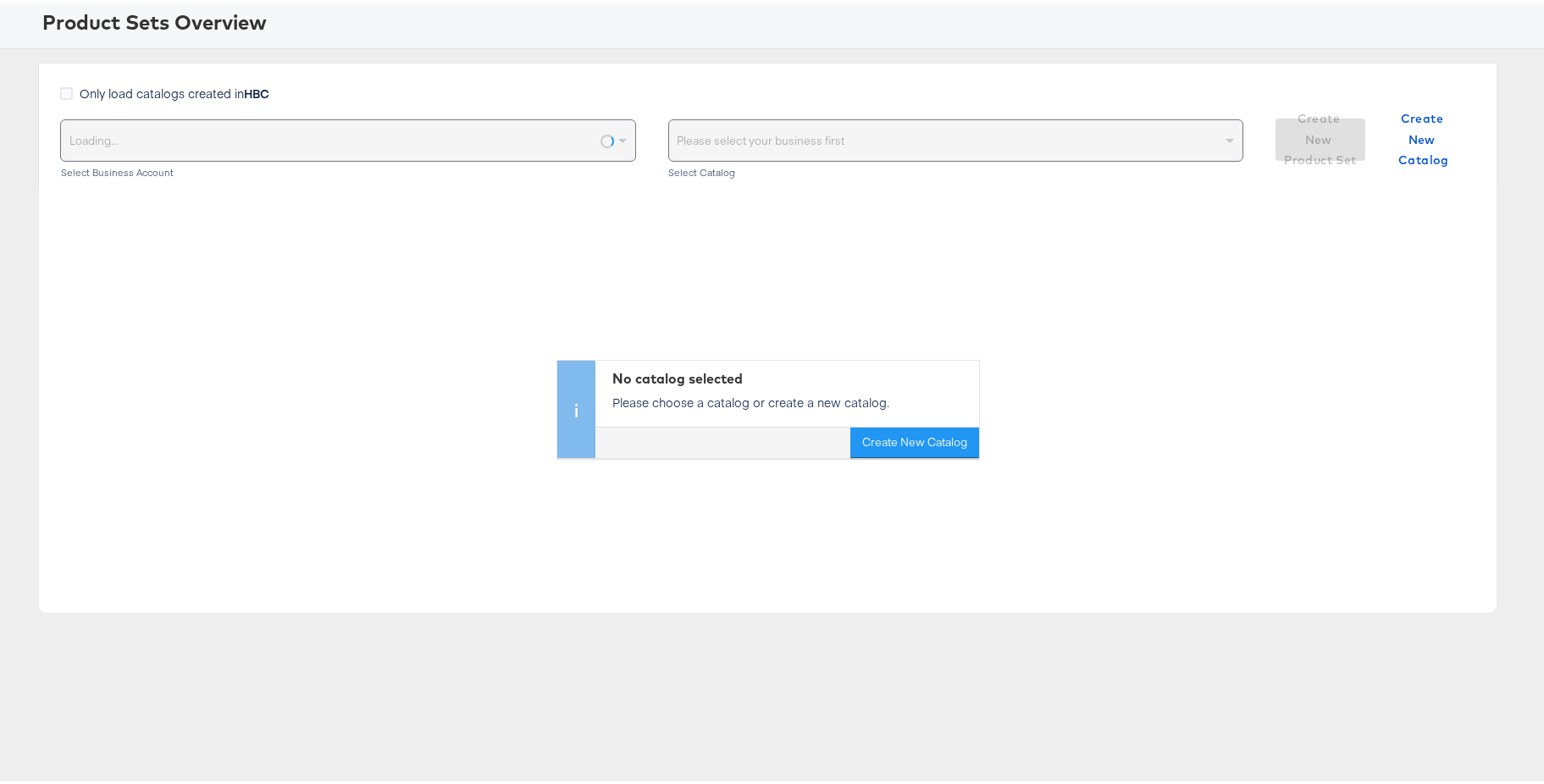 scroll, scrollTop: 0, scrollLeft: 0, axis: both 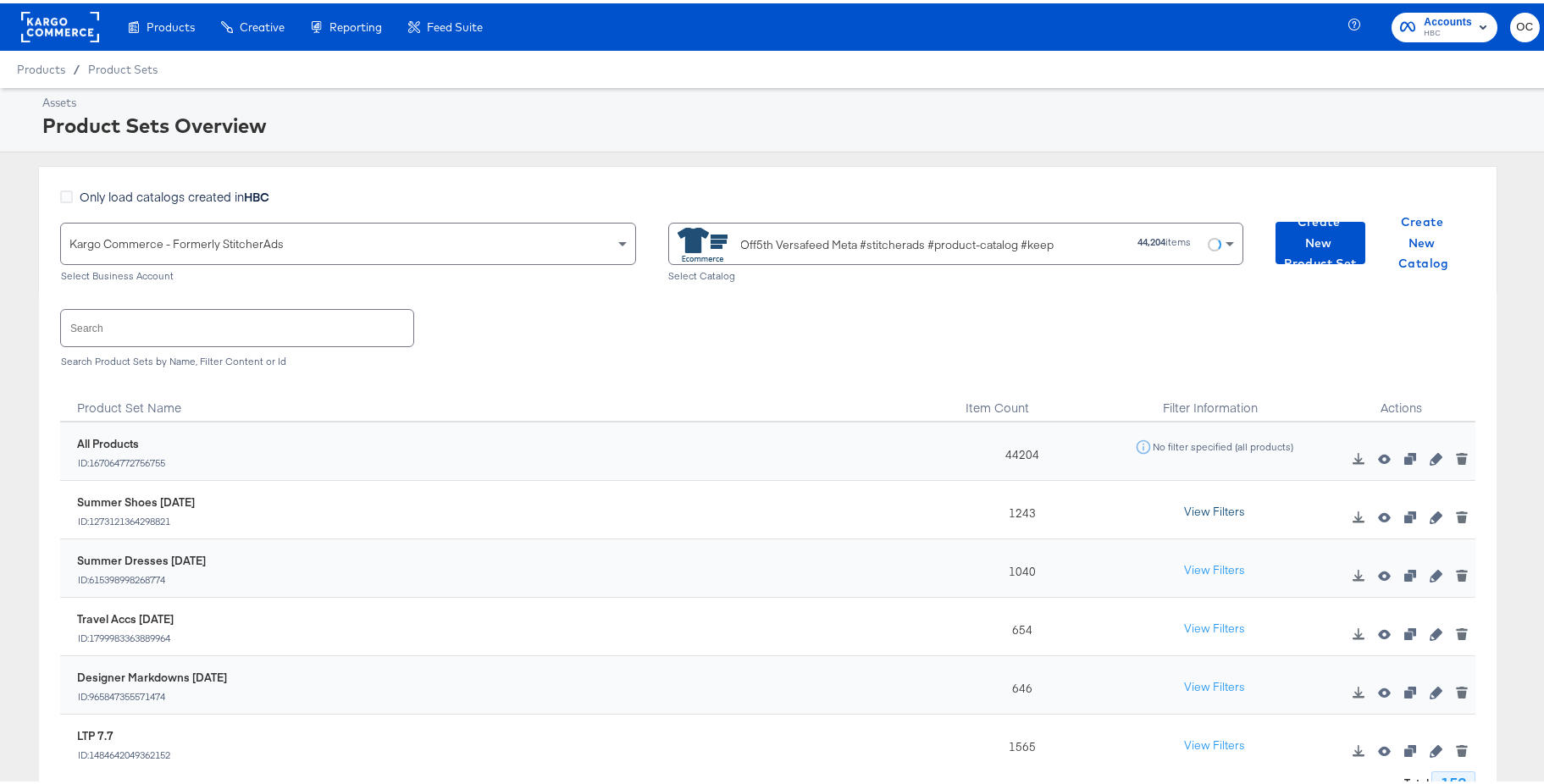 click on "View Filters" at bounding box center [1215, 509] 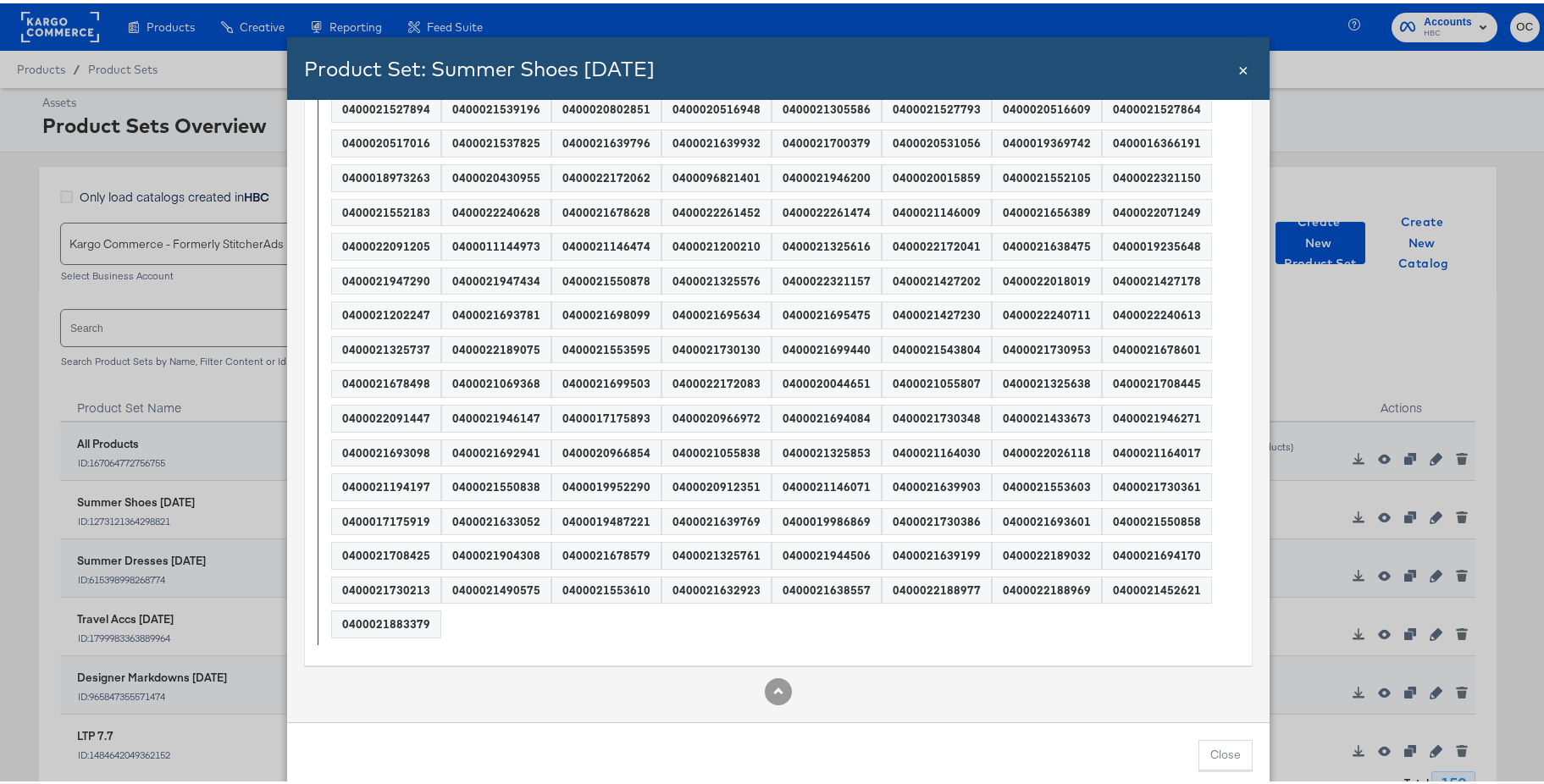 scroll, scrollTop: 0, scrollLeft: 0, axis: both 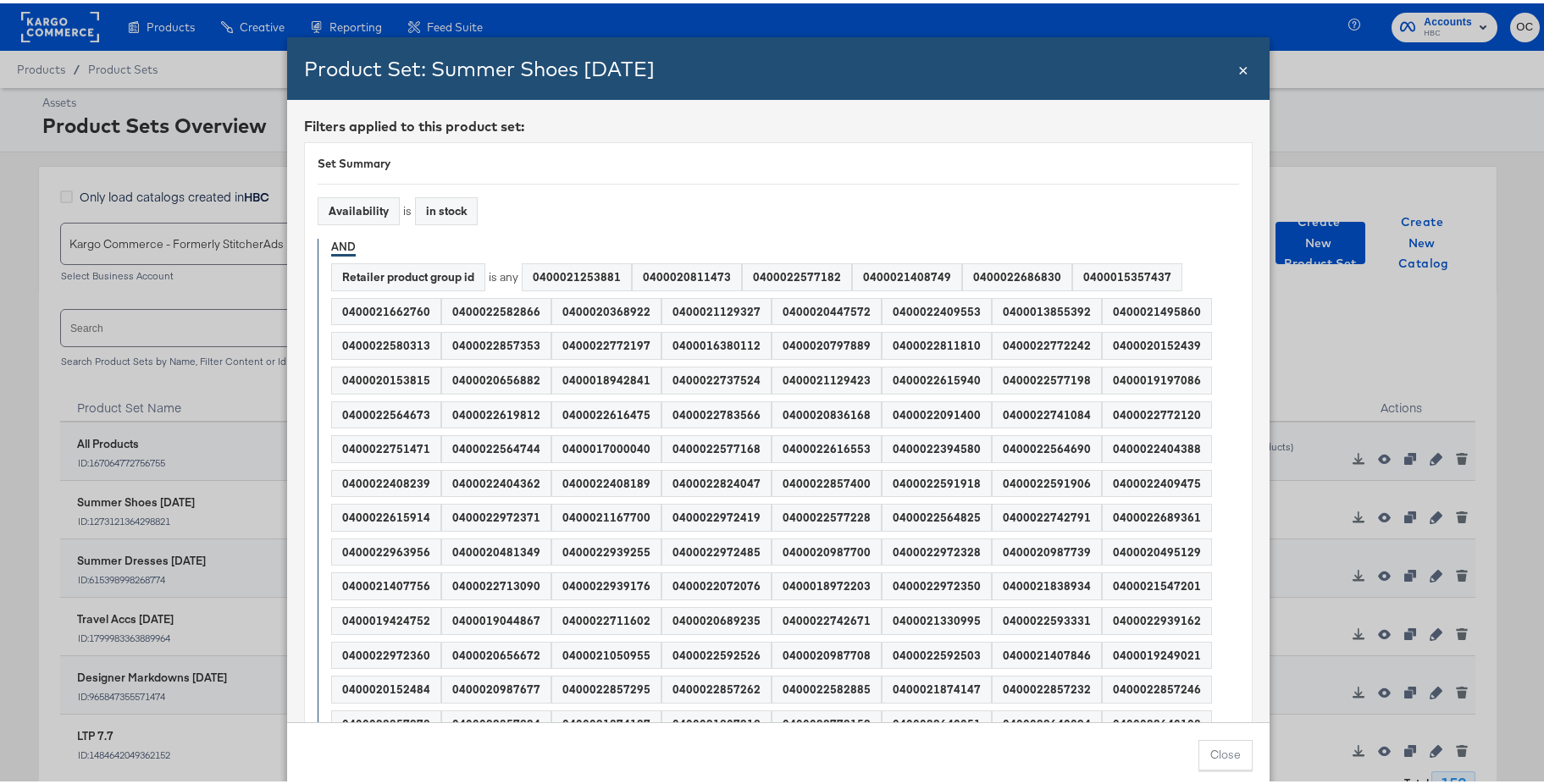 click on "×" at bounding box center (1243, 64) 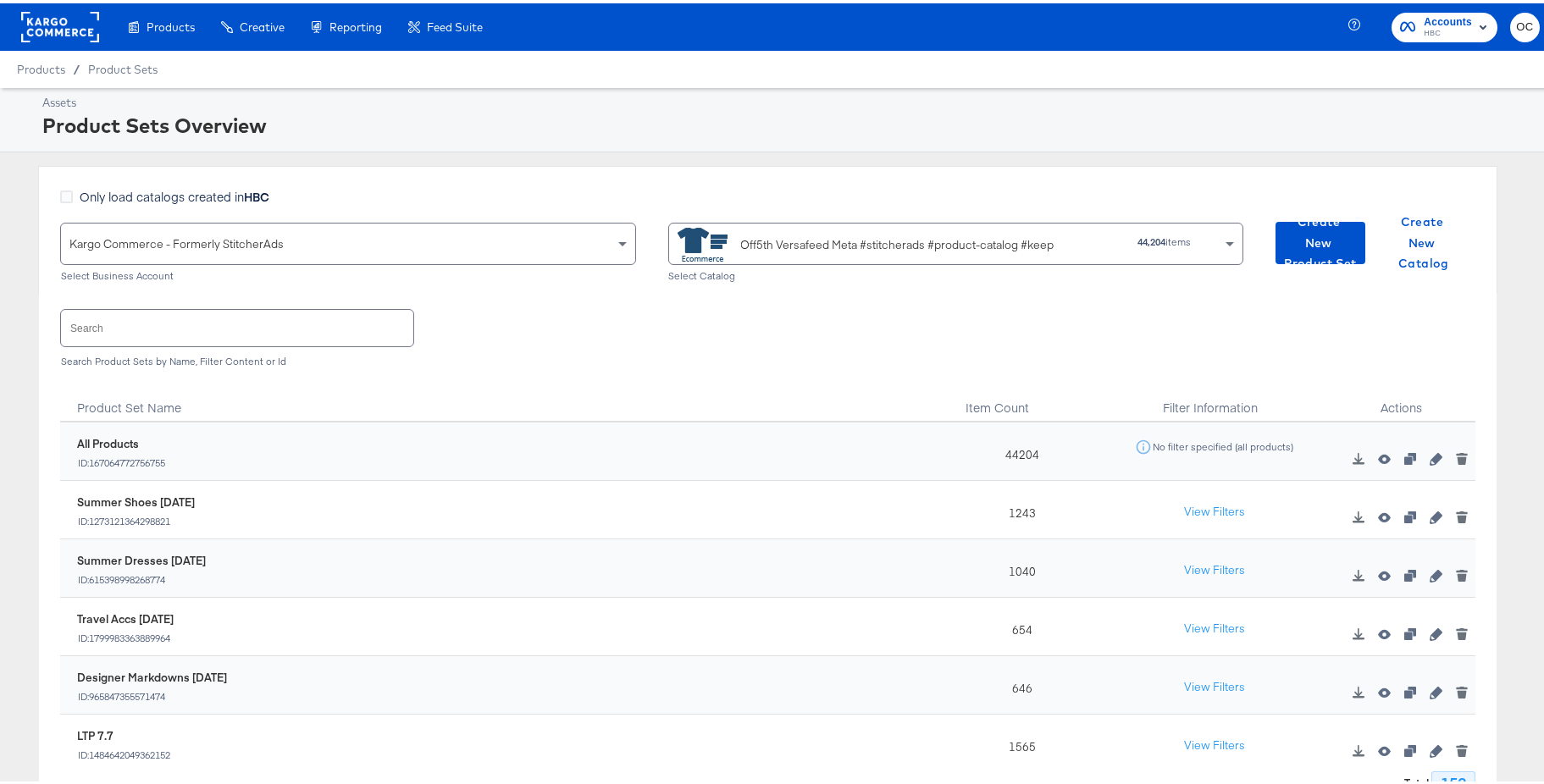 click at bounding box center (237, 324) 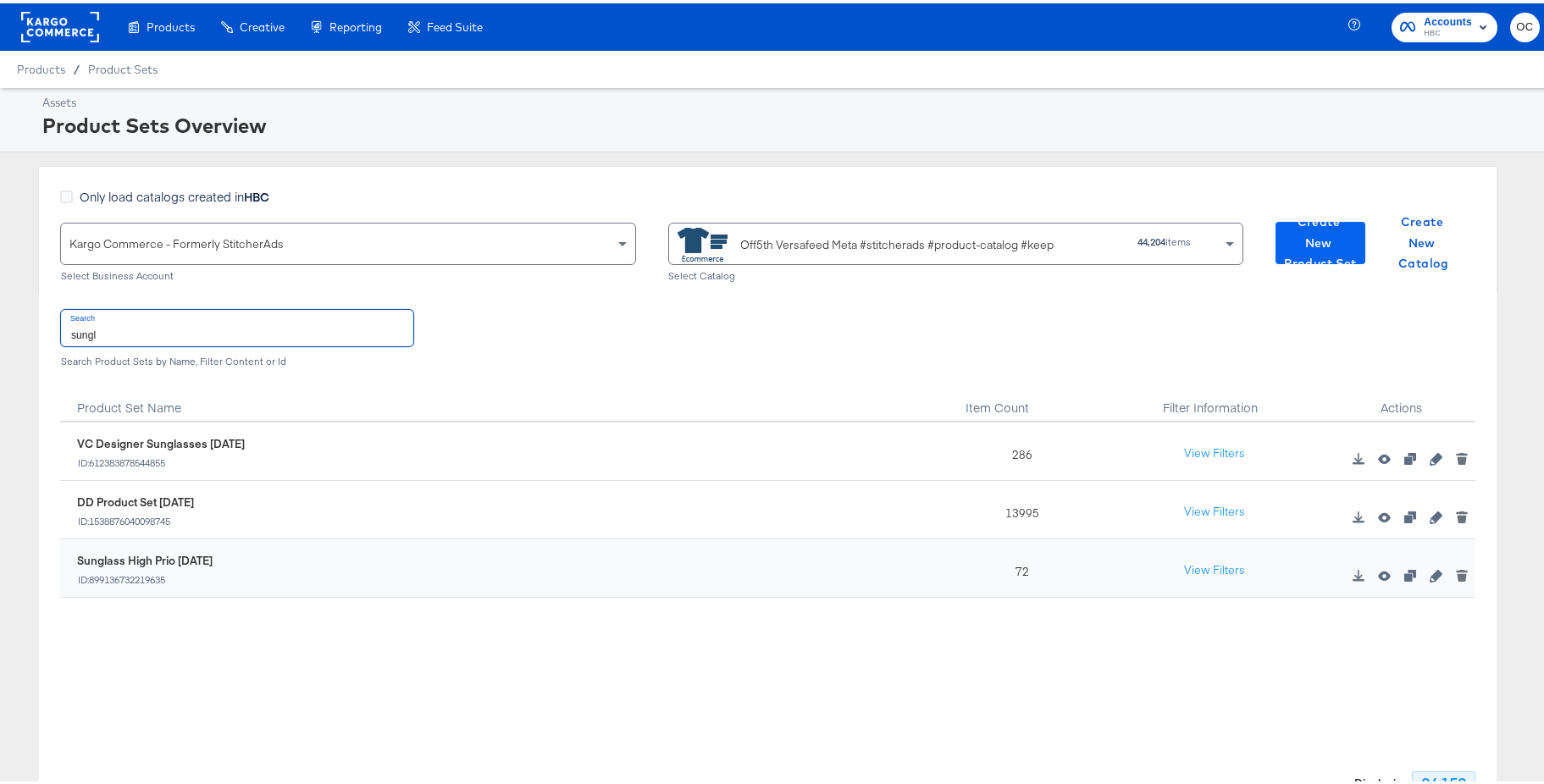 type on "sungl" 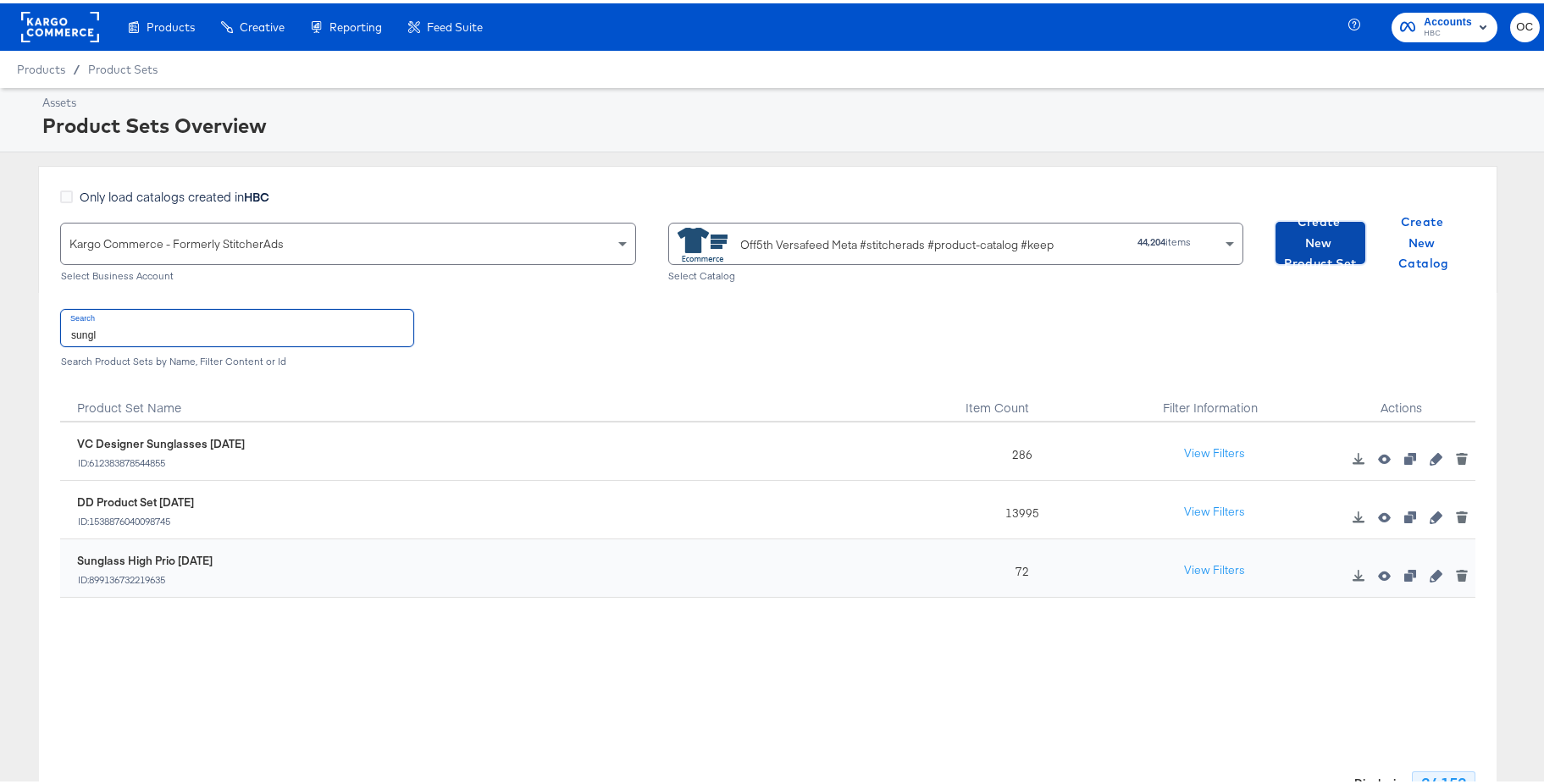 click on "Create New Product Set" at bounding box center (1320, 240) 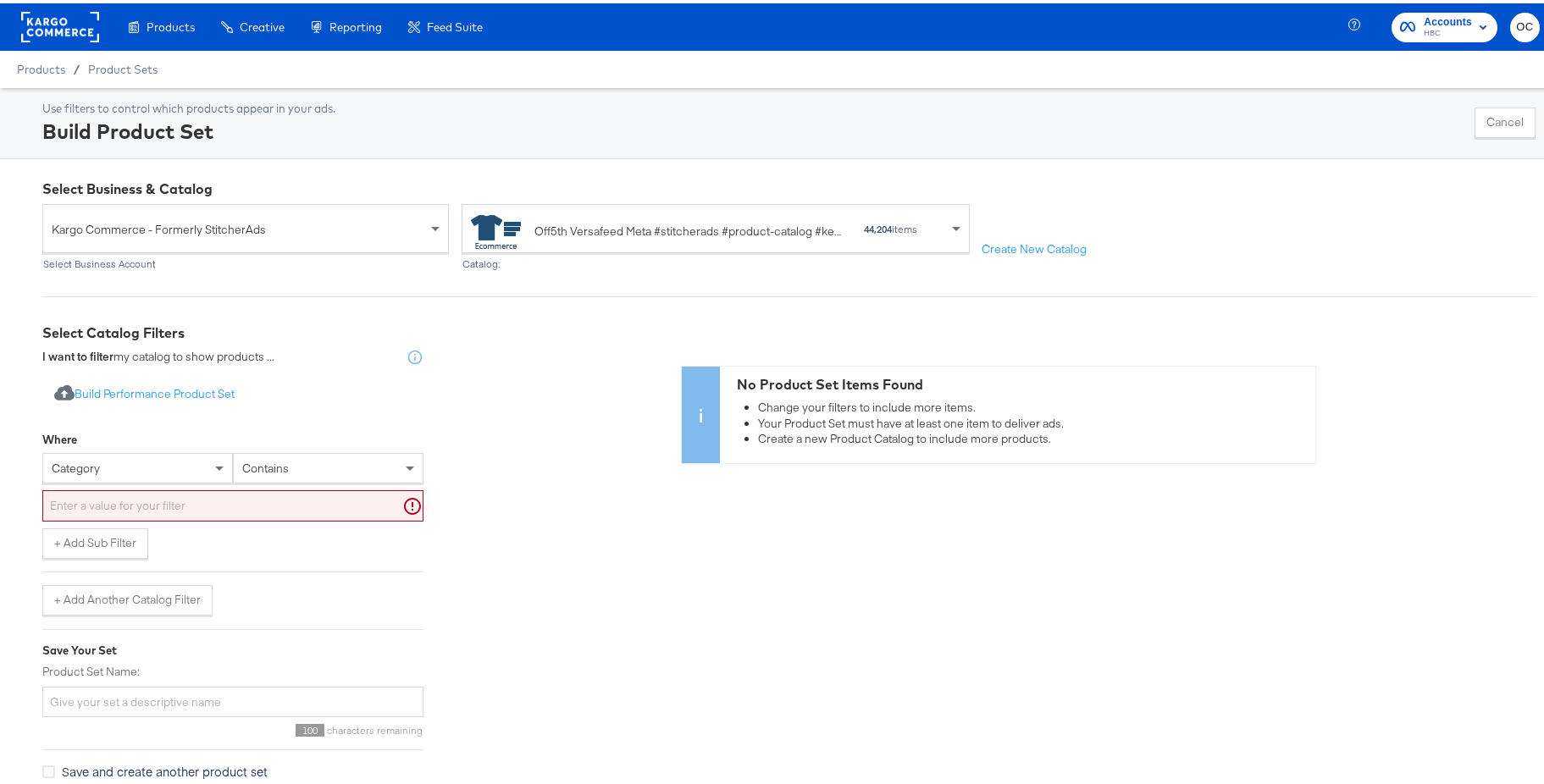 click on "category" at bounding box center (137, 465) 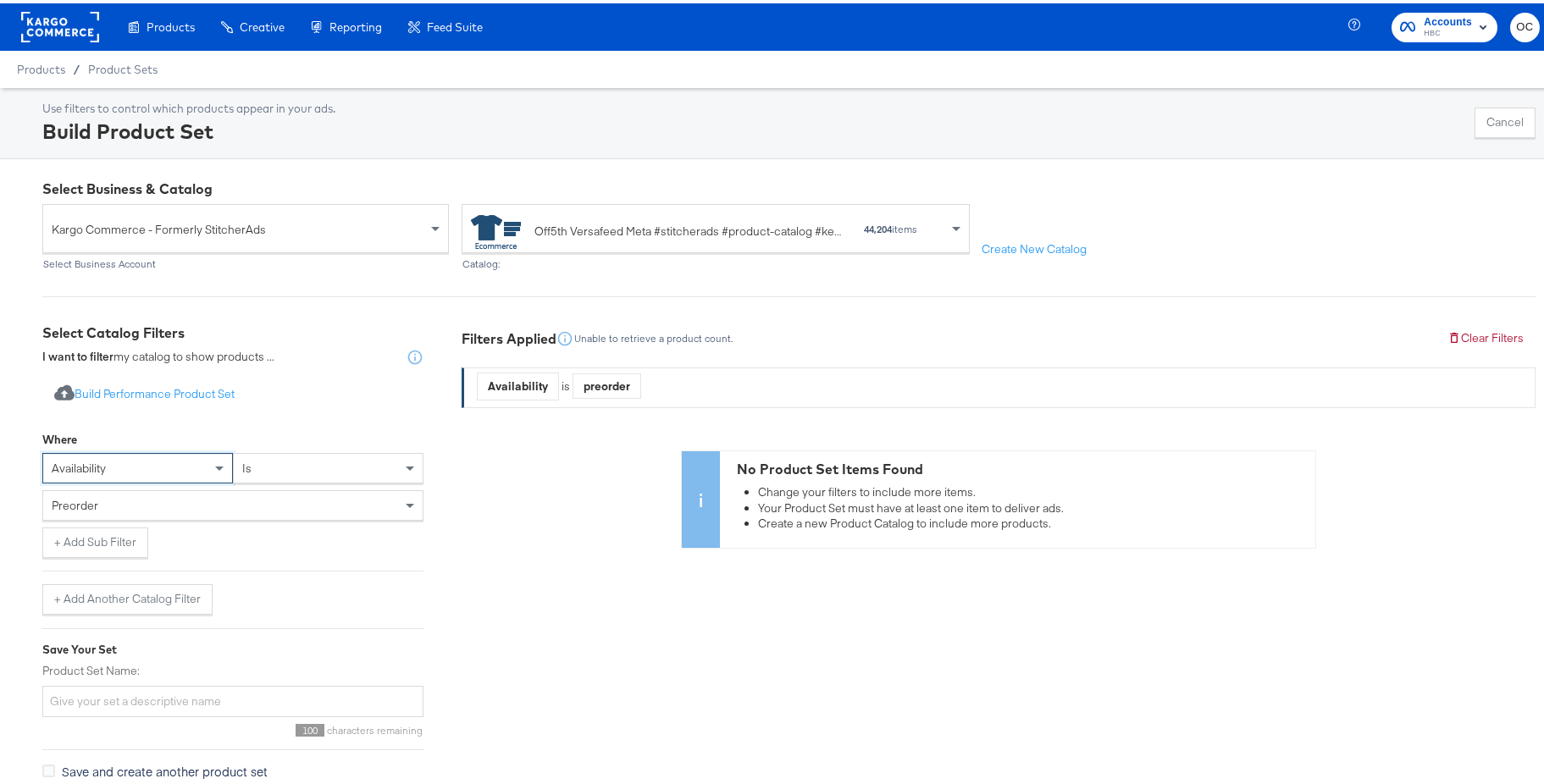 click on "preorder" at bounding box center (233, 502) 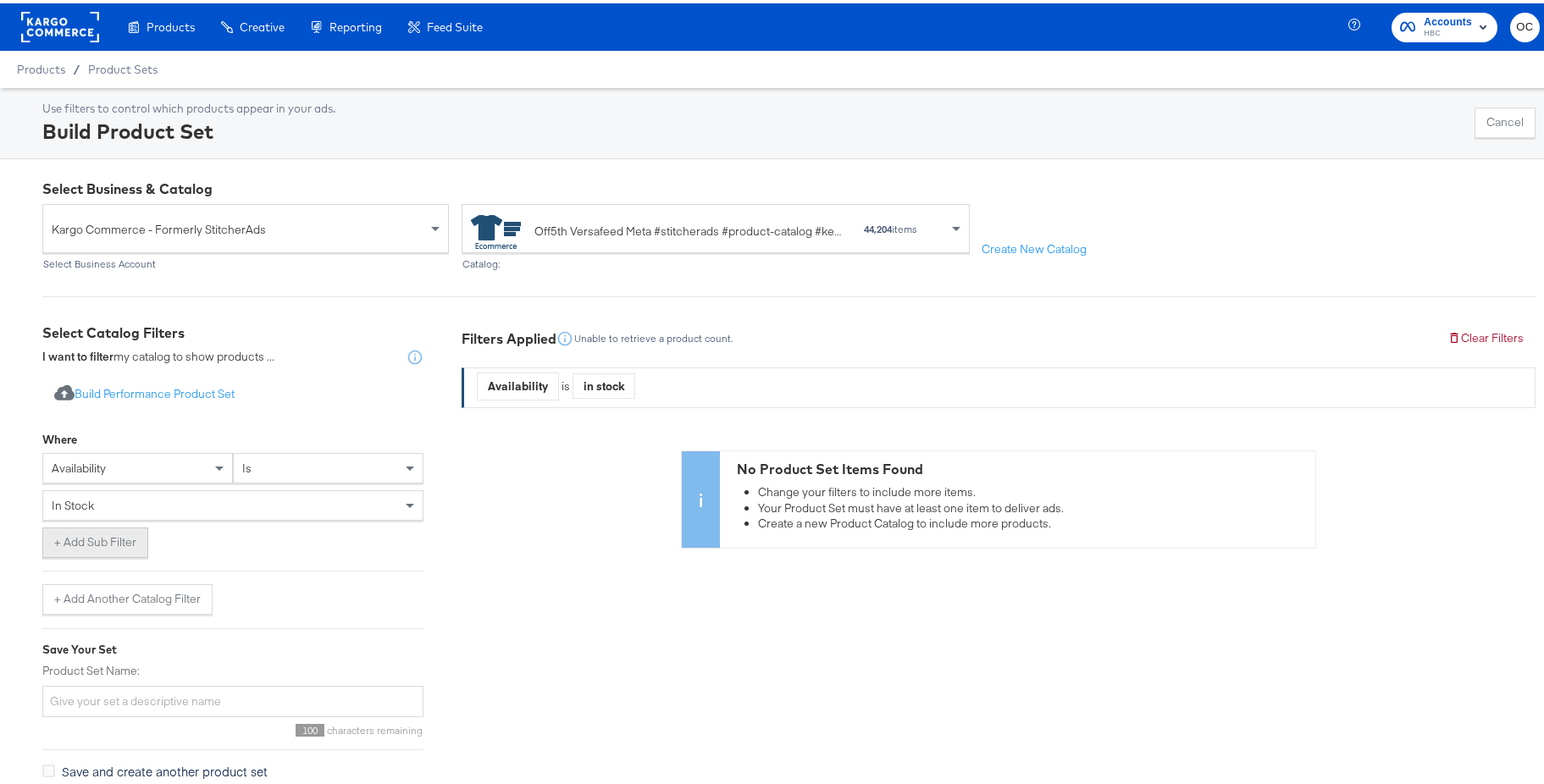 click on "+ Add Sub Filter" at bounding box center [95, 539] 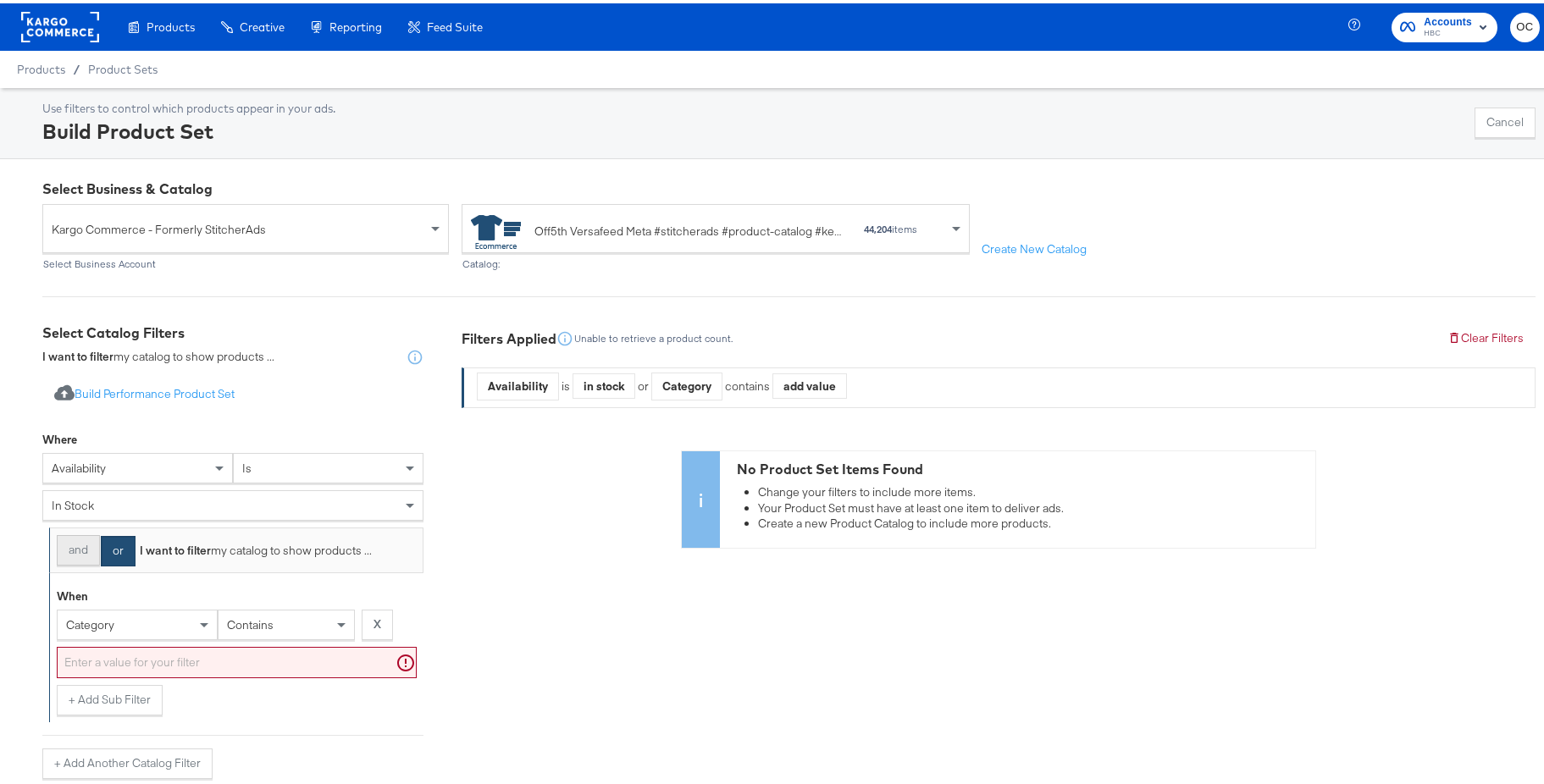 click on "and" at bounding box center (78, 547) 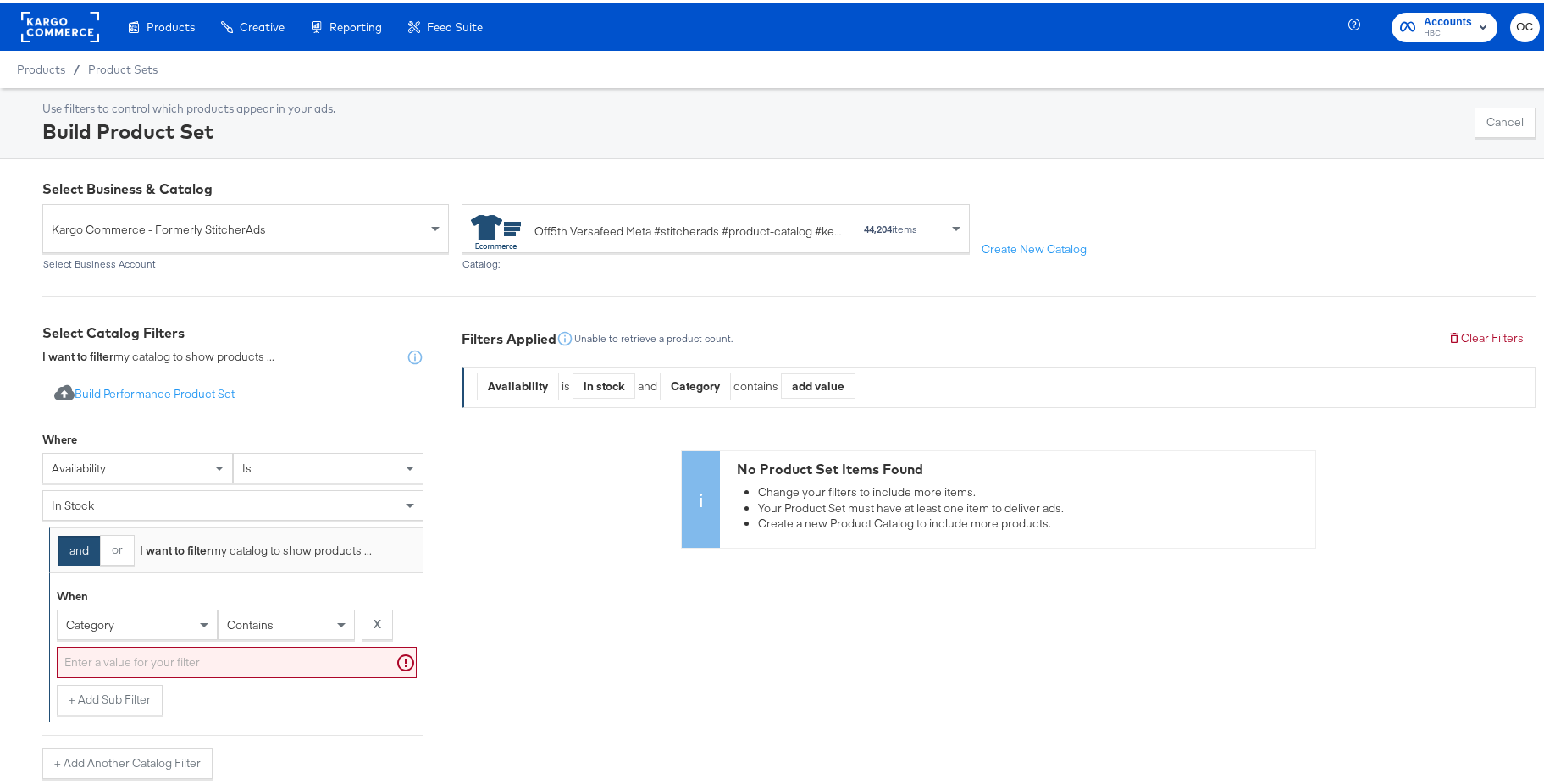 click on "category" at bounding box center [137, 621] 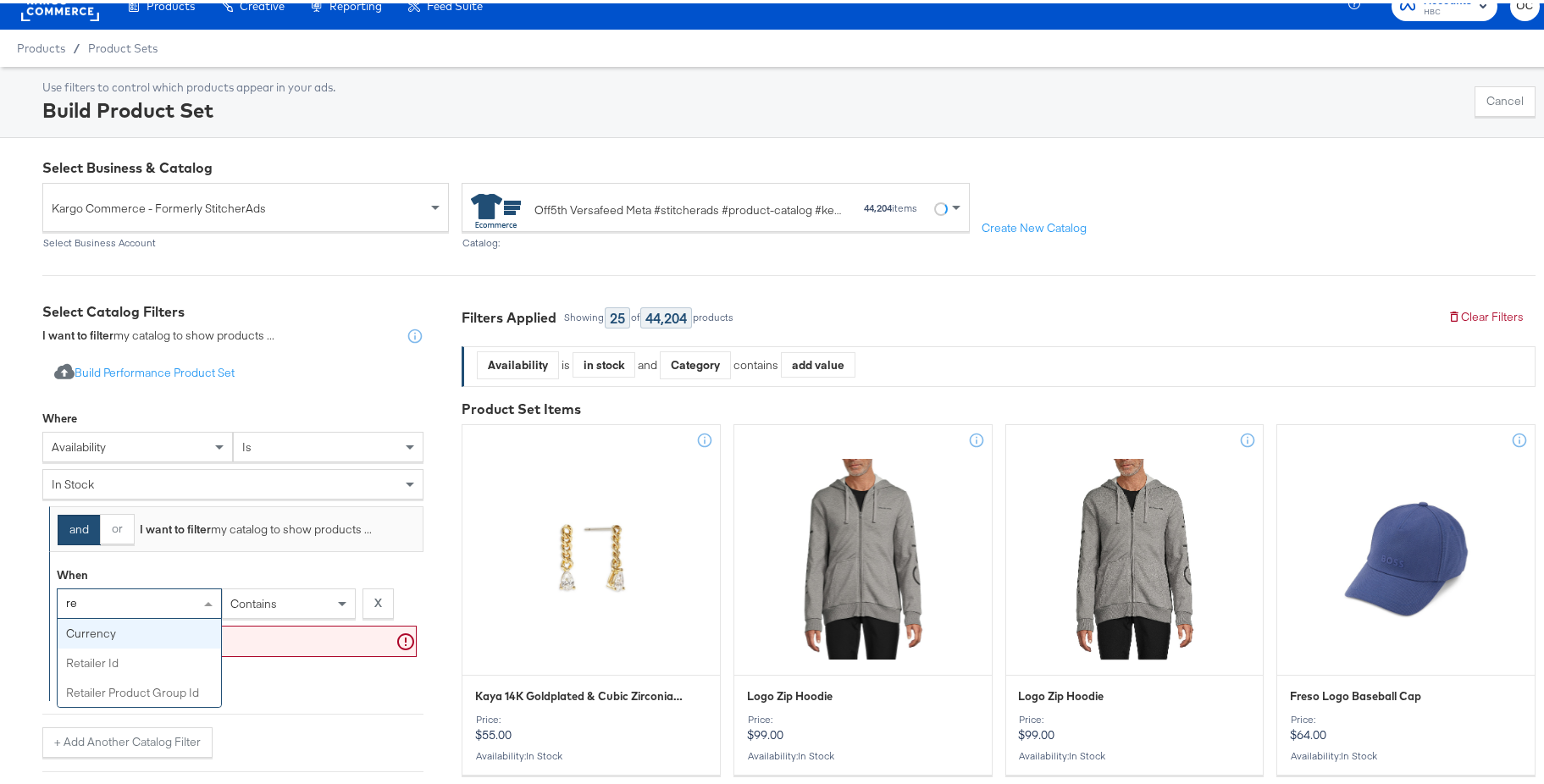 type on "ret" 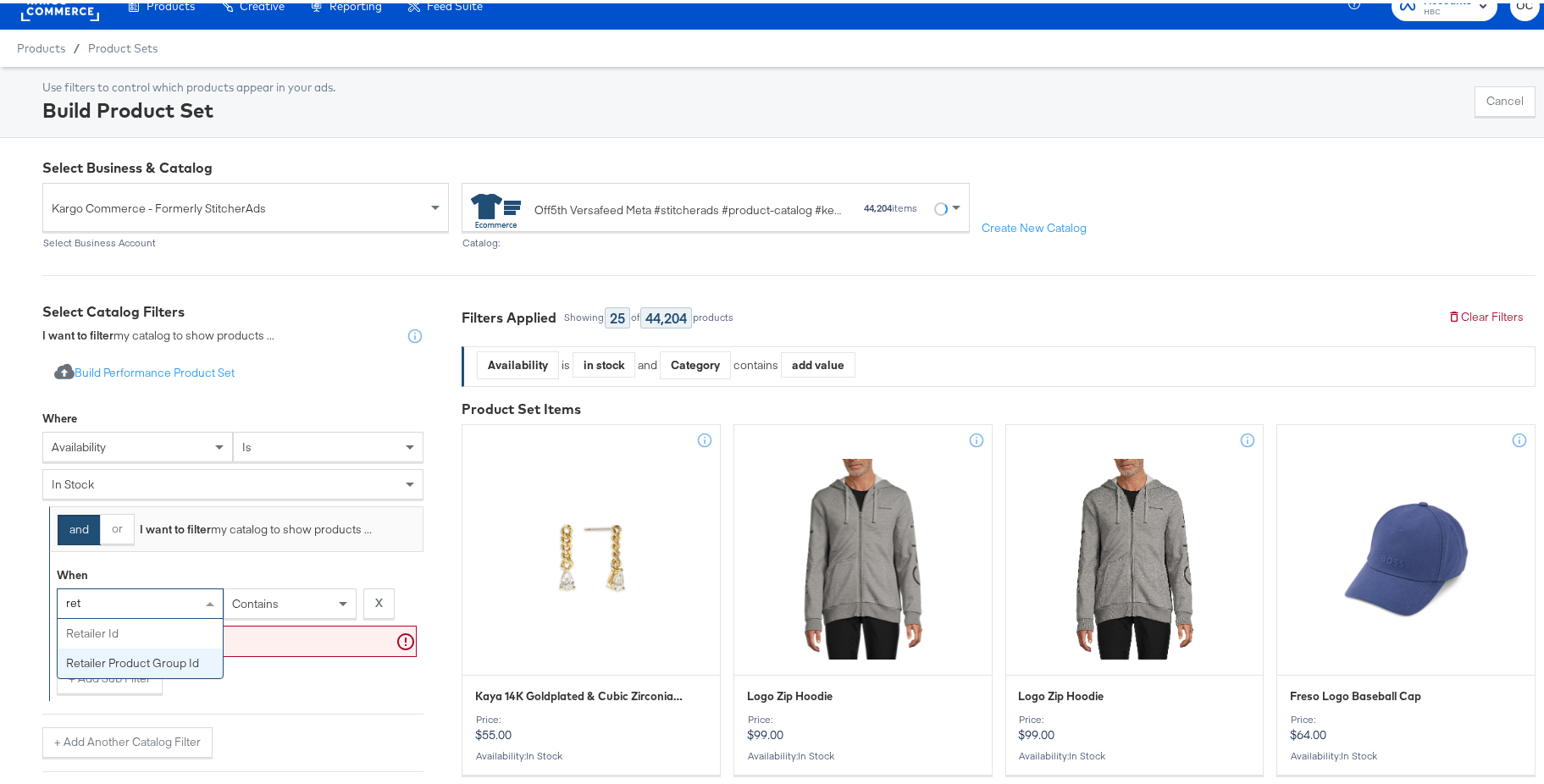 type 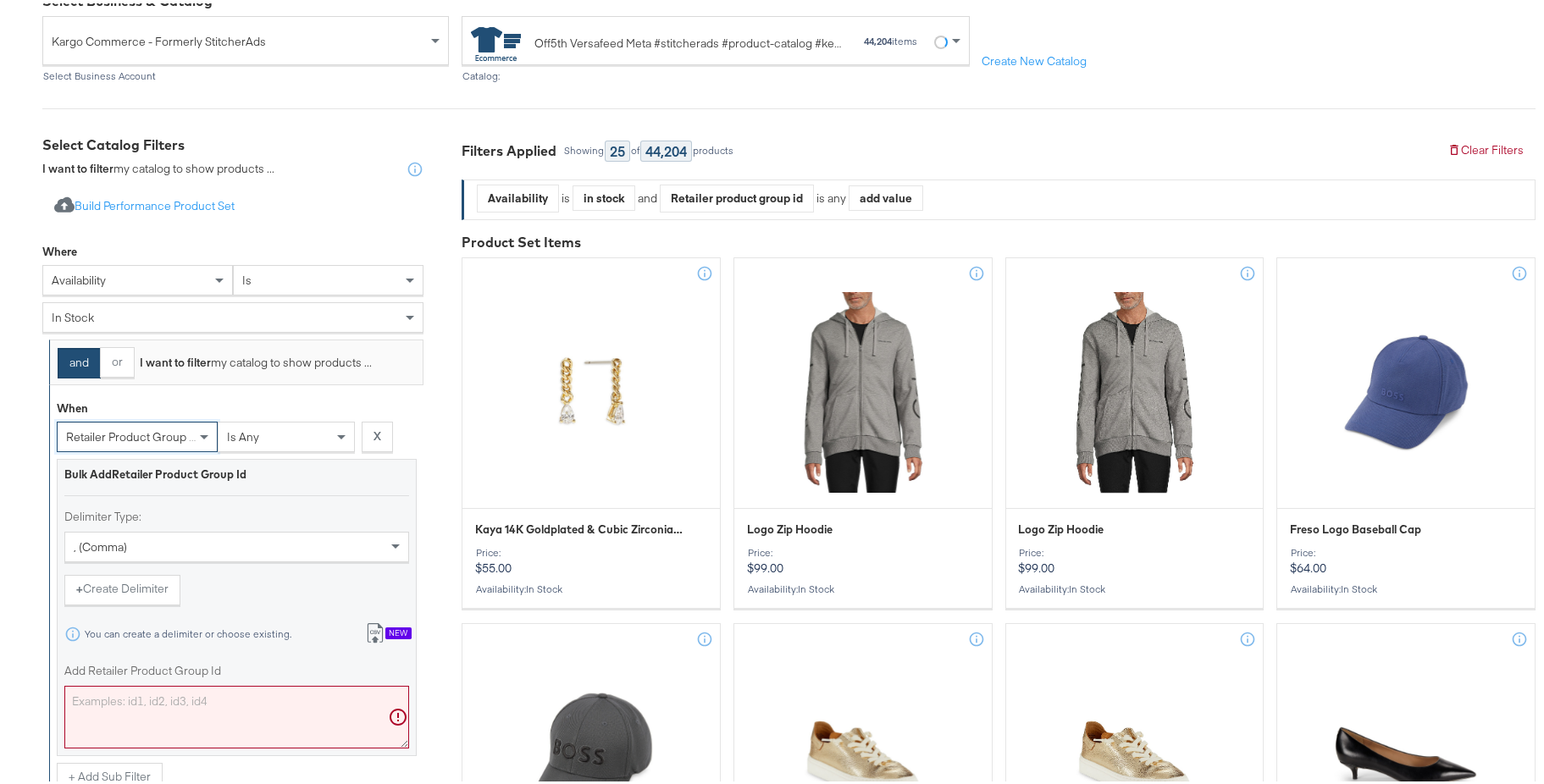 scroll, scrollTop: 398, scrollLeft: 0, axis: vertical 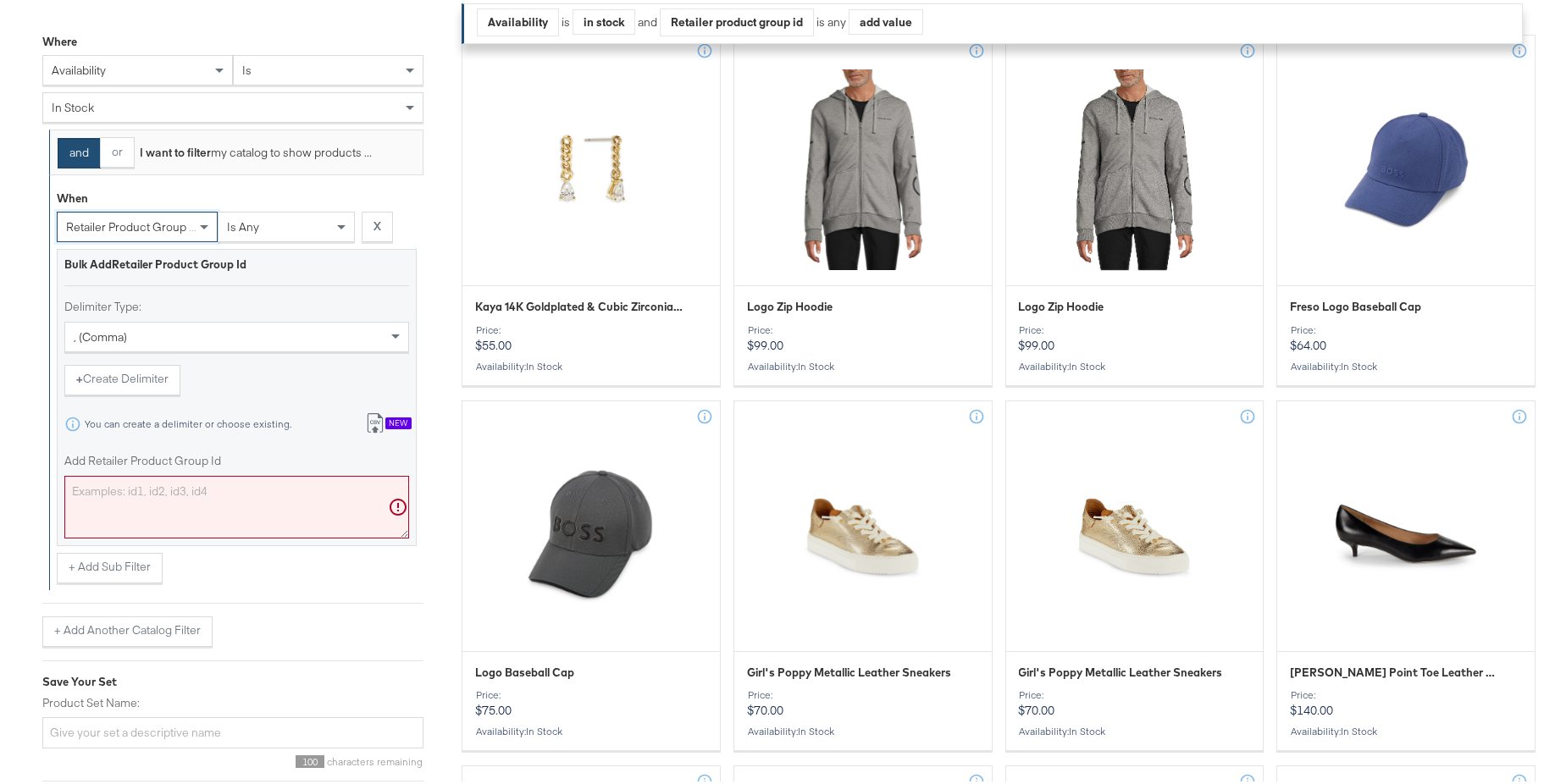 click on "Add Retailer Product Group Id" at bounding box center [236, 457] 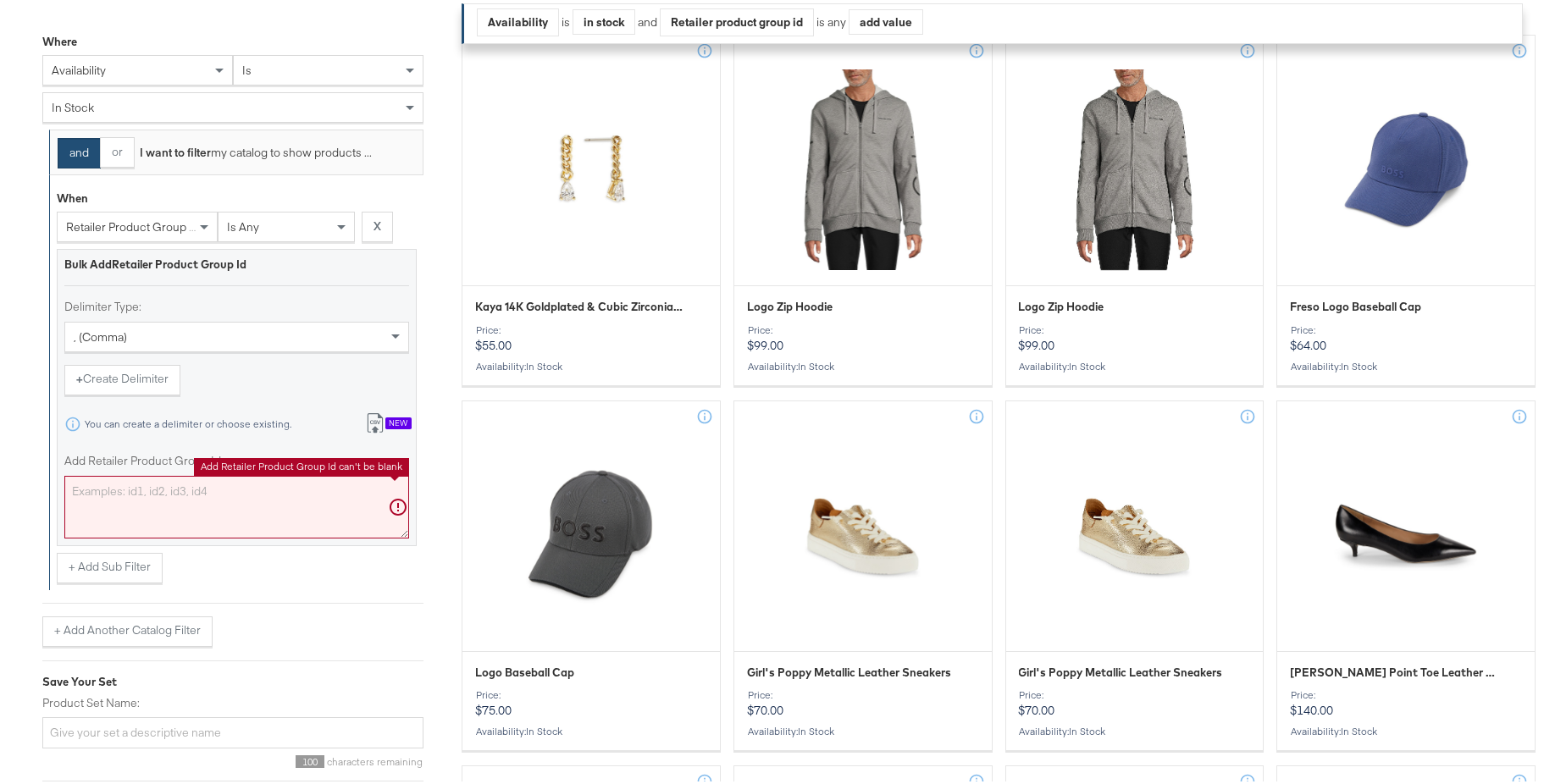 click on "Add Retailer Product Group Id" at bounding box center (236, 504) 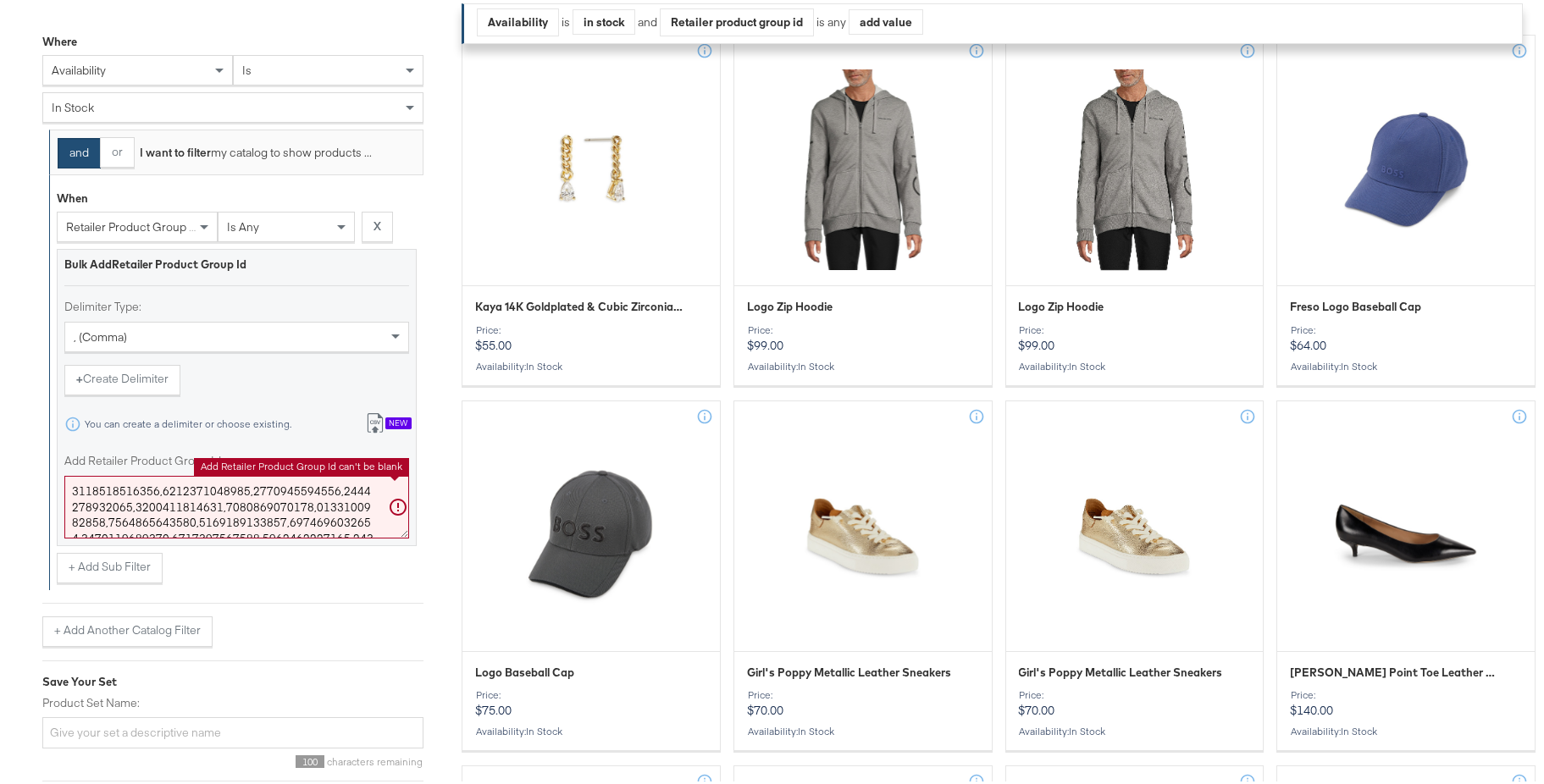 scroll, scrollTop: 401, scrollLeft: 0, axis: vertical 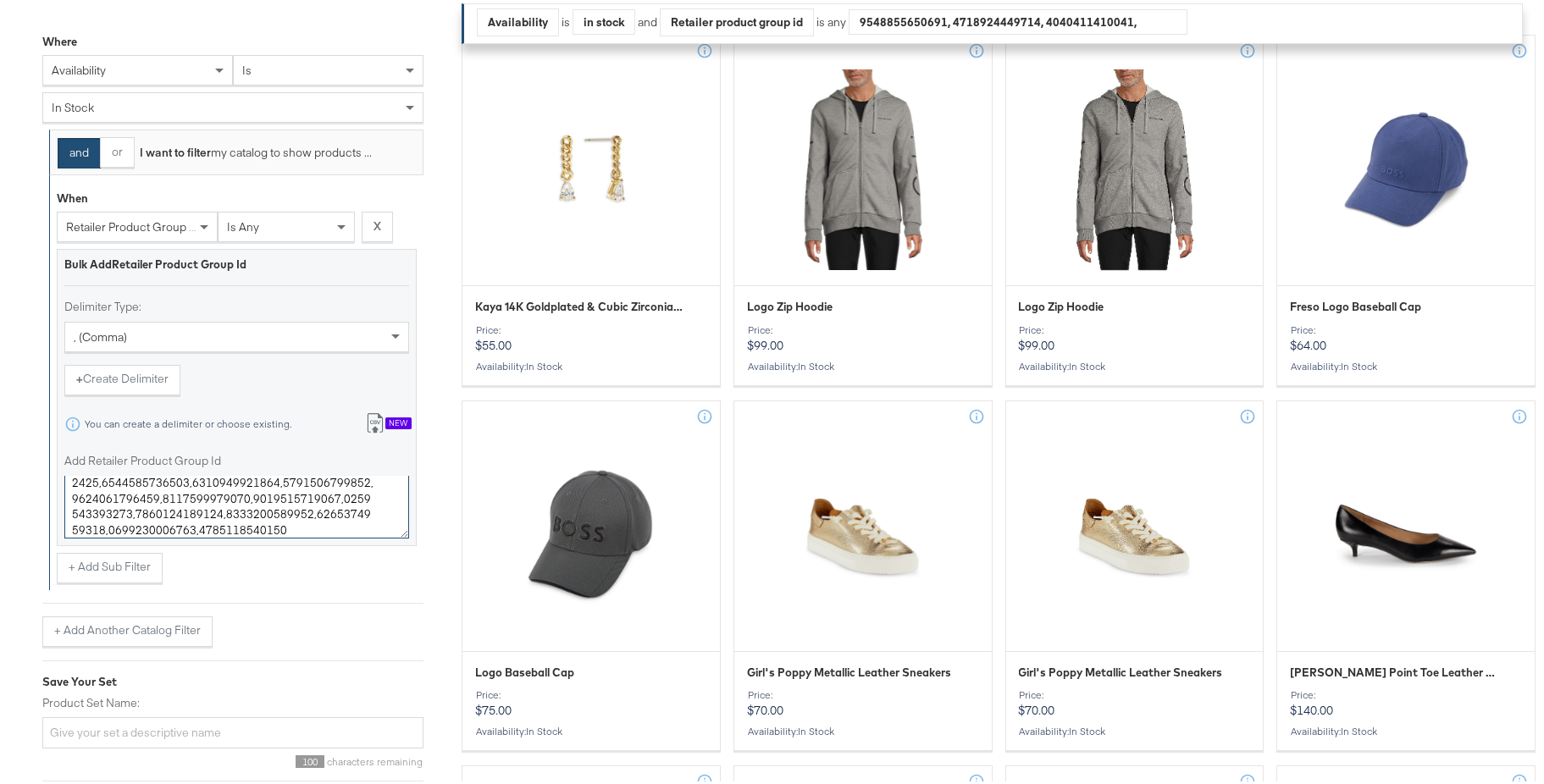 type on "0400023060060,0400023060070,0400022664344,0400022627955,0400020525914,0400022855485,0400022524911,0400022919416,0400022855476,0400020137510,0400021109977,0400021451794,0400021168271,0400019052917,0400018811912,0400021932226,0400020773987,0400022664356,0400021391914,0400017359113,0400022844498,0400020943904,0400022157404,0400018754414,0400022844489,0400012326492,0400022844502,0400023055756,0400021168245,0400022844503,0400018143753,0400021451642,0400022291882,0400021451645,0400022844497,0400018887564,0400021744119,0400022844491,0400022844496,0400022844499,0400022919398,0400018754362,0400020326594,0400020677116,0400022919404,0400022919425,0400022583318,0400017783198,0400021572235,0400018748940,0400018887558,0400017141464,0400018887545,0400019876557,0400023044213,0400022160716,0400022919415,0400022655350,0400020750845,0400022919418,0400022919417,0400022414631,0400022919421,0400022646278,0400022919419,0400022844507,0400022160726,0400013529651,0400022434496,0400022587028,0400018887530,0400022963750,0400019945874..." 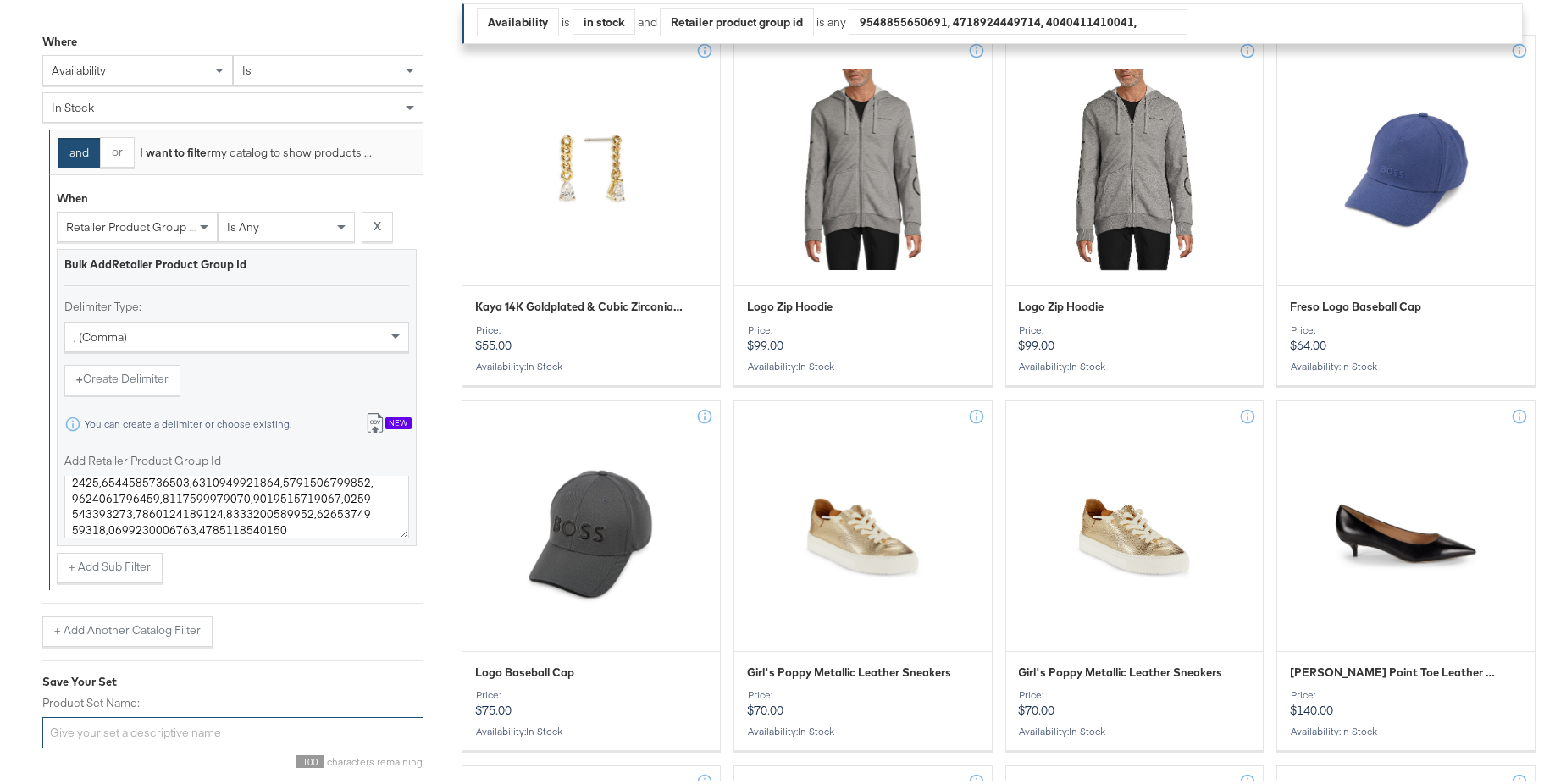 click on "Product Set Name:" at bounding box center (233, 729) 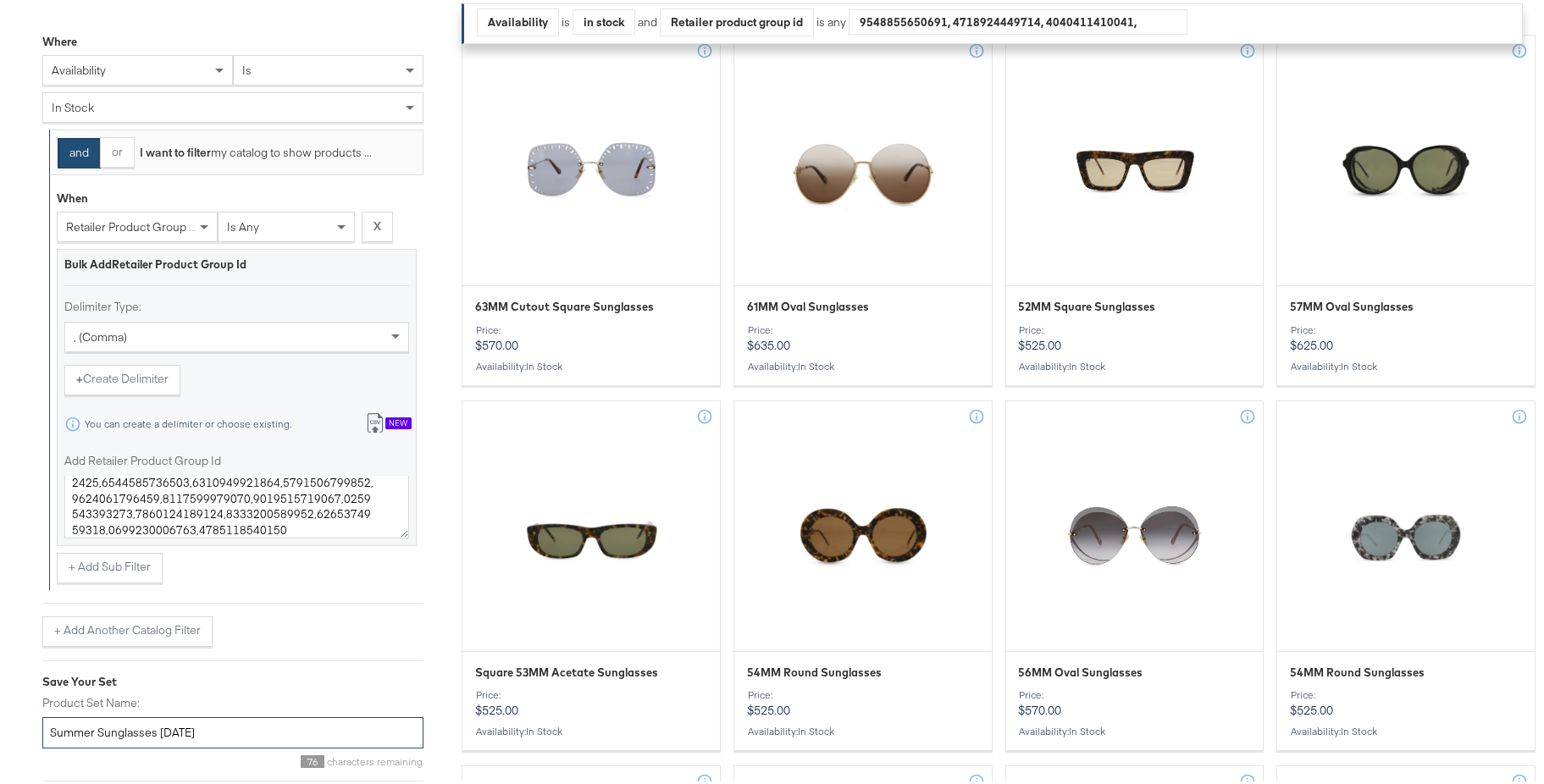 type on "Summer Sunglasses [DATE]" 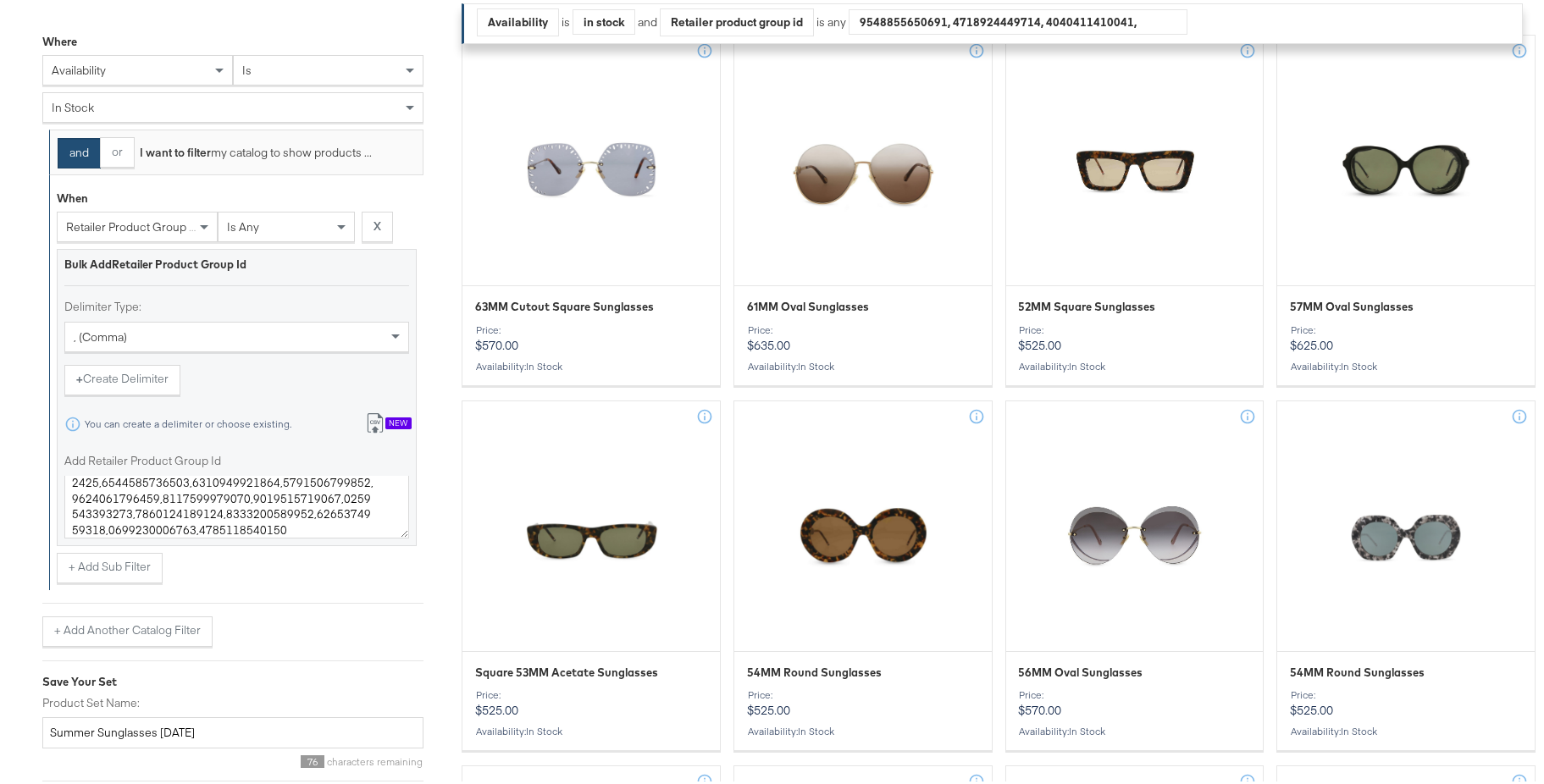 click on "Import product data from Google Analytics to generate product set  Build Performance Product Set Where availability is in stock and or    I want to filter  my catalog to show products ... When retailer product group id is any X Bulk Add  Retailer Product Group Id Delimiter Type: , (comma) +  Create Delimiter   You can create a delimiter or choose existing. Import from csv New Add Retailer Product Group Id + Add Sub Filter + Add Another Catalog Filter Save Your Set Product Set Name: Summer Sunglasses [DATE]   characters remaining Save and create another product set Save Product Set" at bounding box center (233, 414) 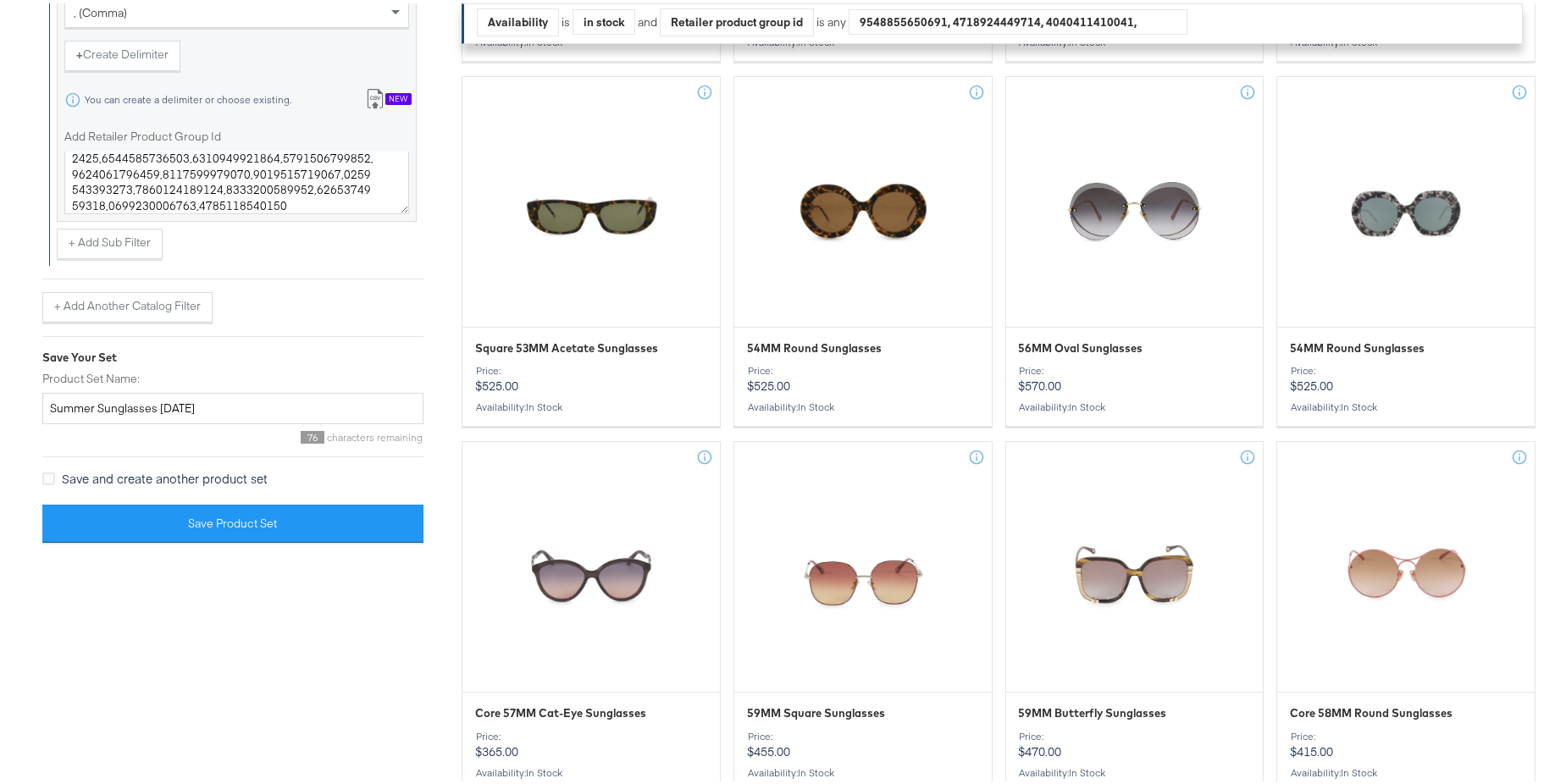 scroll, scrollTop: 744, scrollLeft: 0, axis: vertical 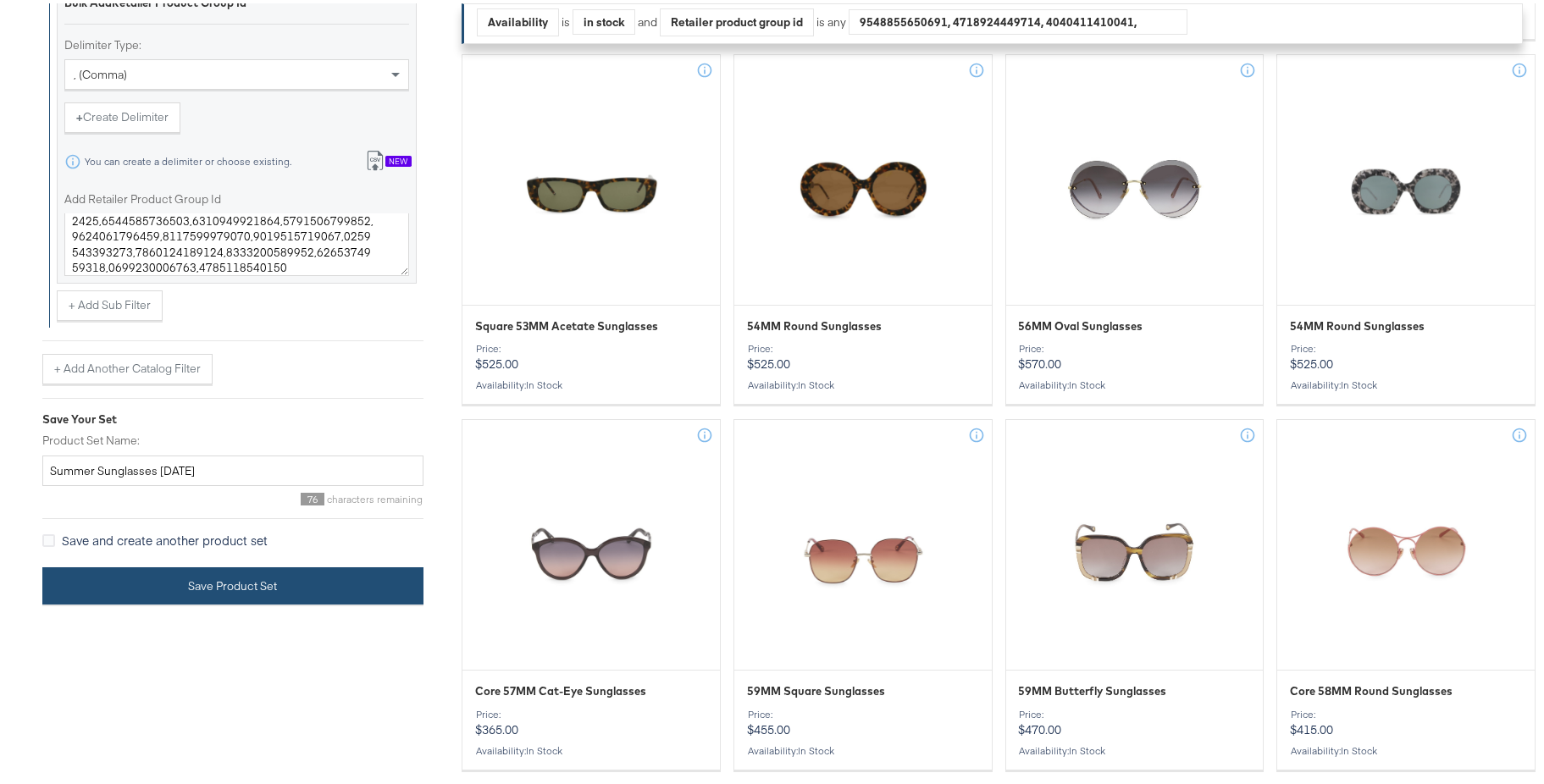 click on "Save Product Set" at bounding box center [233, 582] 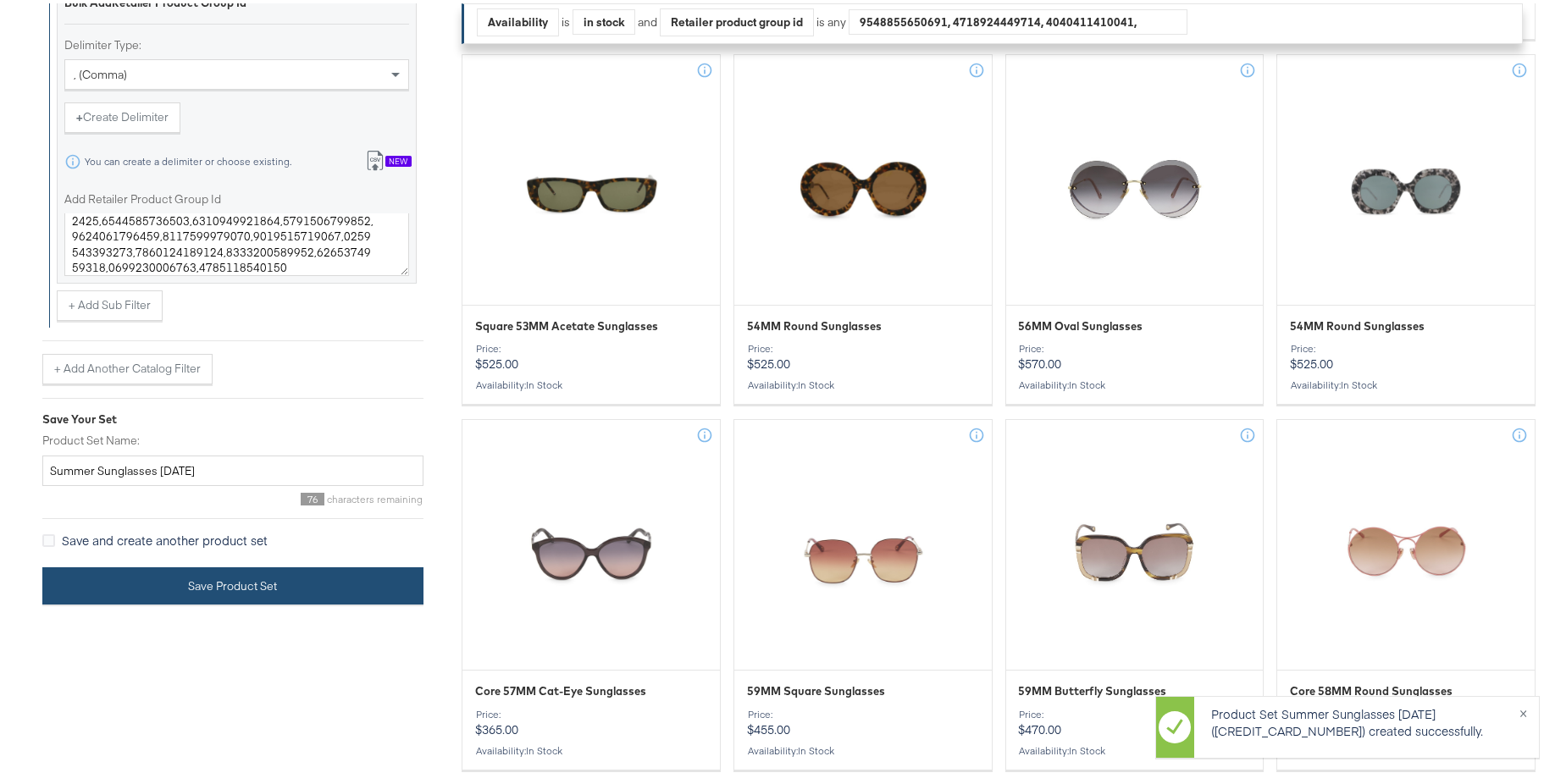 scroll, scrollTop: 0, scrollLeft: 0, axis: both 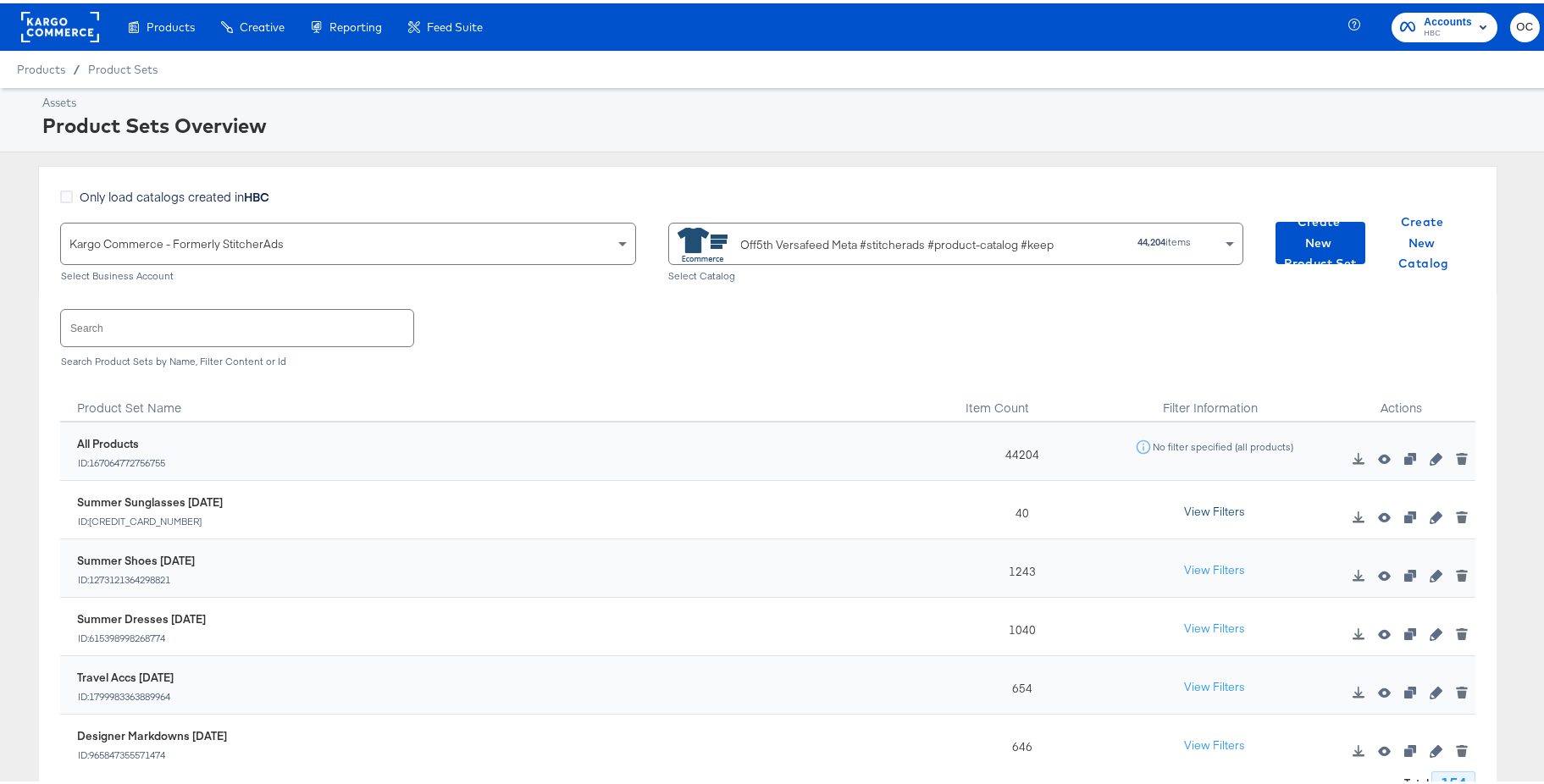 click on "View Filters" at bounding box center (1215, 509) 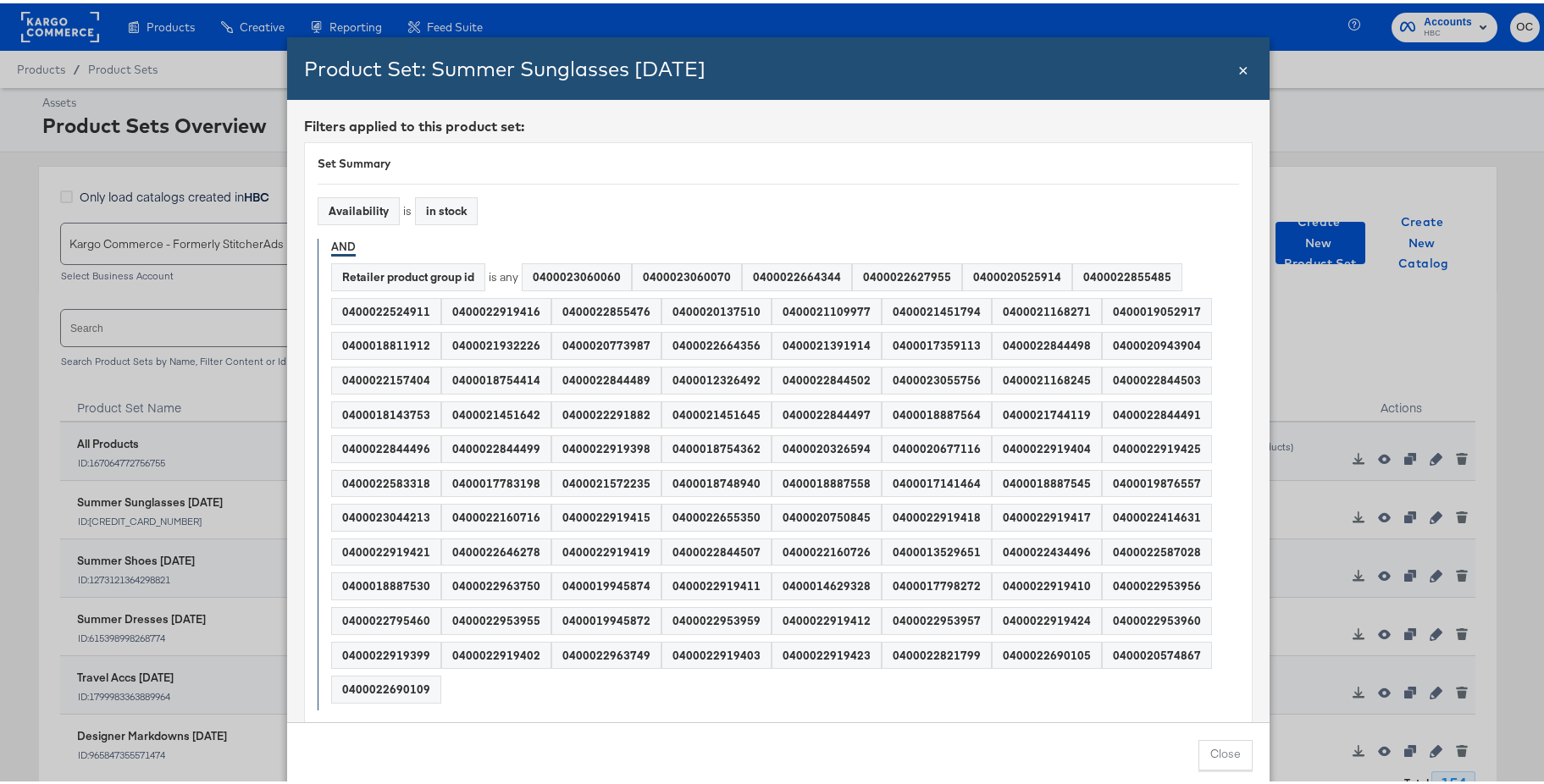 scroll, scrollTop: 65, scrollLeft: 0, axis: vertical 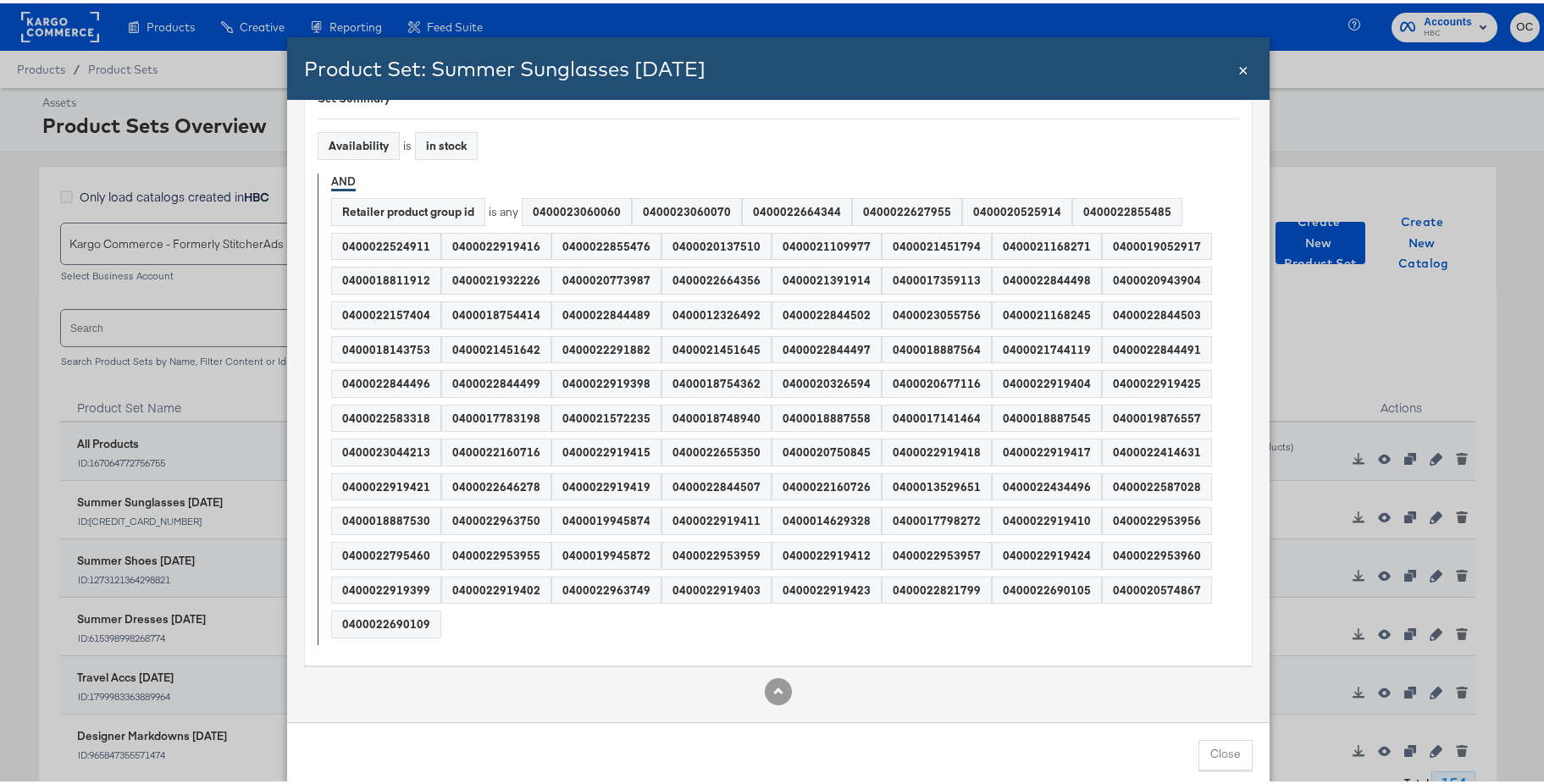 click on "×" at bounding box center (1243, 64) 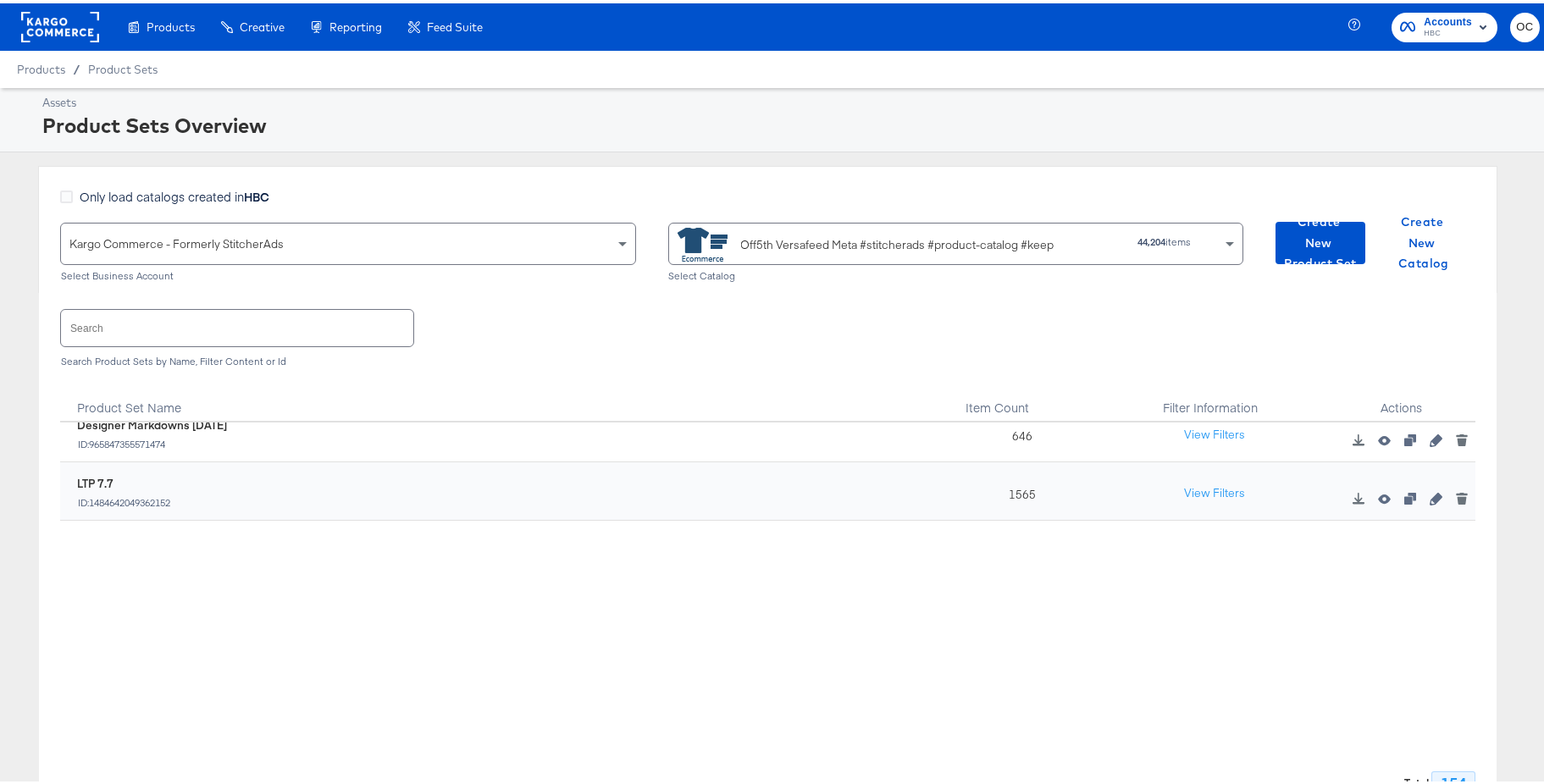 scroll, scrollTop: 0, scrollLeft: 0, axis: both 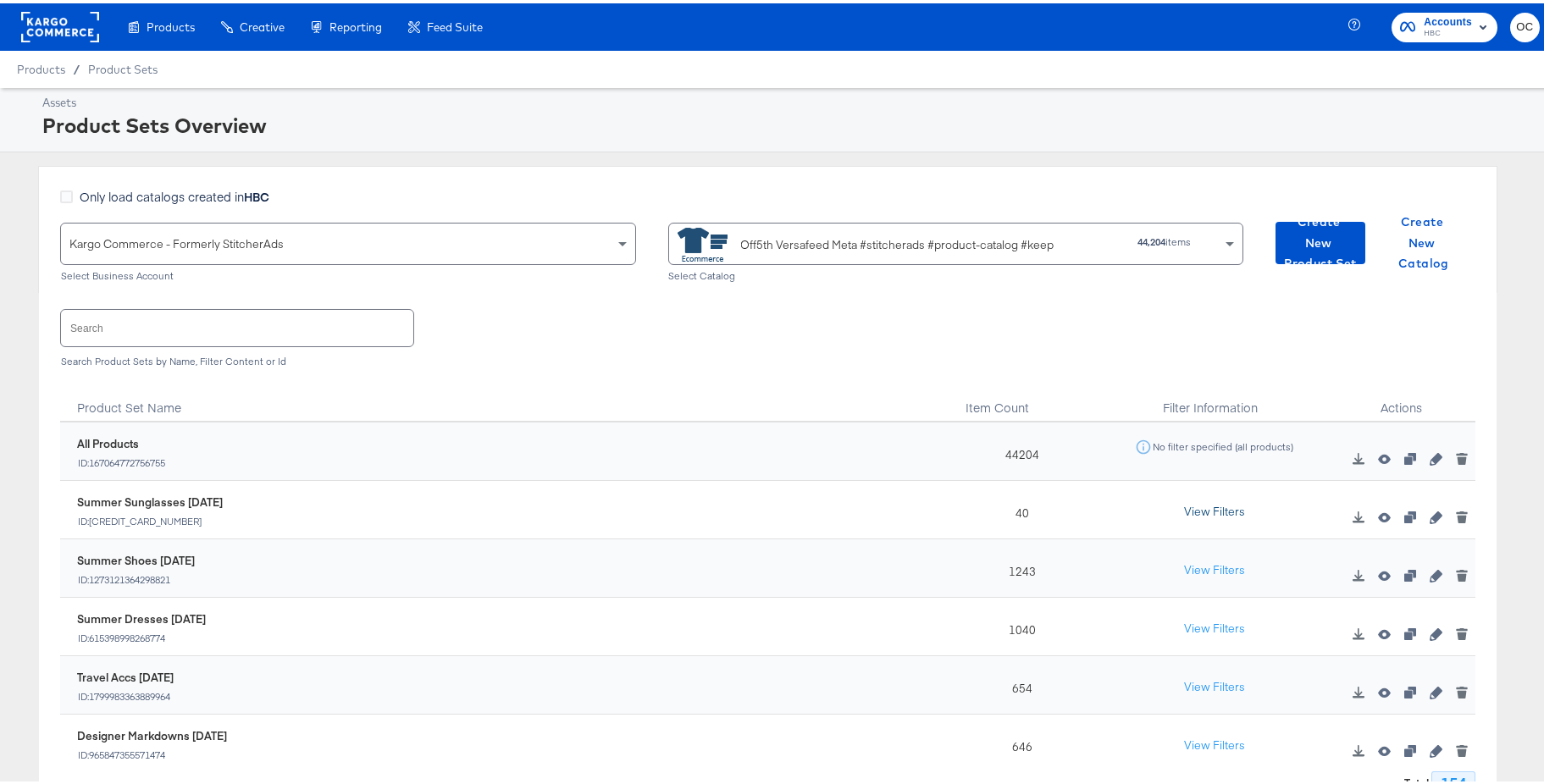click on "View Filters" at bounding box center [1215, 509] 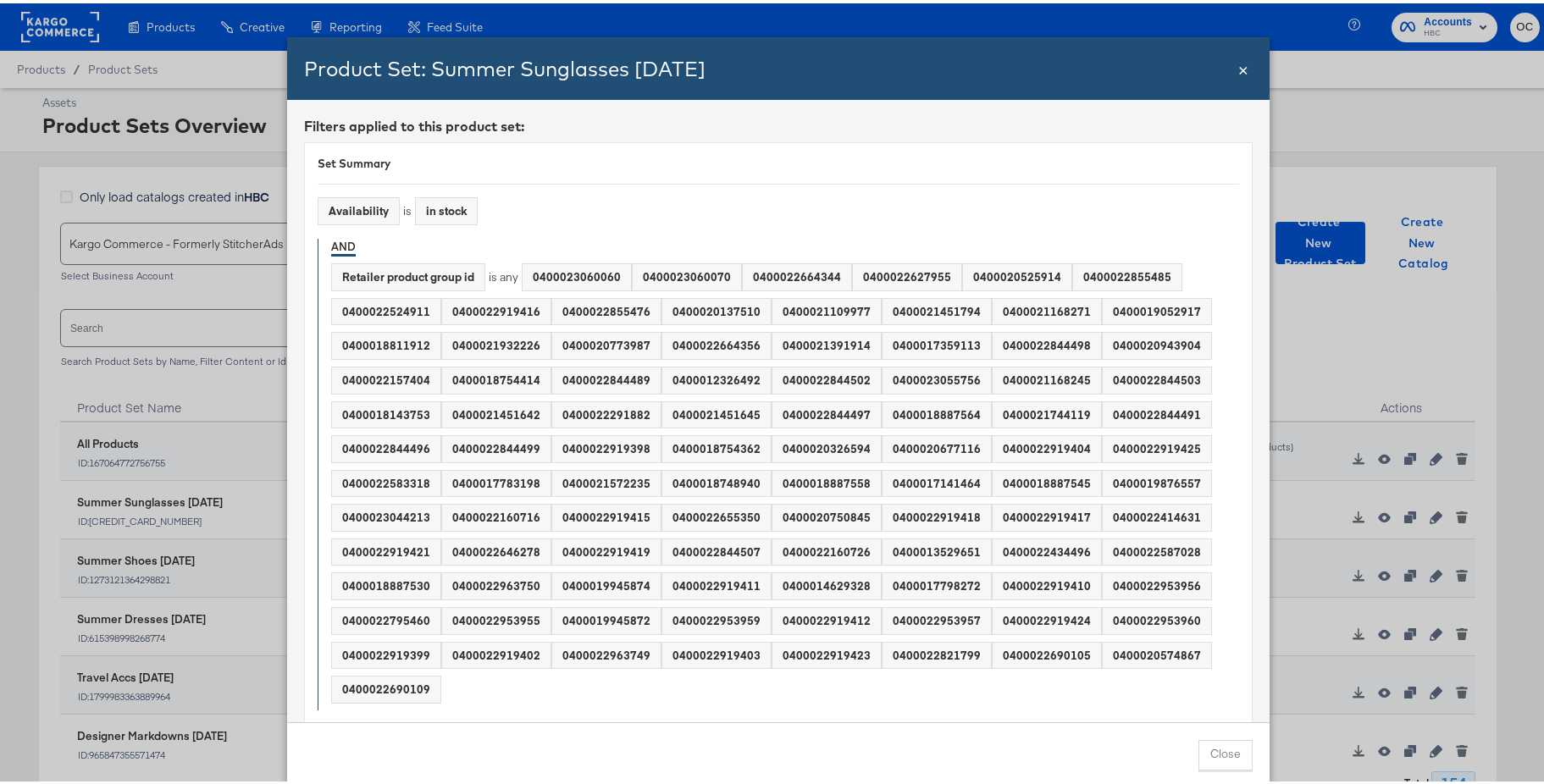 click on "×" at bounding box center [1243, 64] 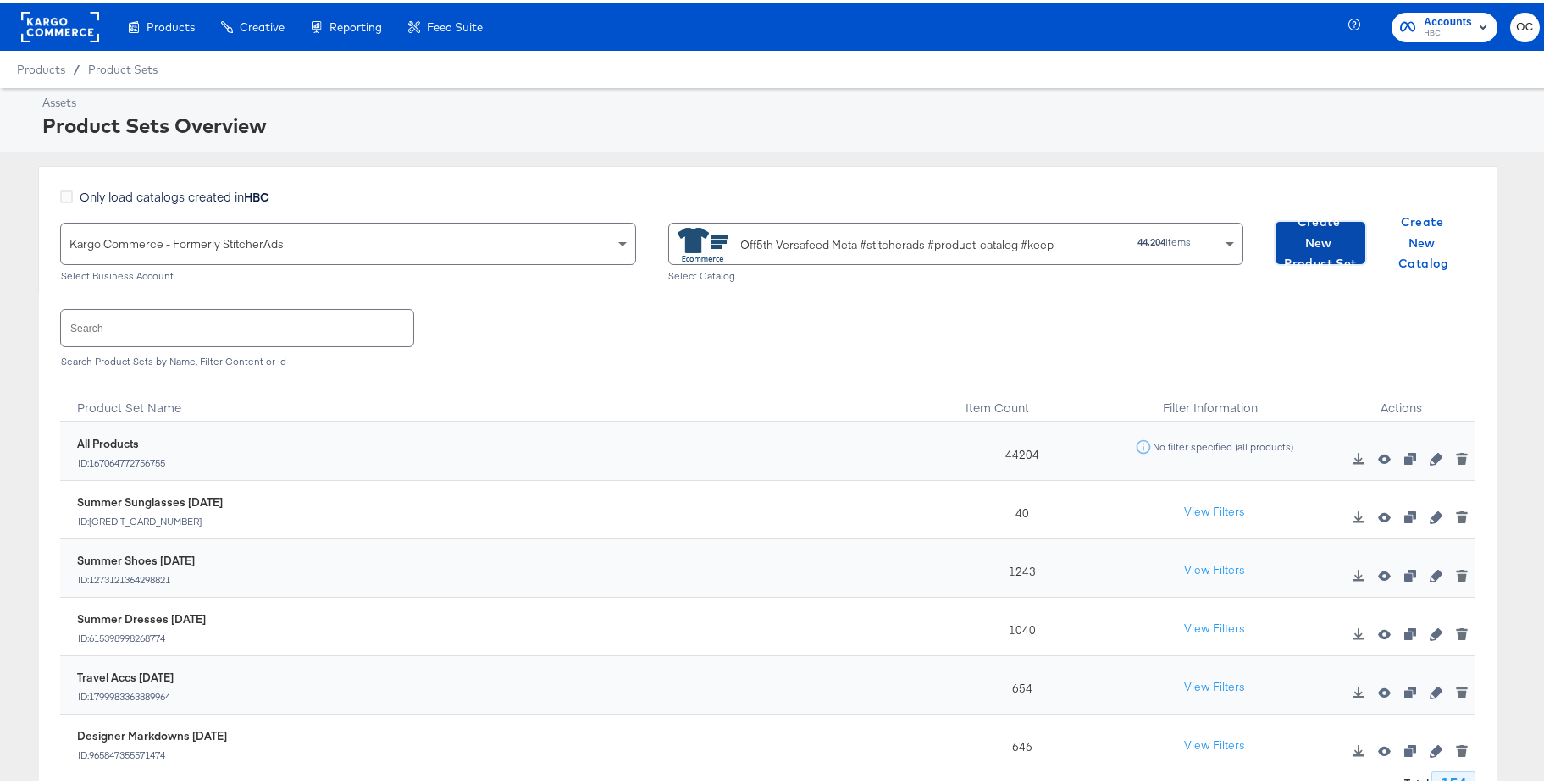 click on "Create New Product Set" at bounding box center (1320, 240) 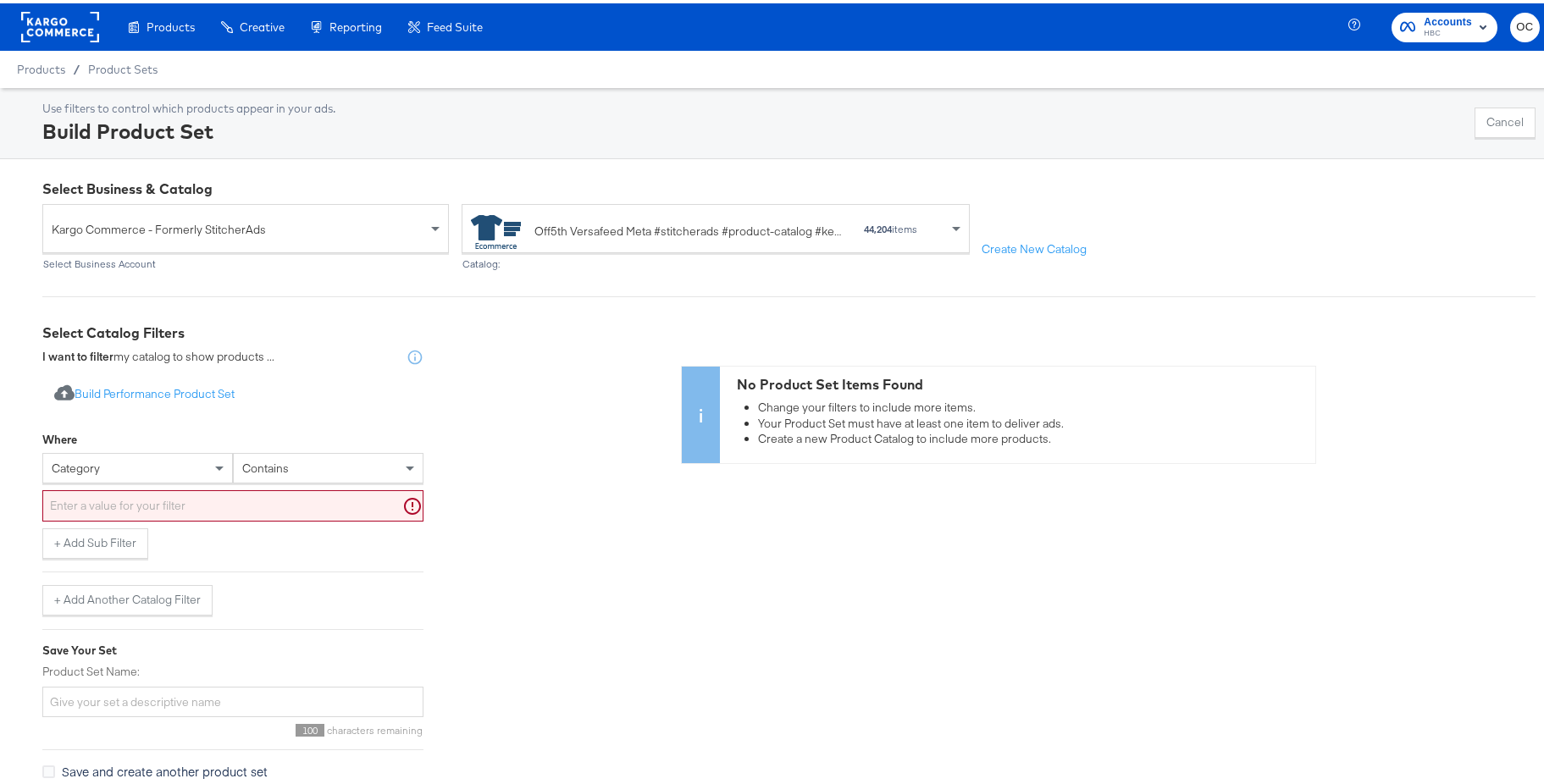 click on "category" at bounding box center [137, 465] 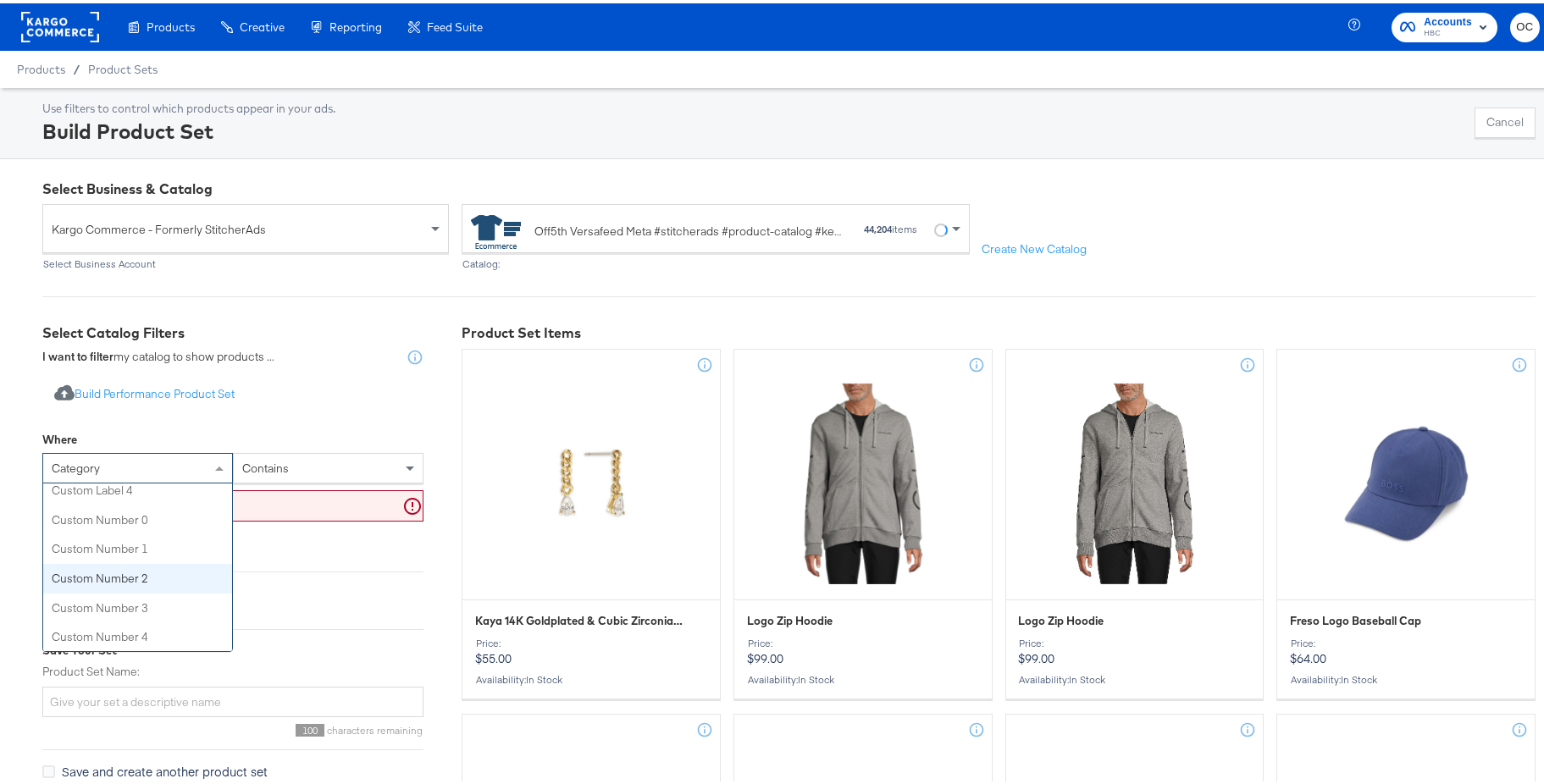 scroll, scrollTop: 0, scrollLeft: 0, axis: both 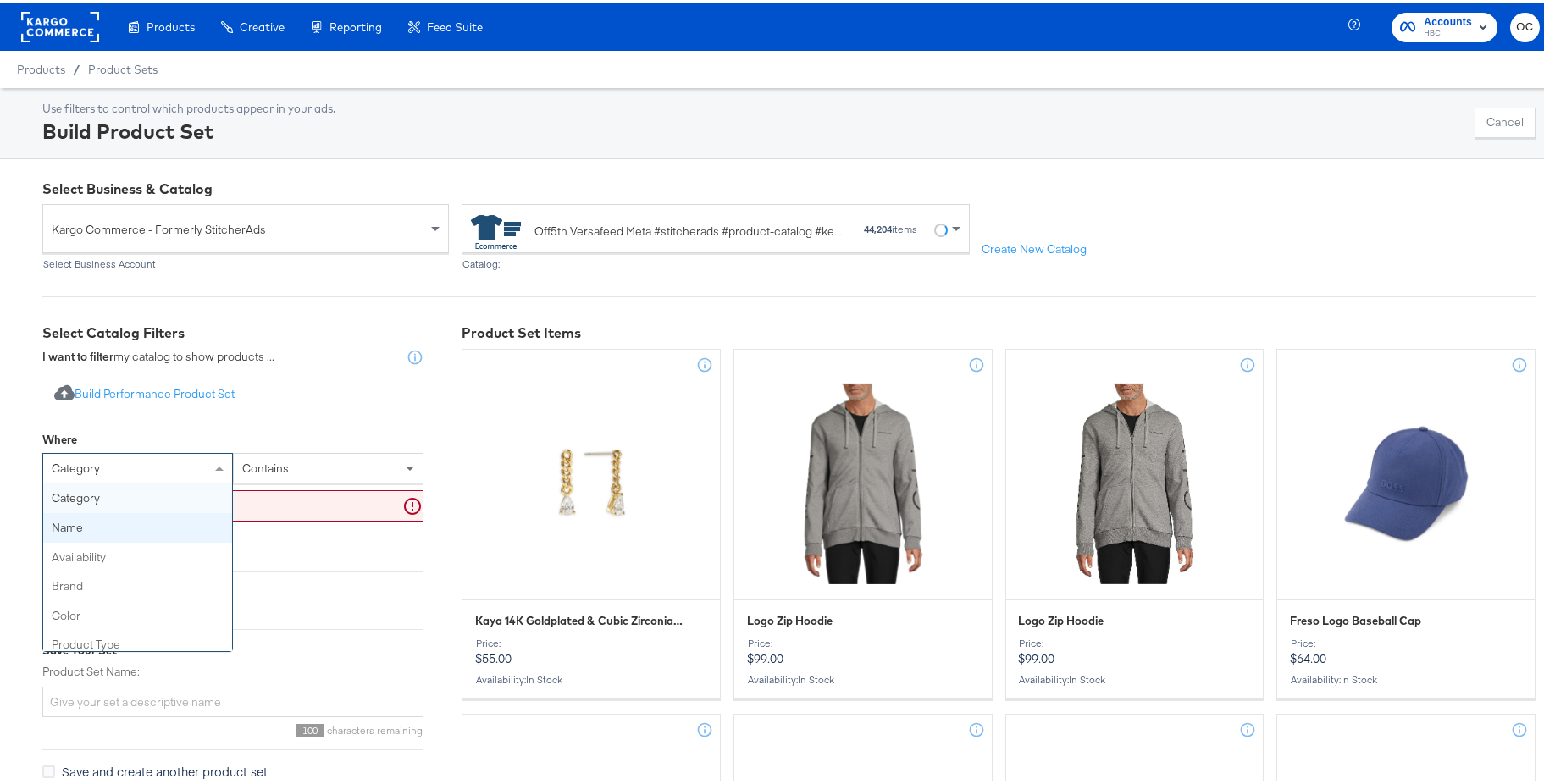 click on "contains" at bounding box center [328, 465] 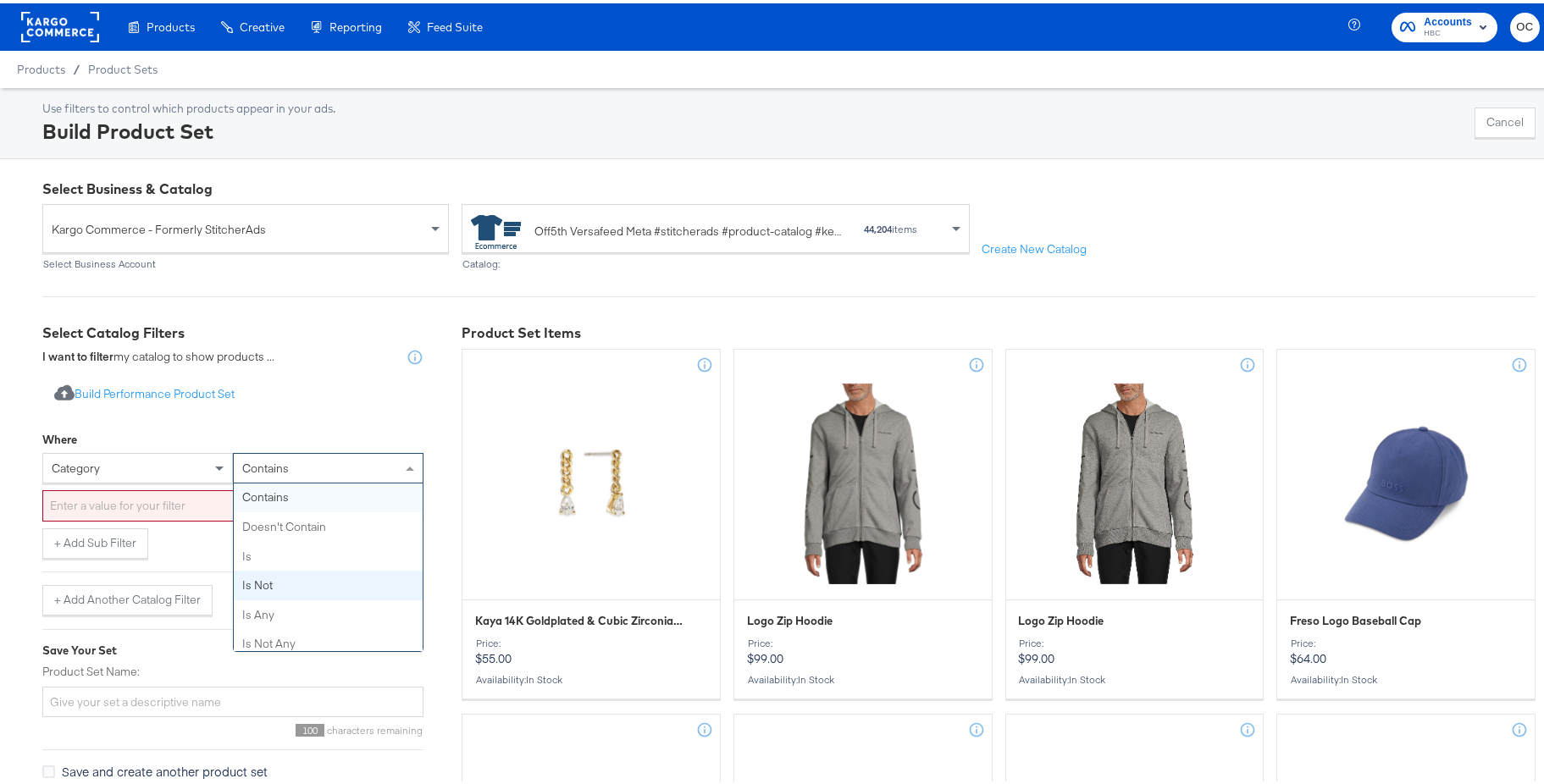 scroll, scrollTop: 0, scrollLeft: 0, axis: both 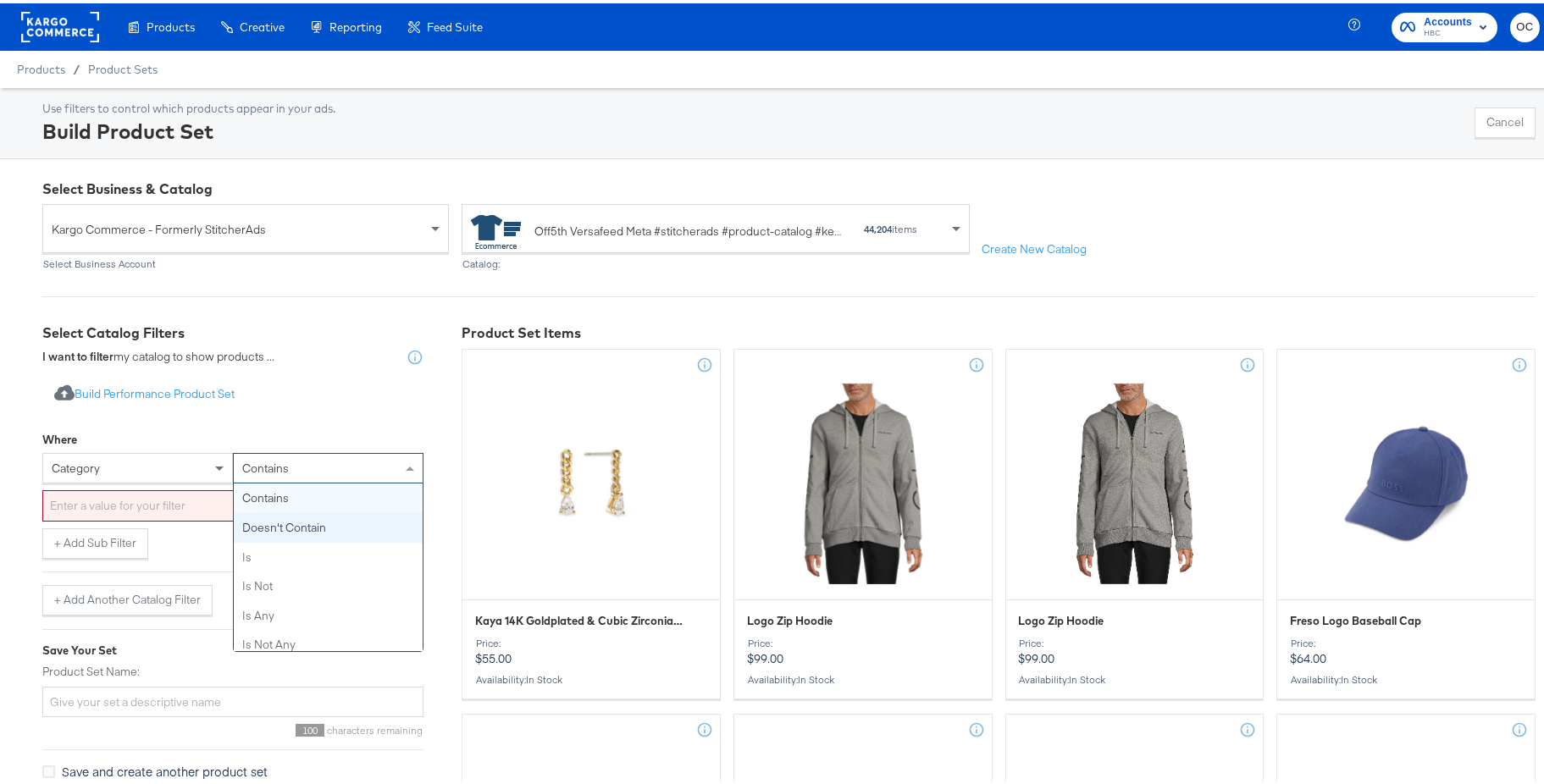 click on "category" at bounding box center [137, 465] 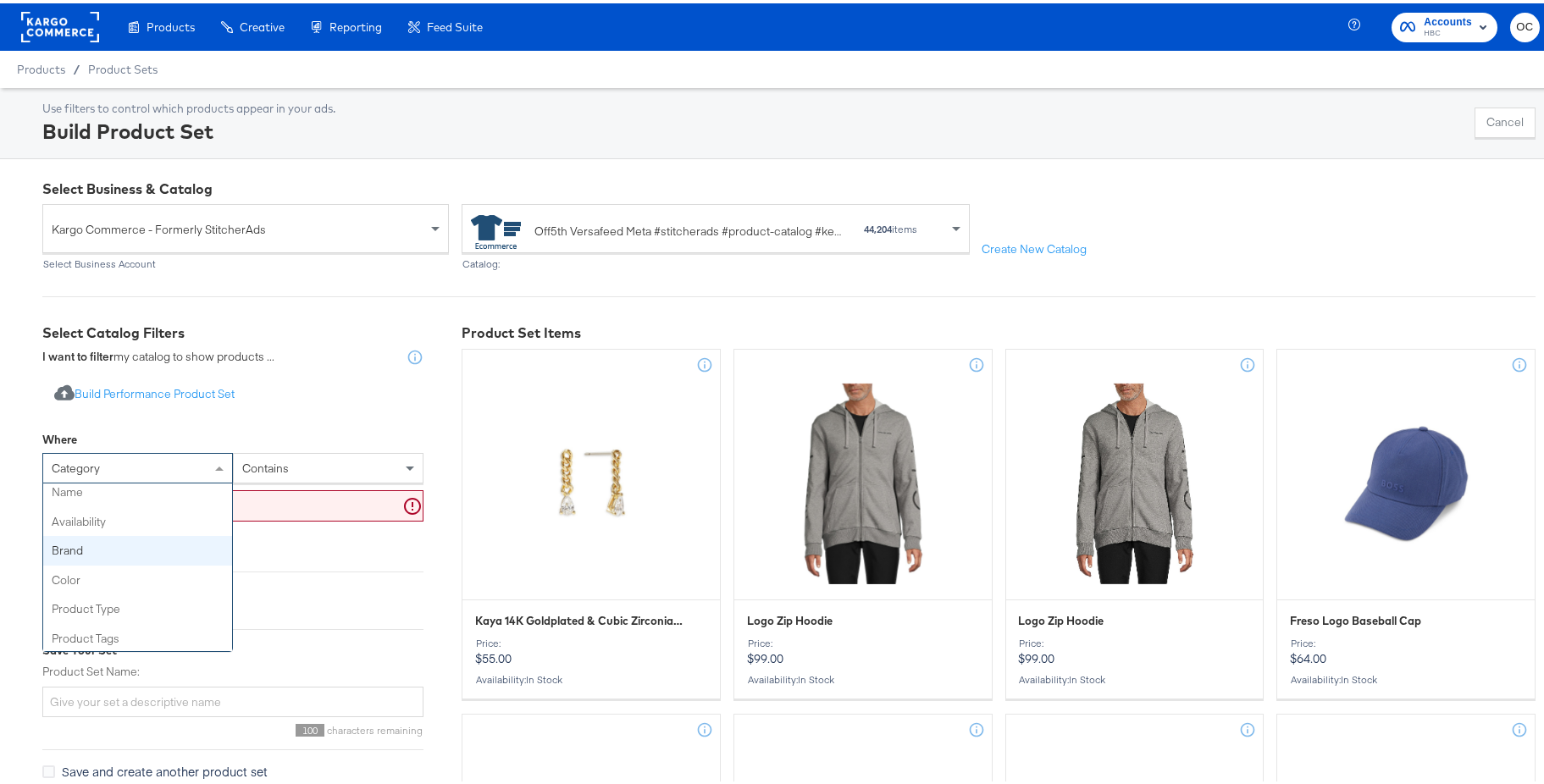 scroll, scrollTop: 47, scrollLeft: 0, axis: vertical 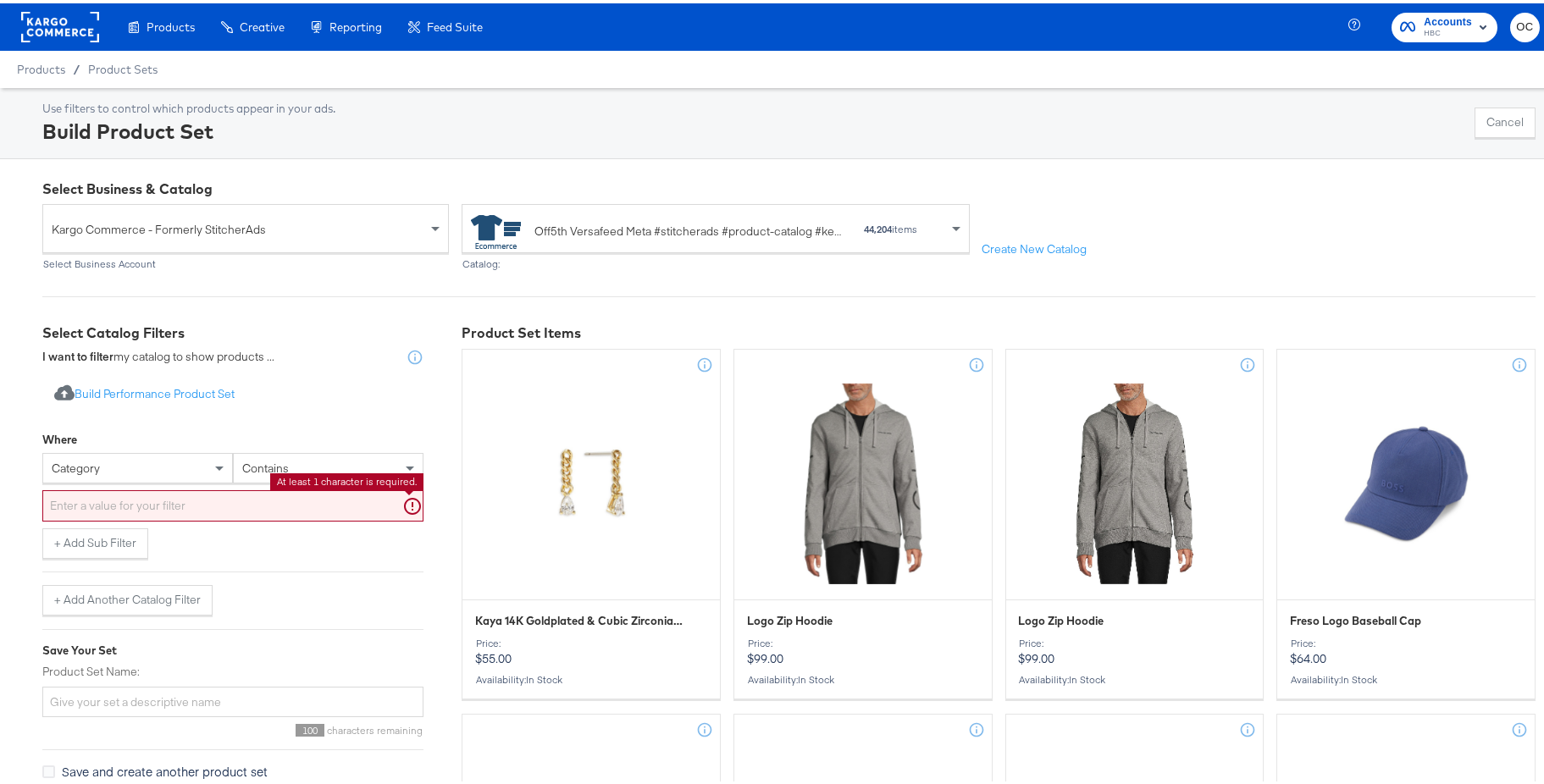 click at bounding box center (233, 502) 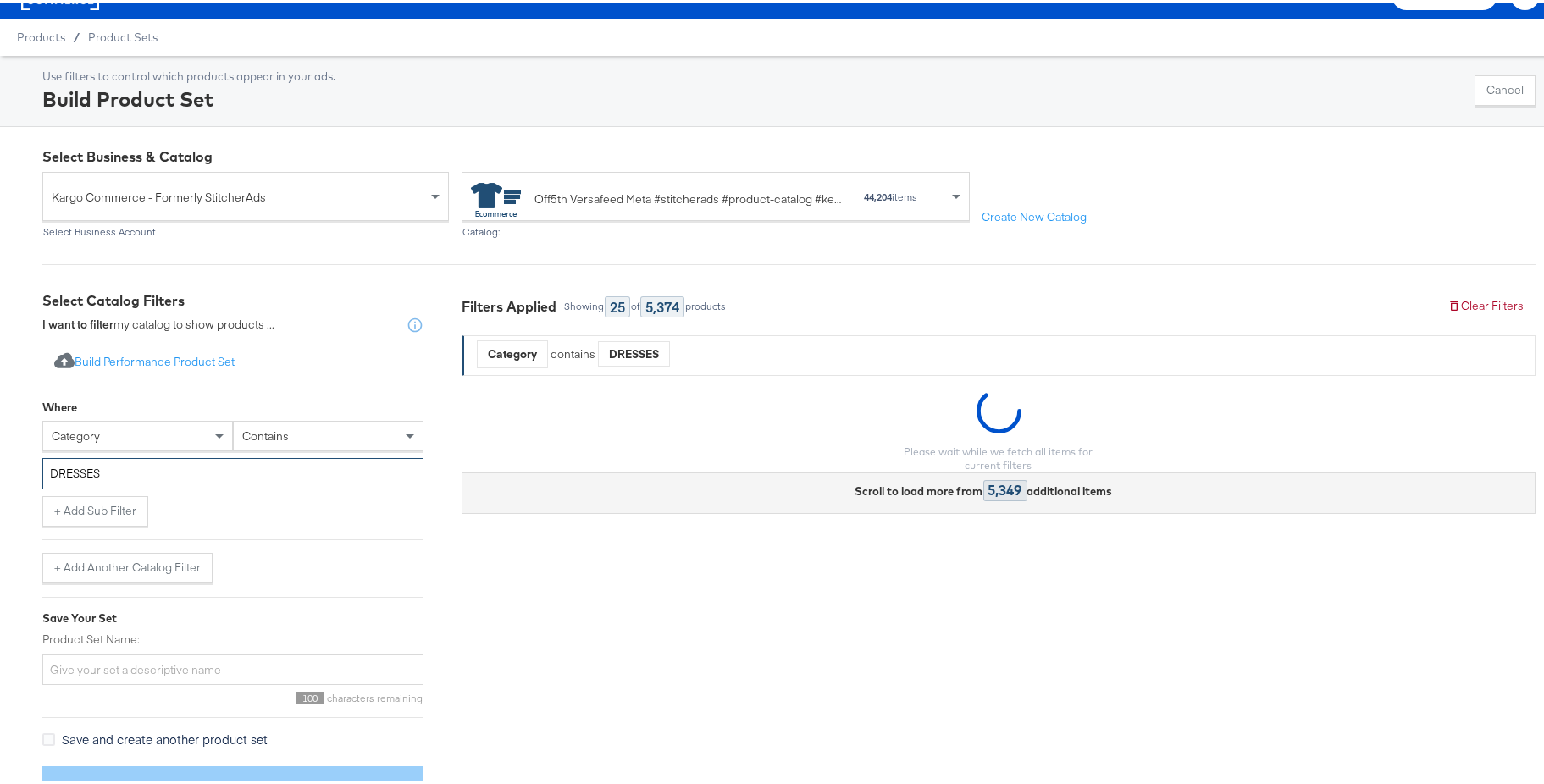 scroll, scrollTop: 0, scrollLeft: 0, axis: both 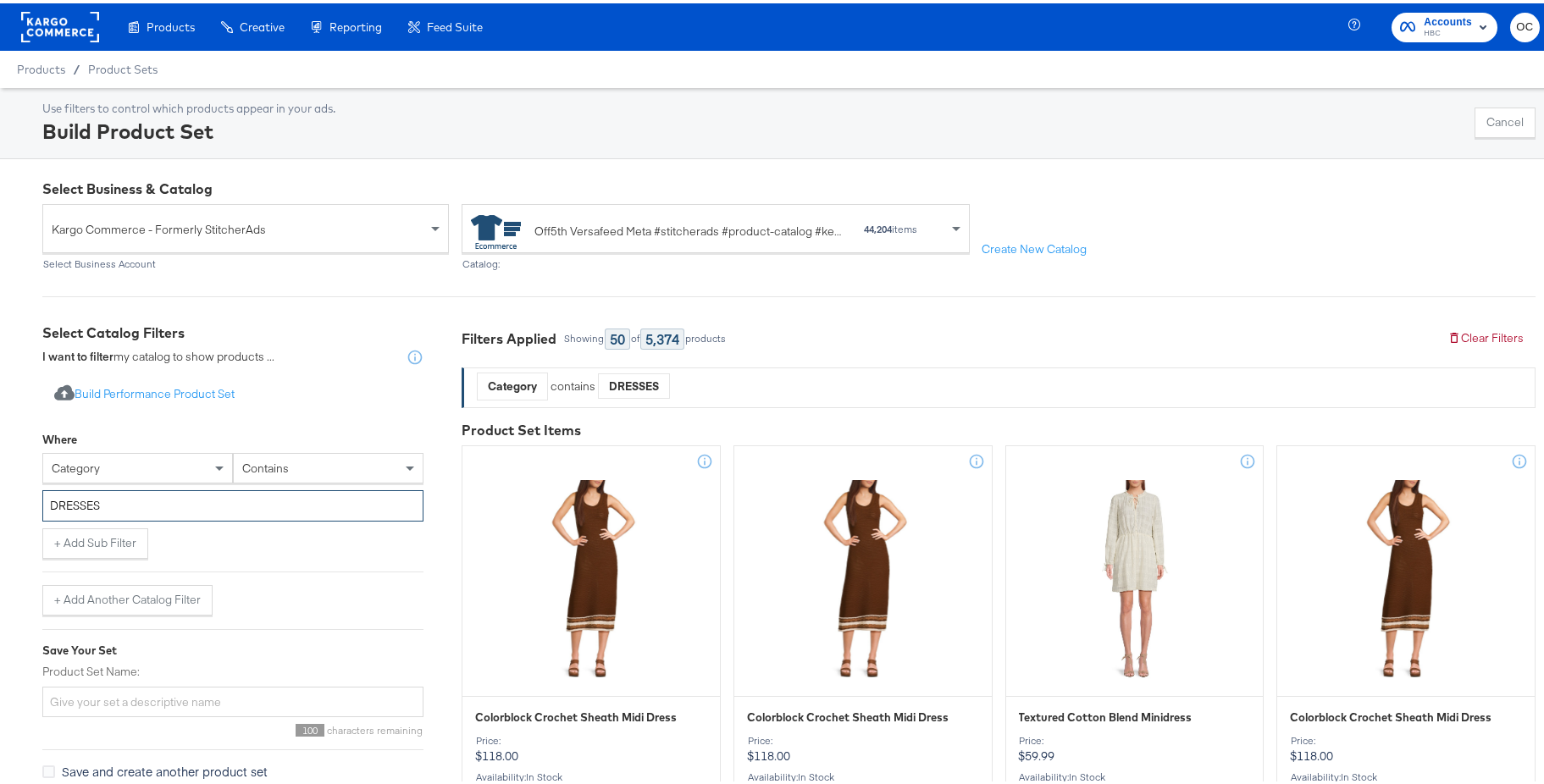 click on "DRESSES" at bounding box center (233, 502) 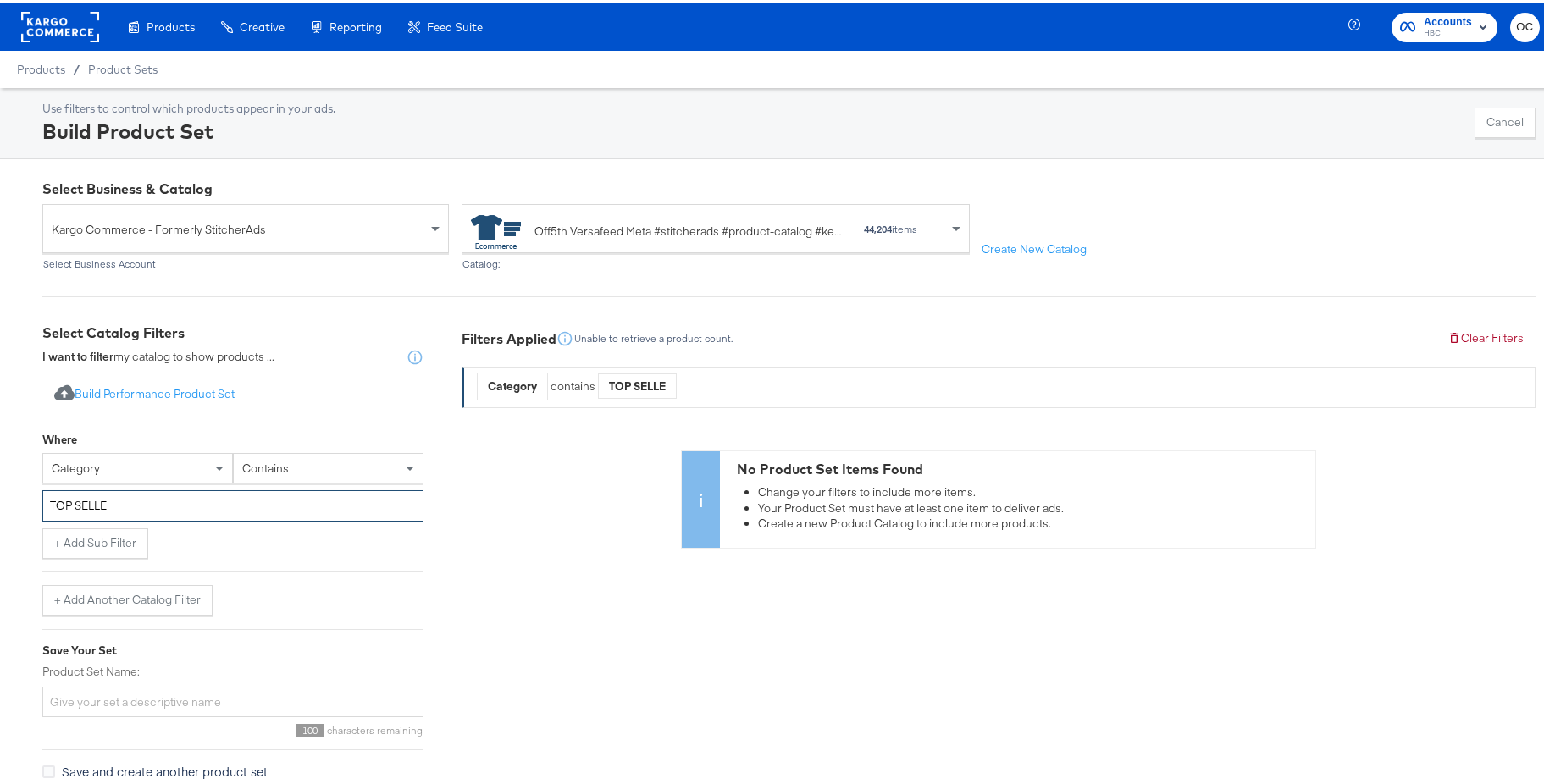 type on "TOP SELLER" 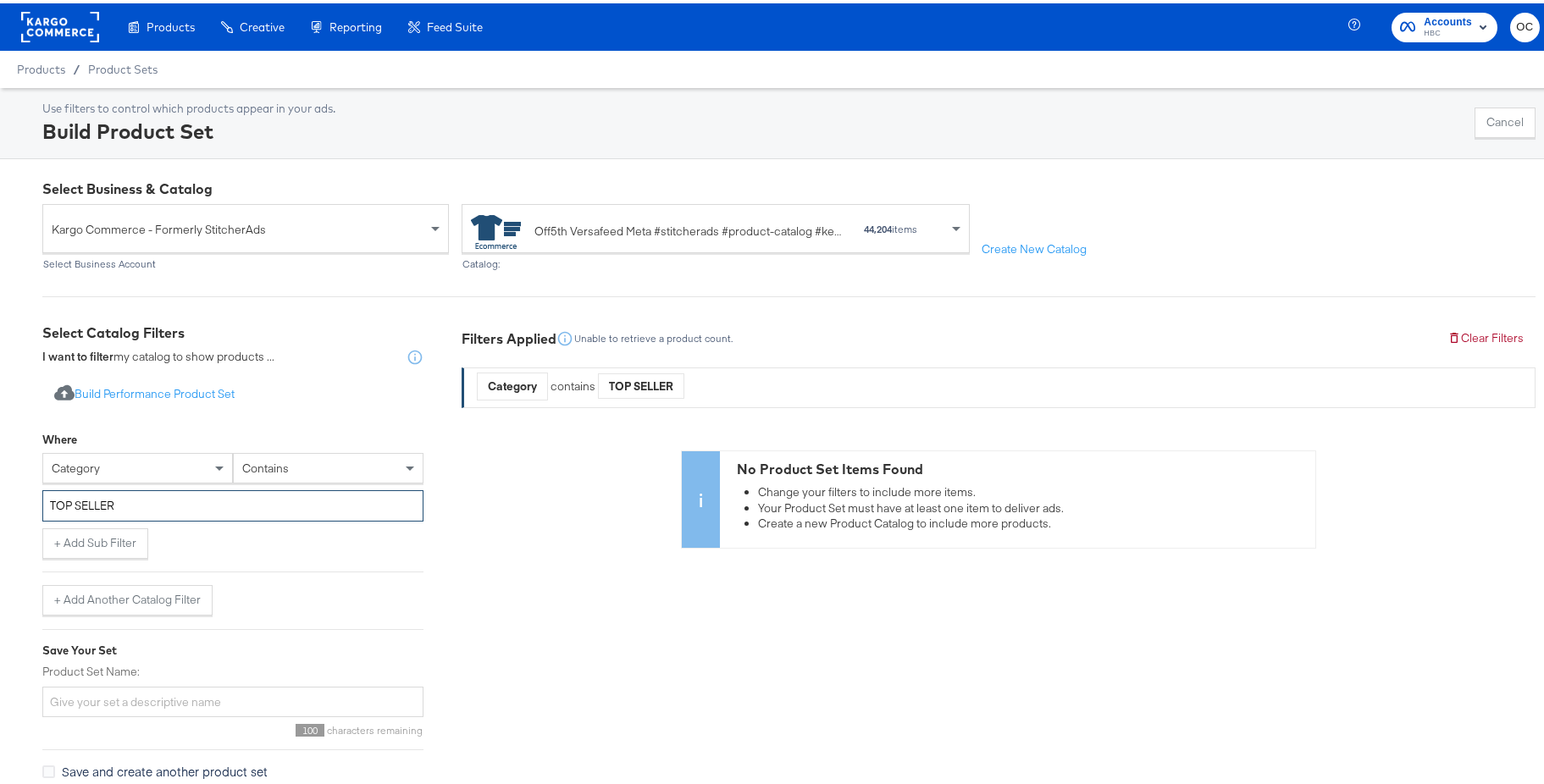drag, startPoint x: 133, startPoint y: 505, endPoint x: -15, endPoint y: 493, distance: 148.48569 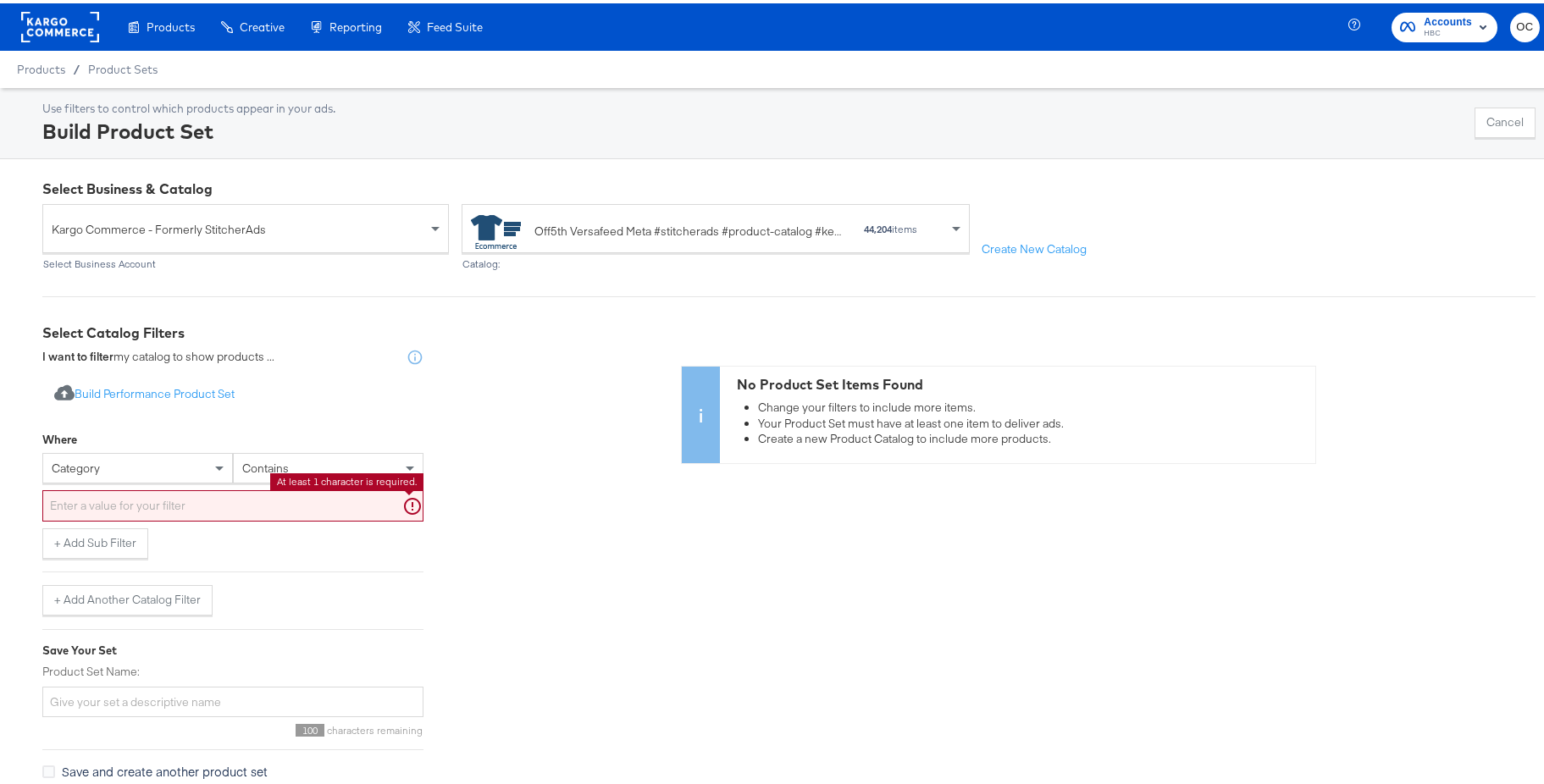 click on "category" at bounding box center (137, 465) 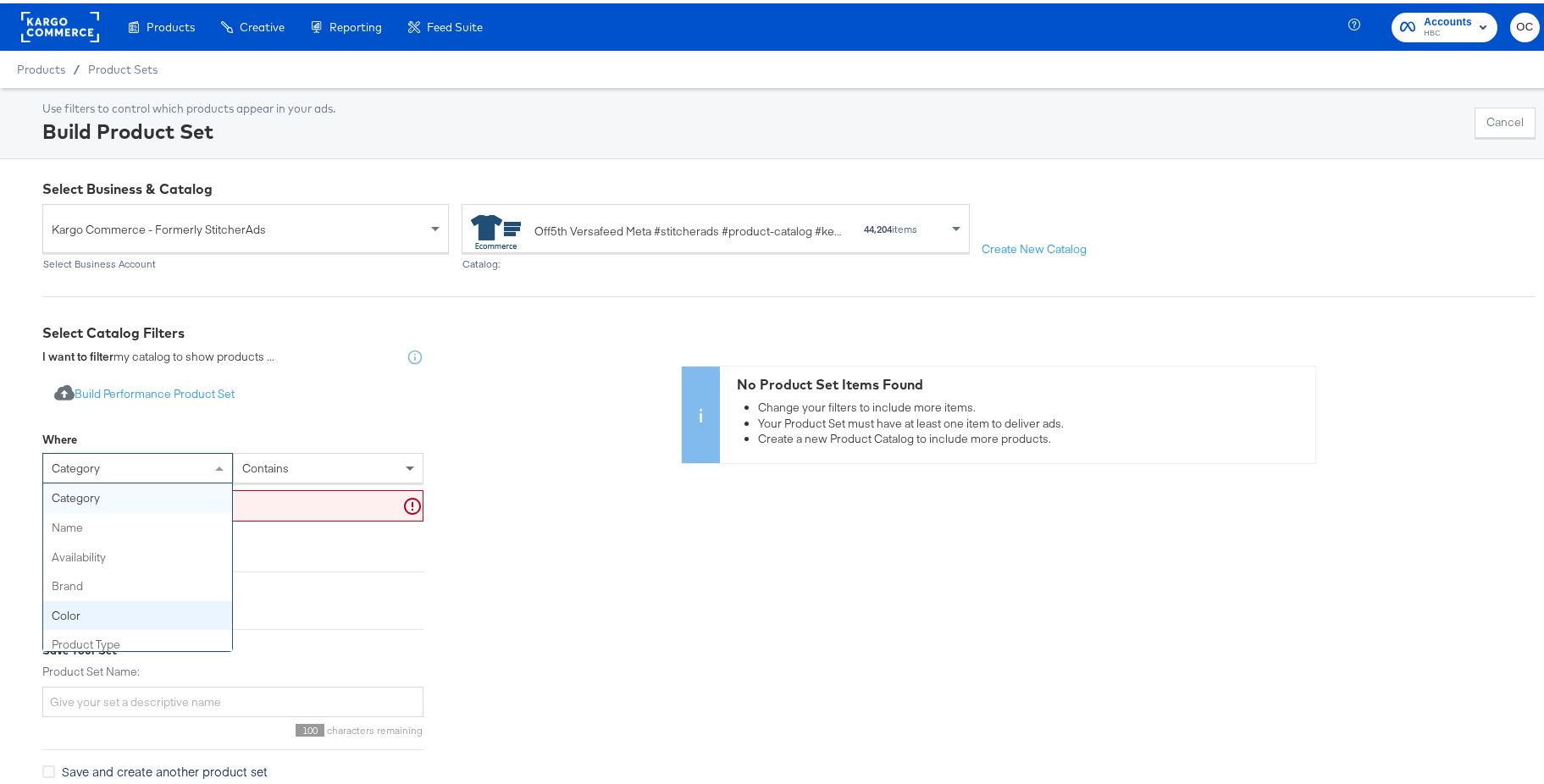 scroll, scrollTop: 117, scrollLeft: 0, axis: vertical 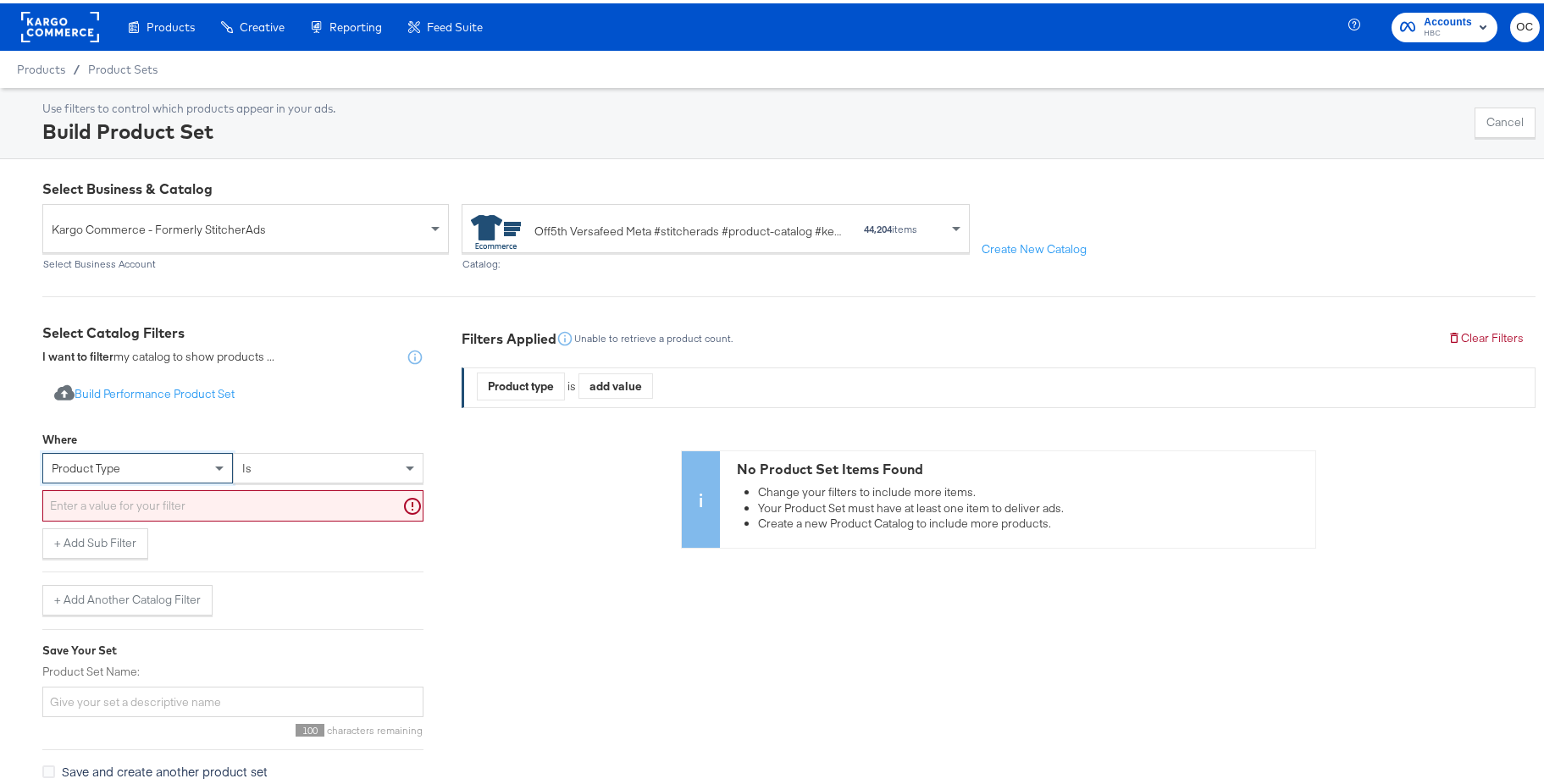 click at bounding box center (233, 502) 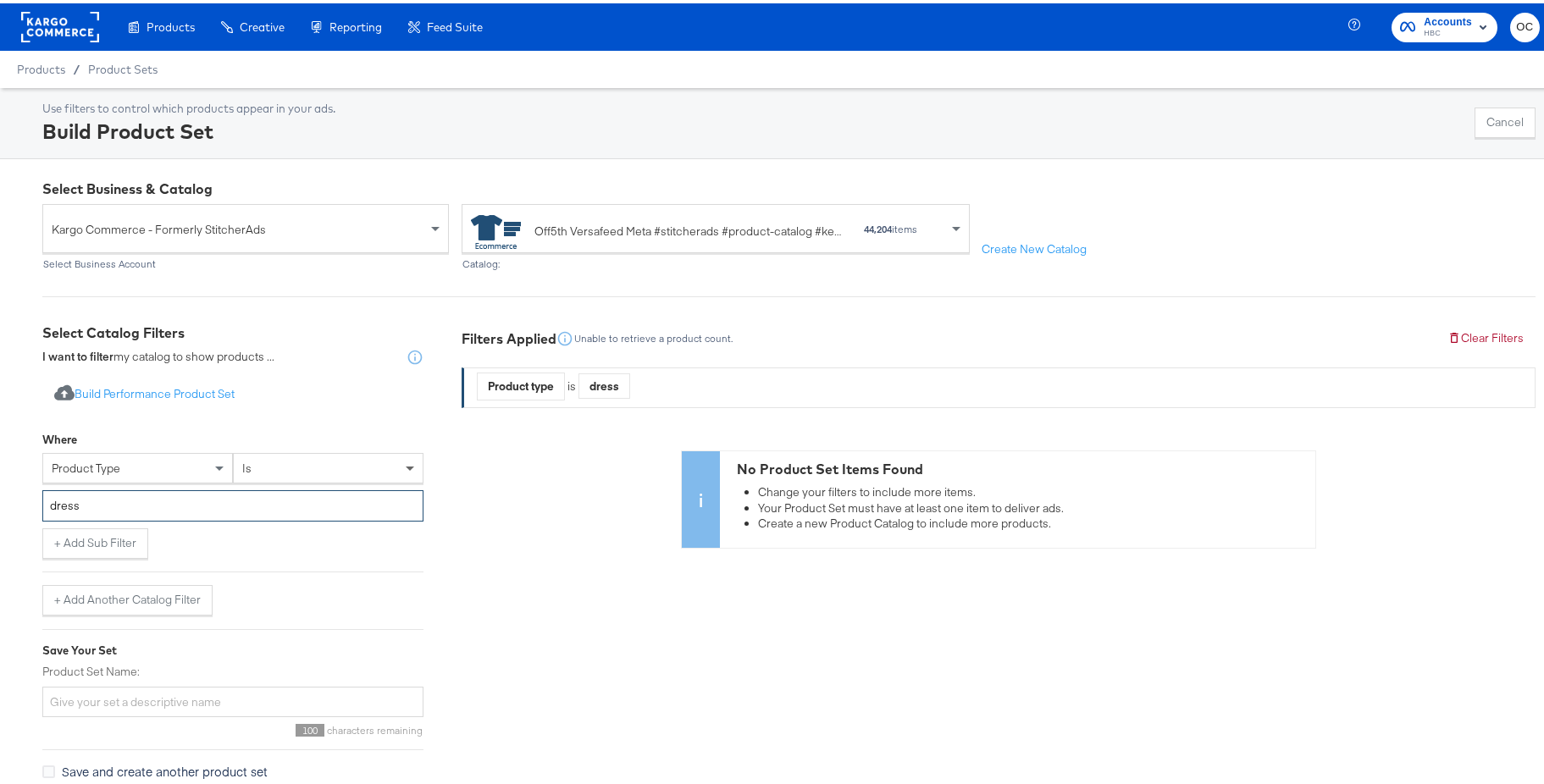 type on "dress" 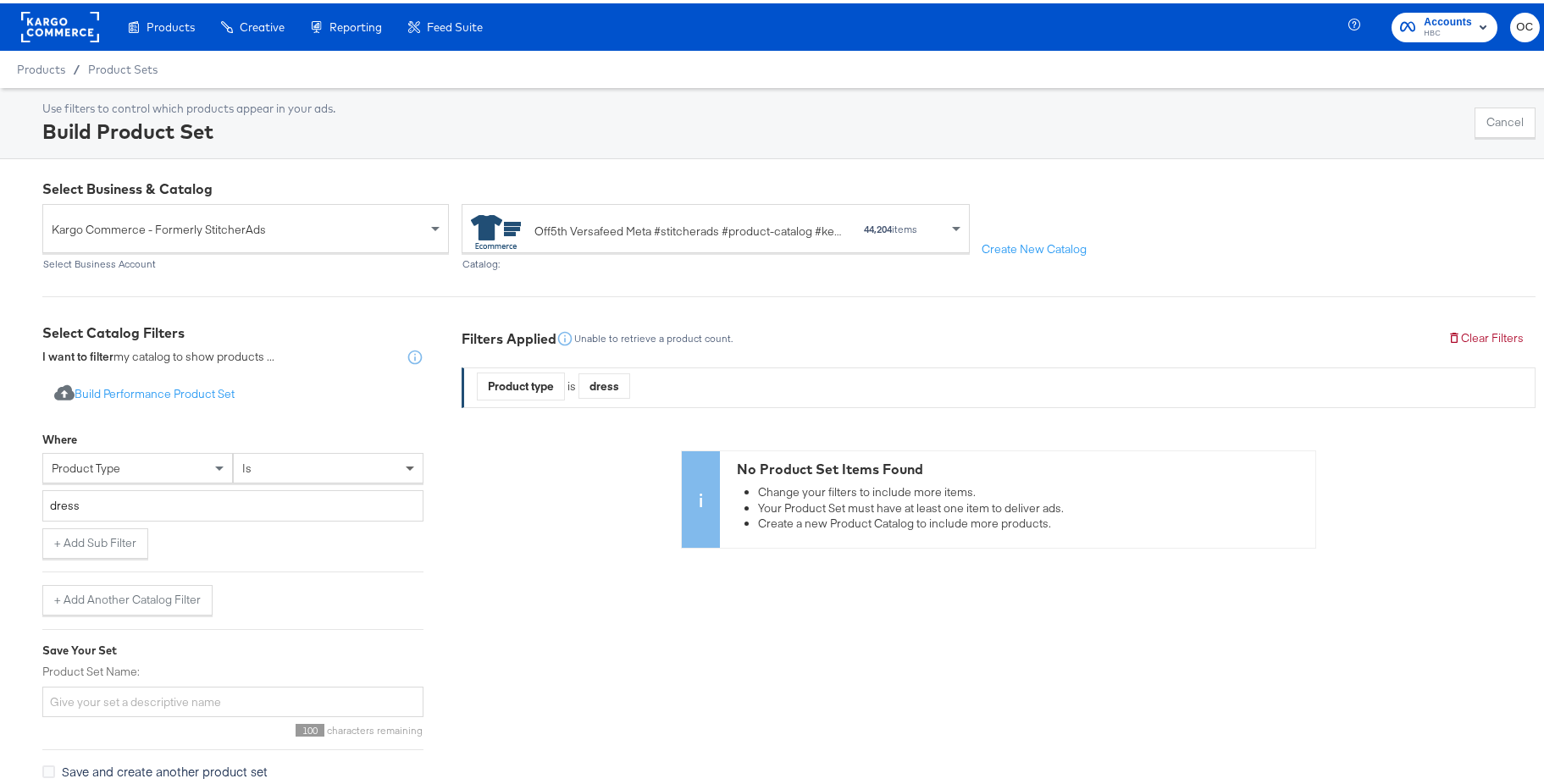 click at bounding box center [412, 465] 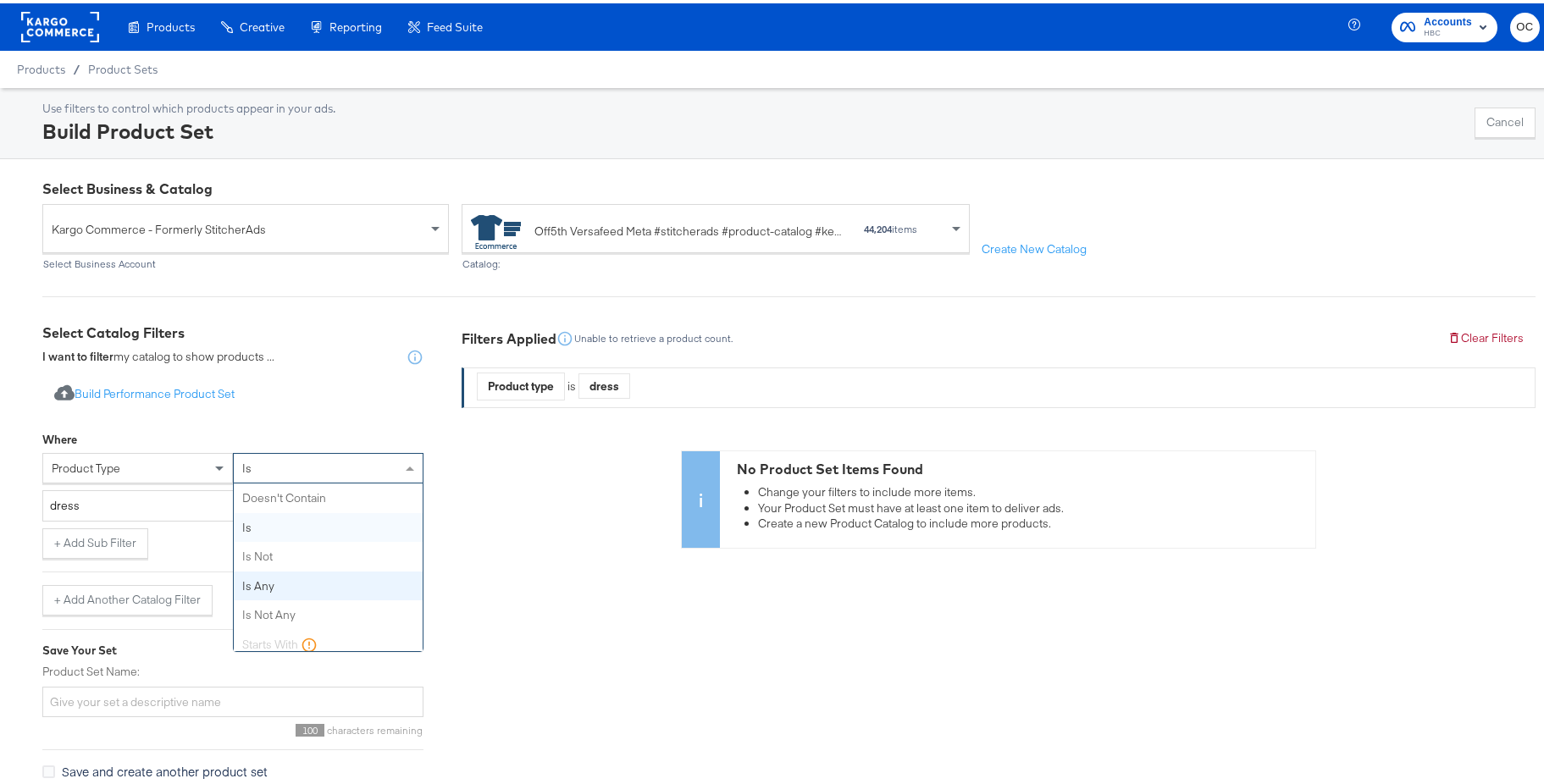 scroll, scrollTop: 38, scrollLeft: 0, axis: vertical 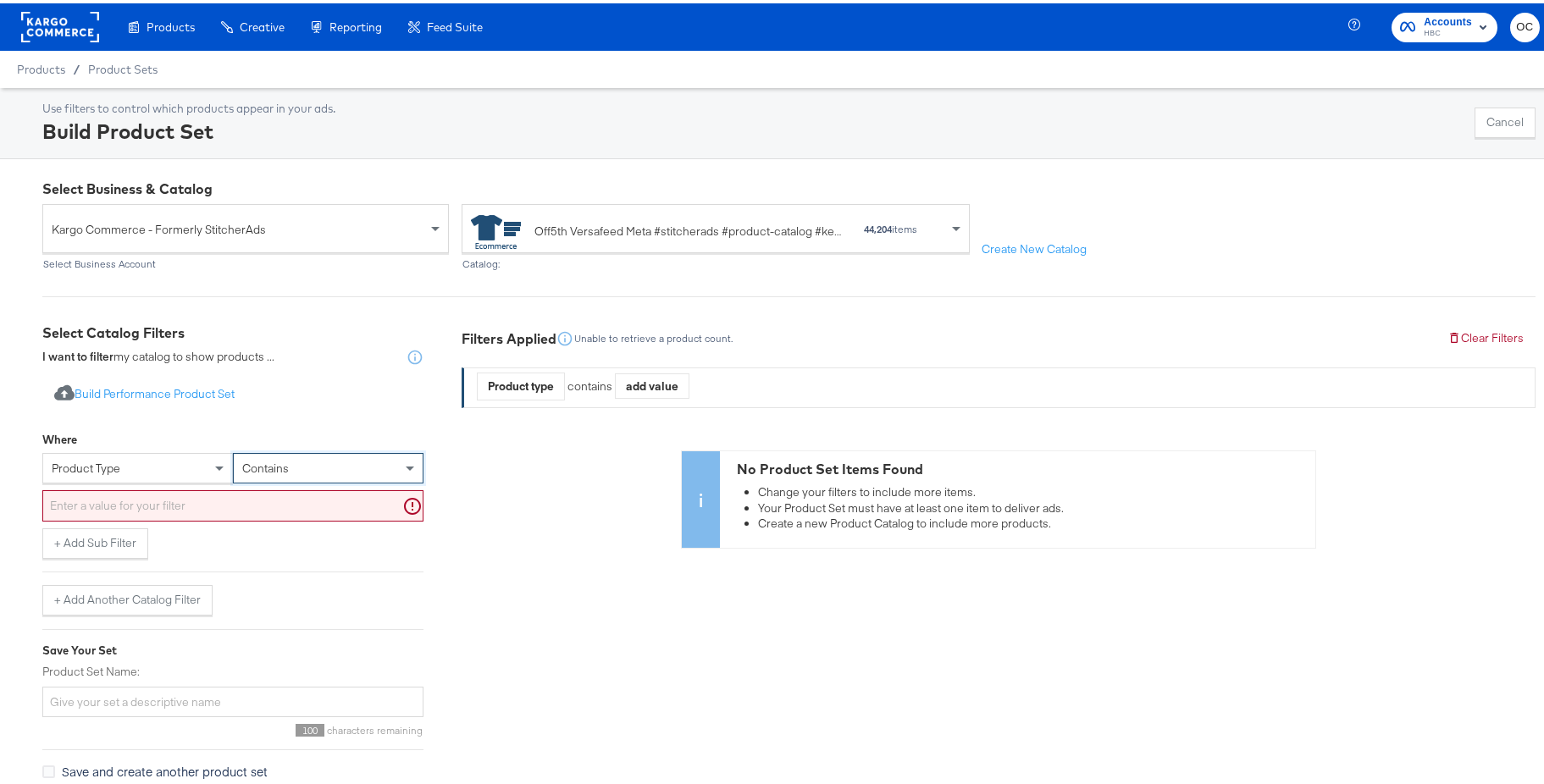 click at bounding box center (233, 502) 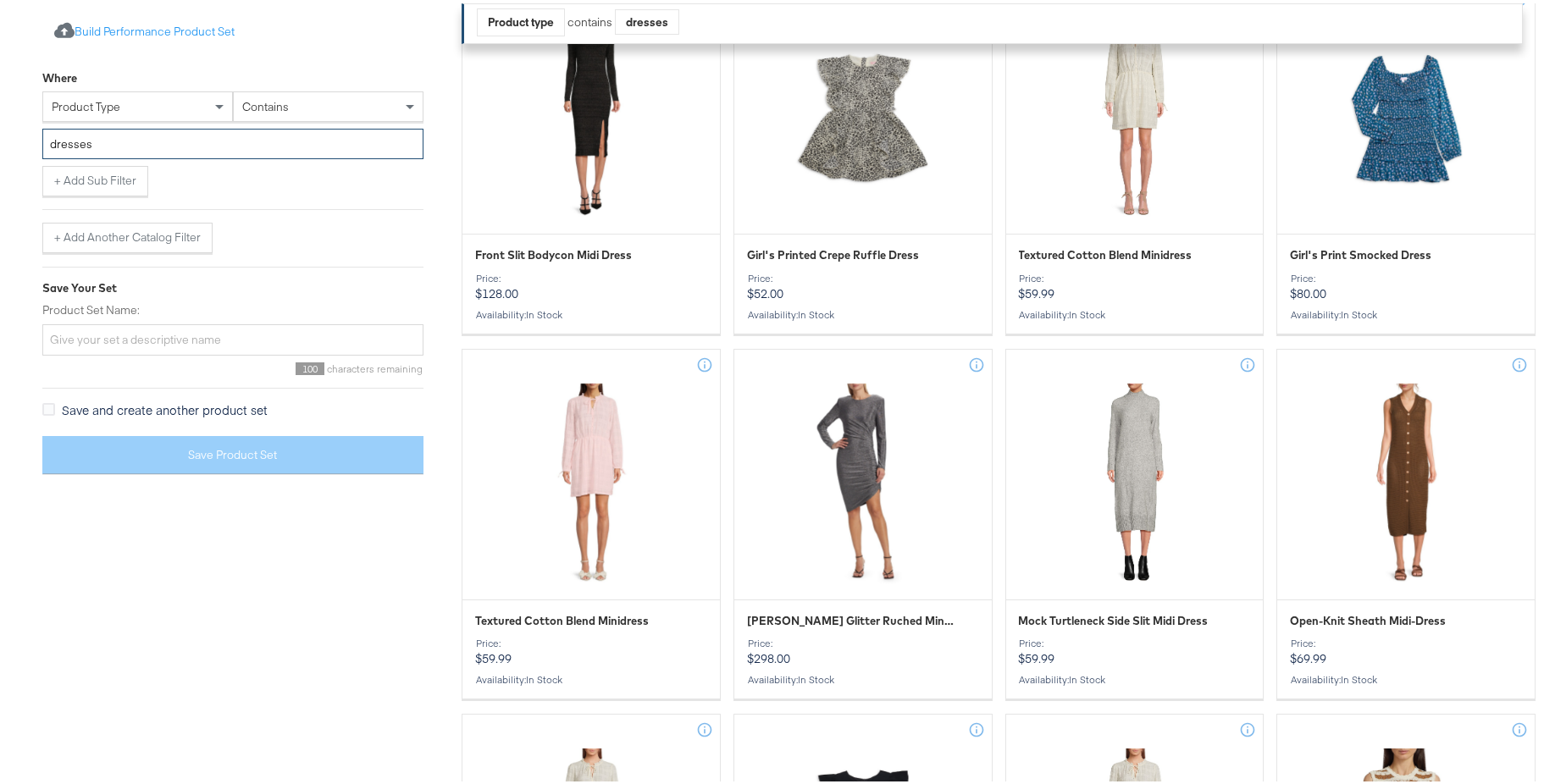 scroll, scrollTop: 69, scrollLeft: 0, axis: vertical 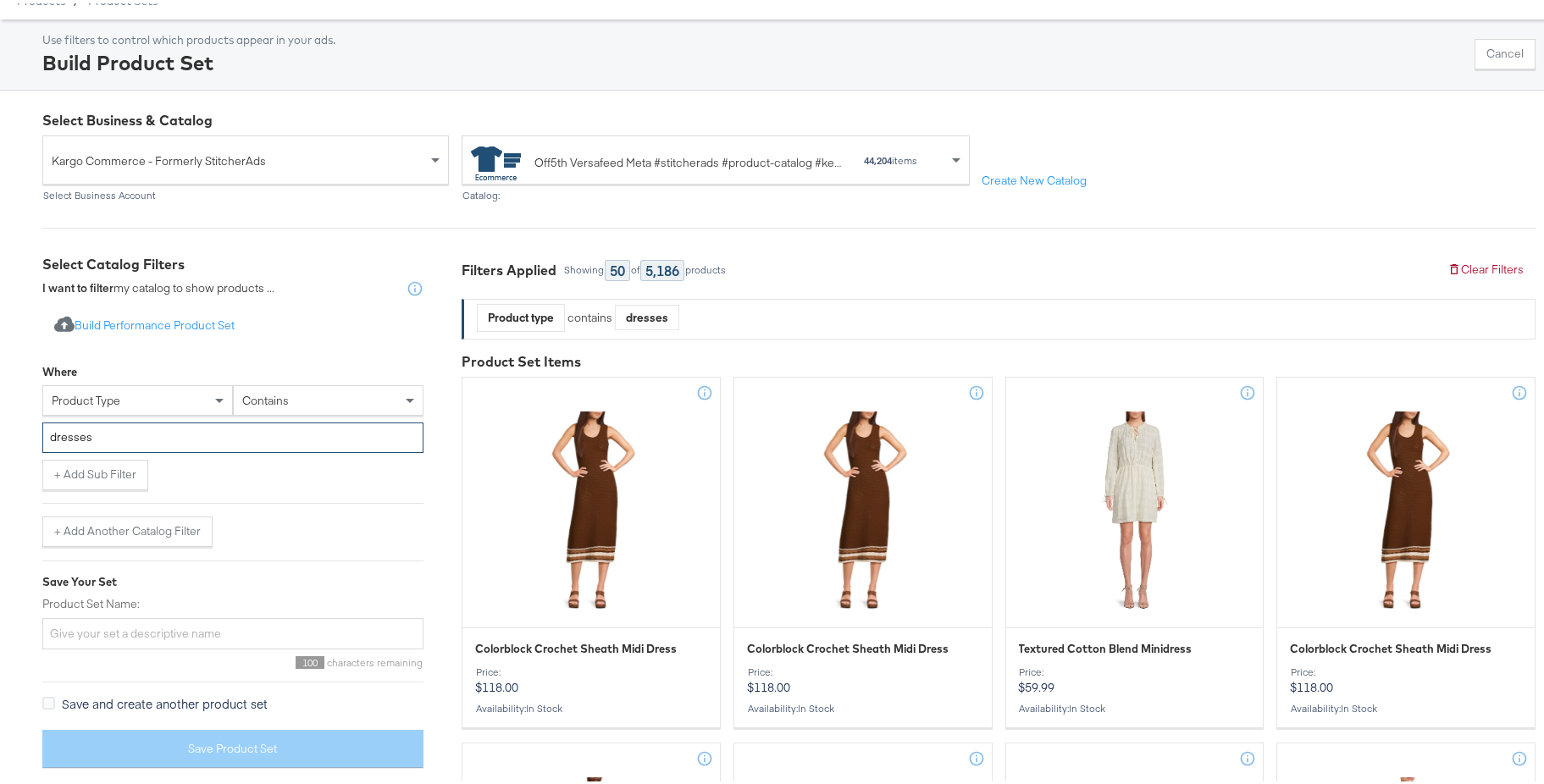type on "dresses" 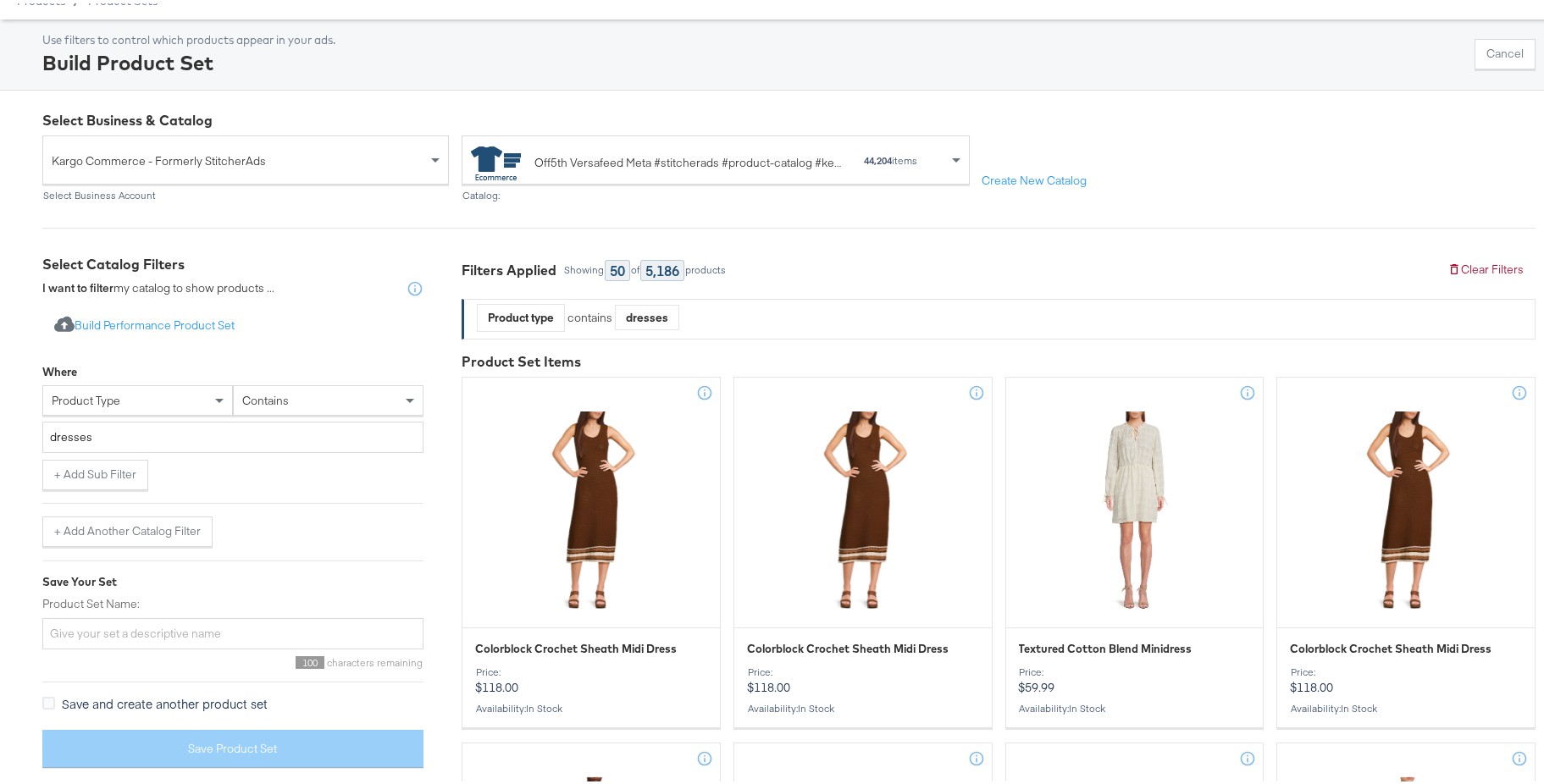 click on "product type" at bounding box center [137, 396] 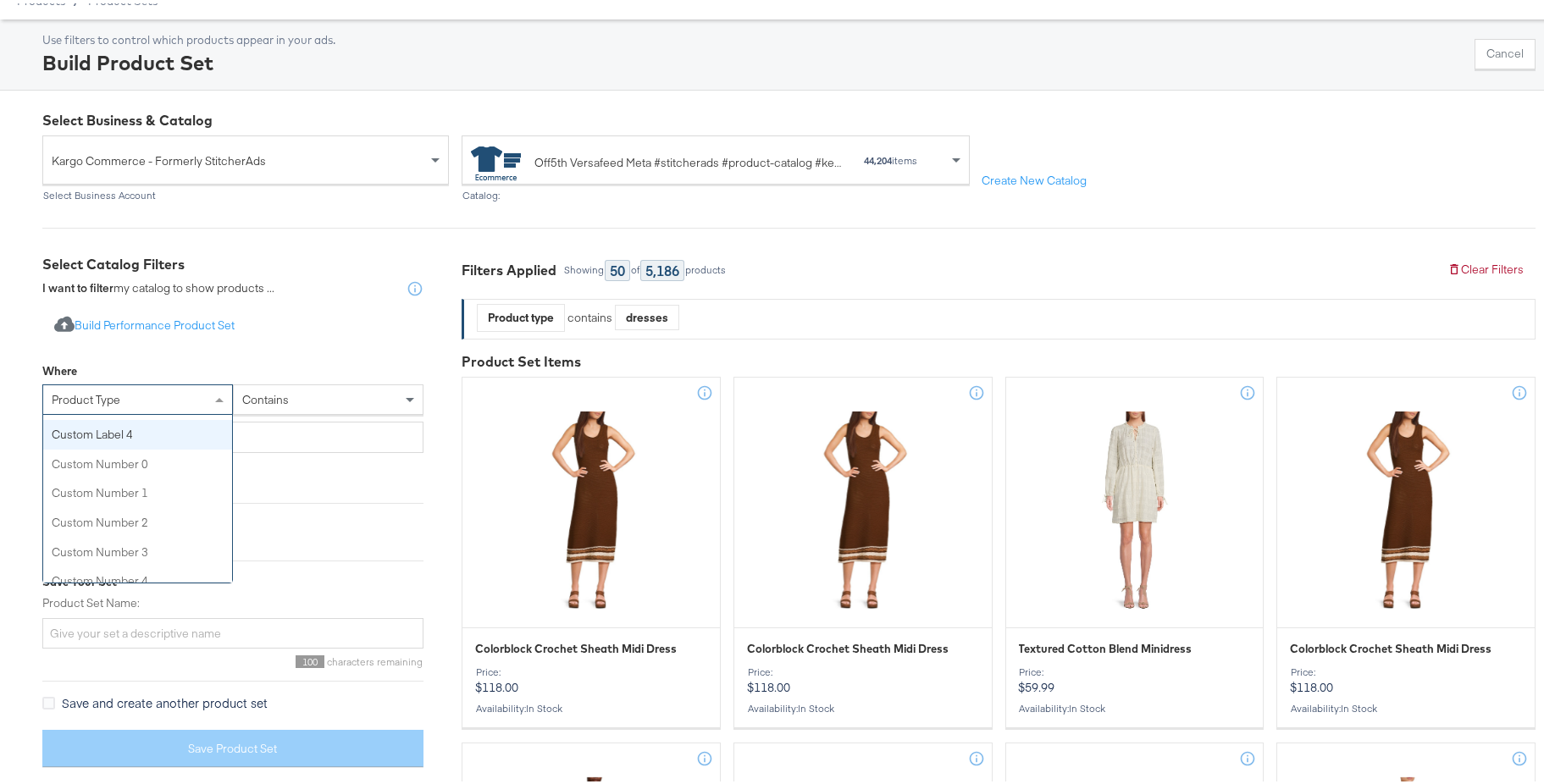 scroll, scrollTop: 681, scrollLeft: 0, axis: vertical 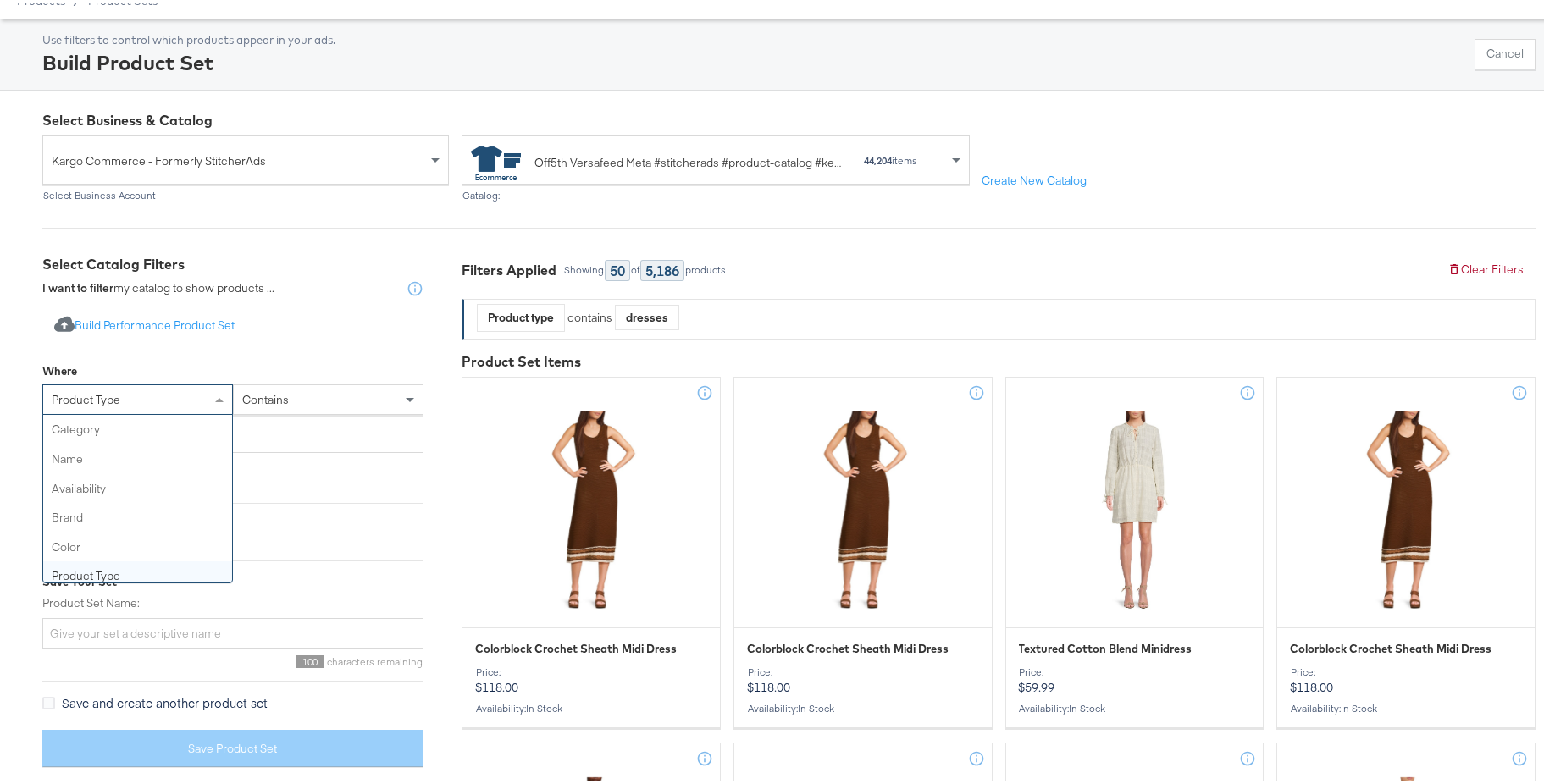 click on "product type" at bounding box center [137, 396] 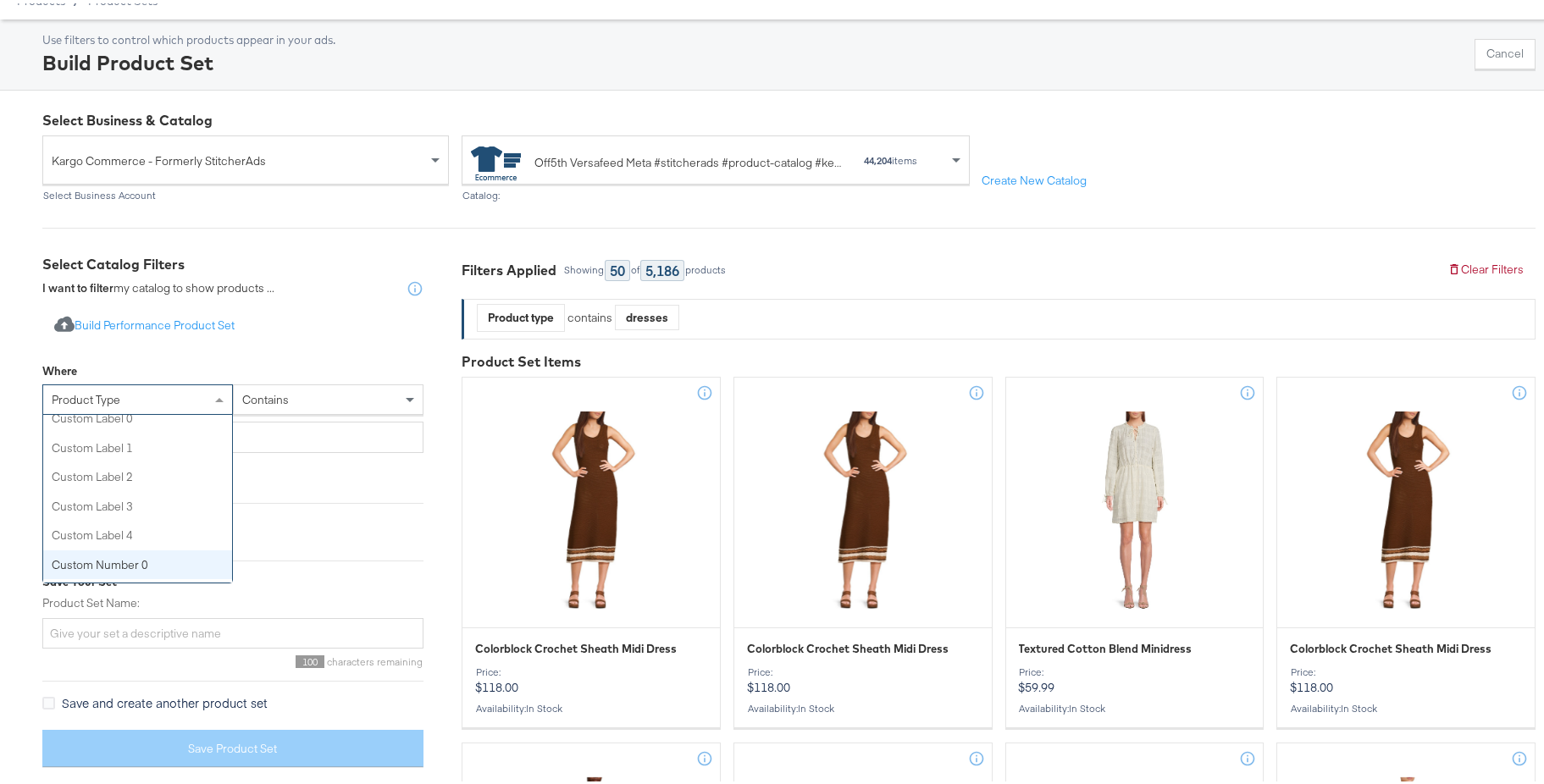 scroll, scrollTop: 0, scrollLeft: 0, axis: both 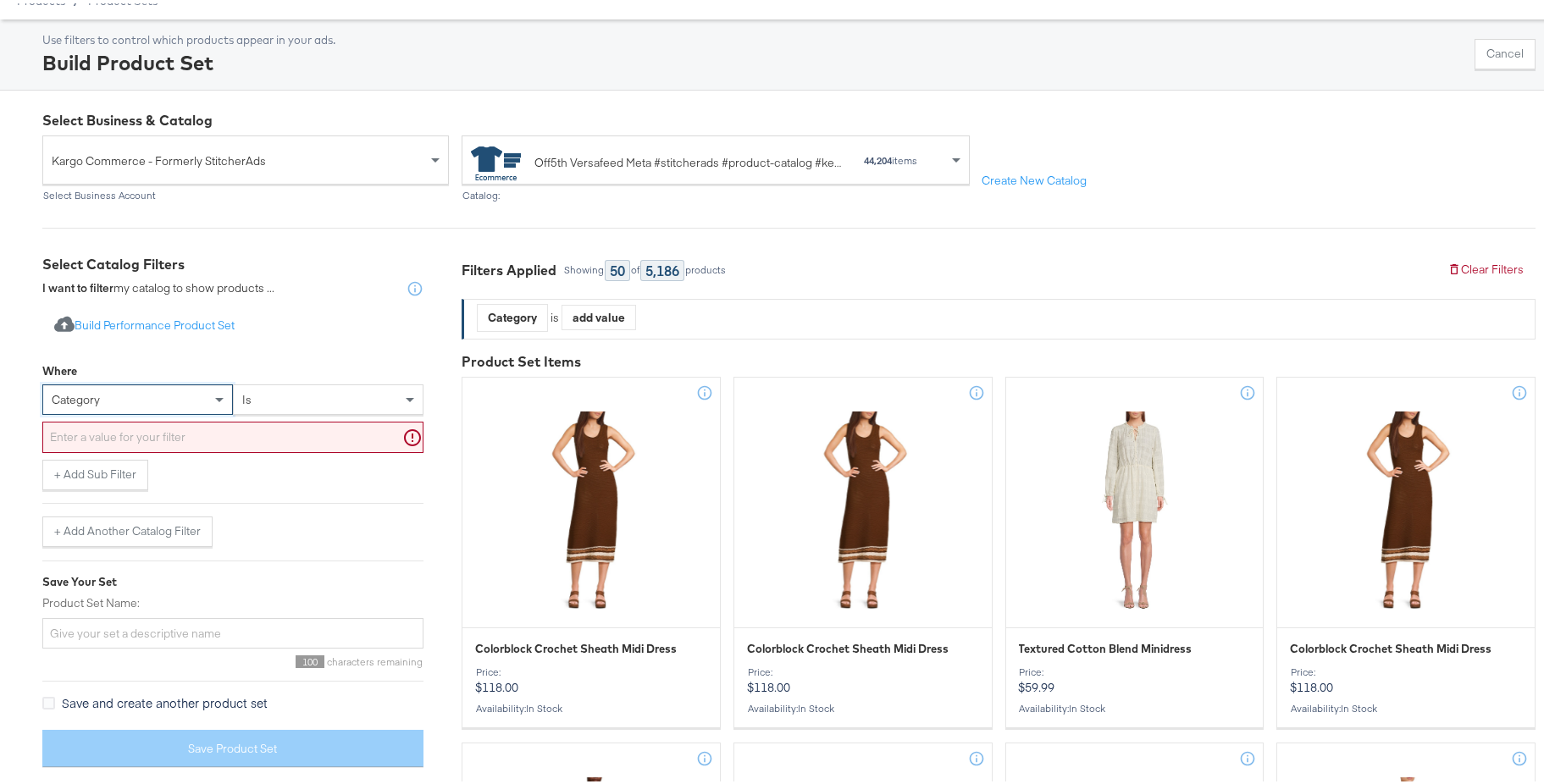 click at bounding box center (233, 433) 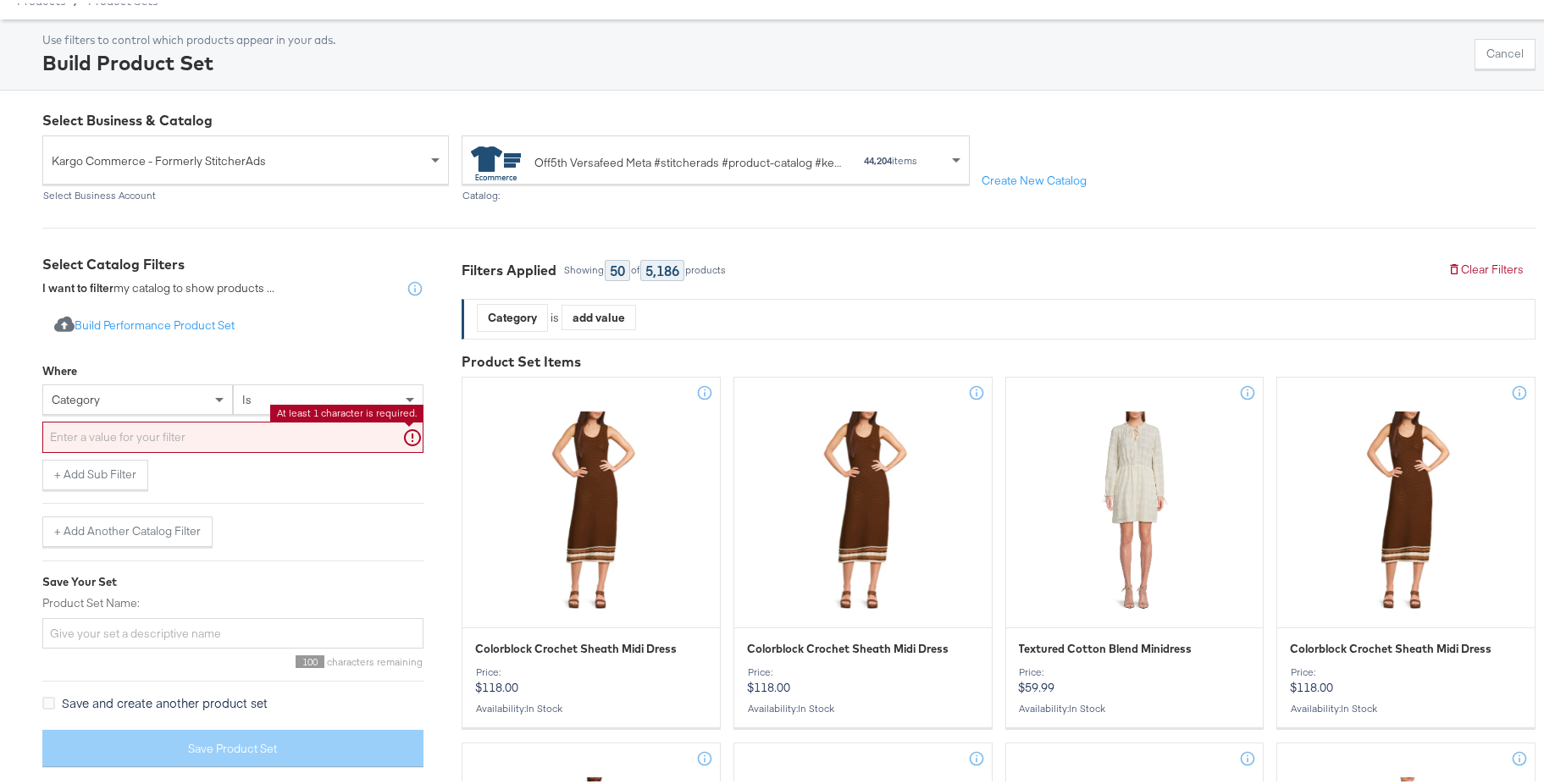 click on "is" at bounding box center (328, 396) 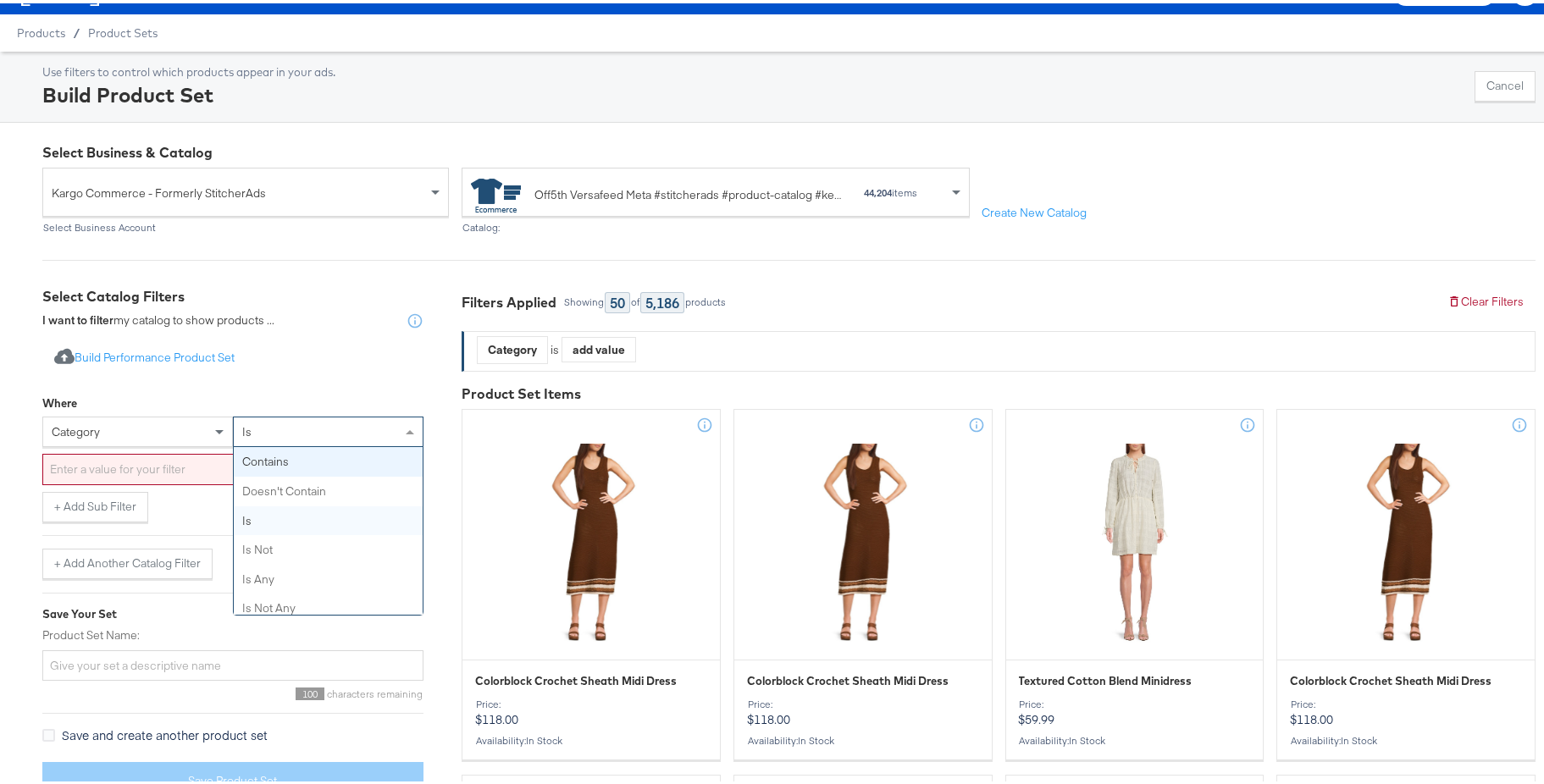 scroll, scrollTop: 0, scrollLeft: 0, axis: both 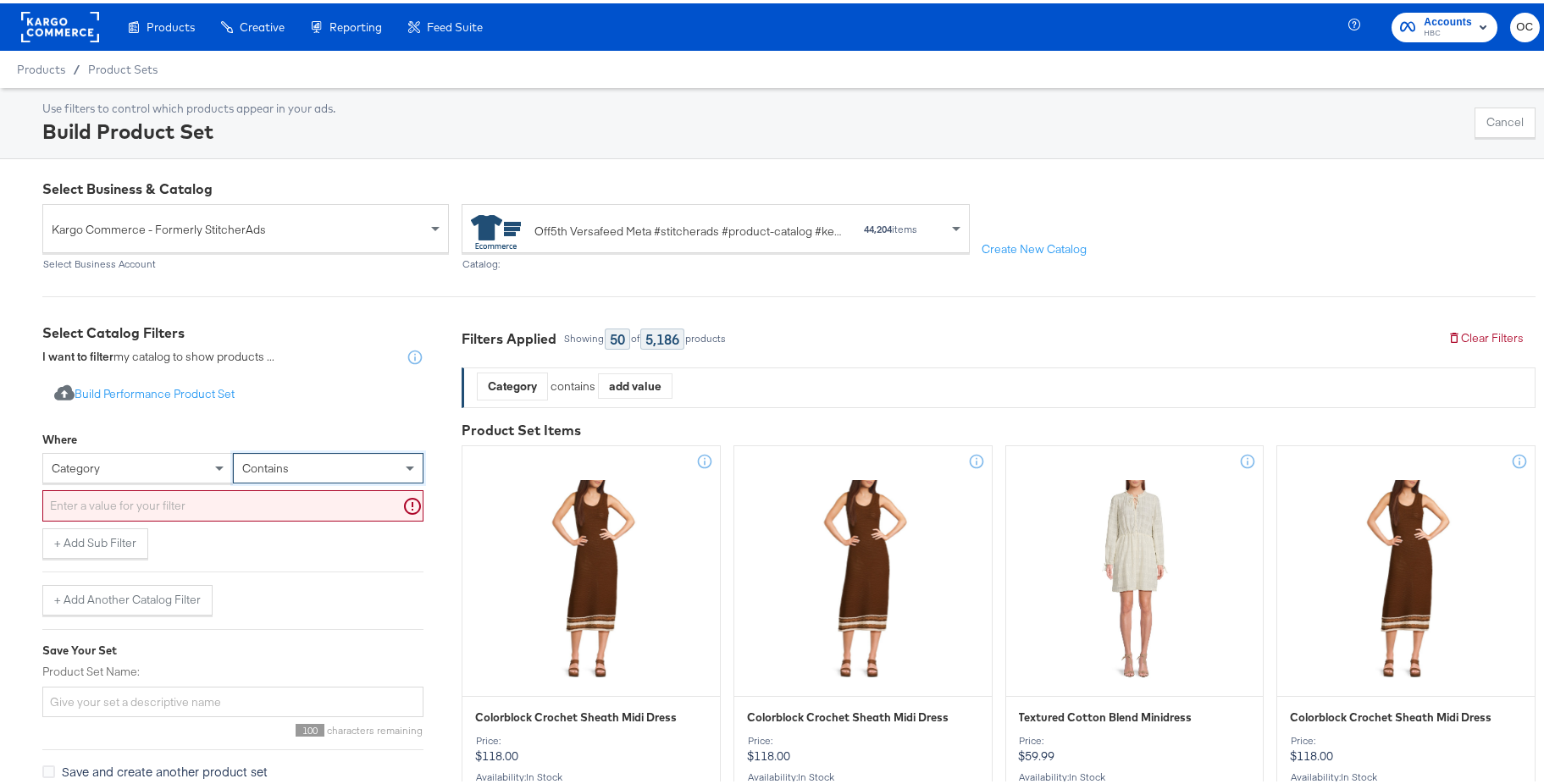click at bounding box center [233, 502] 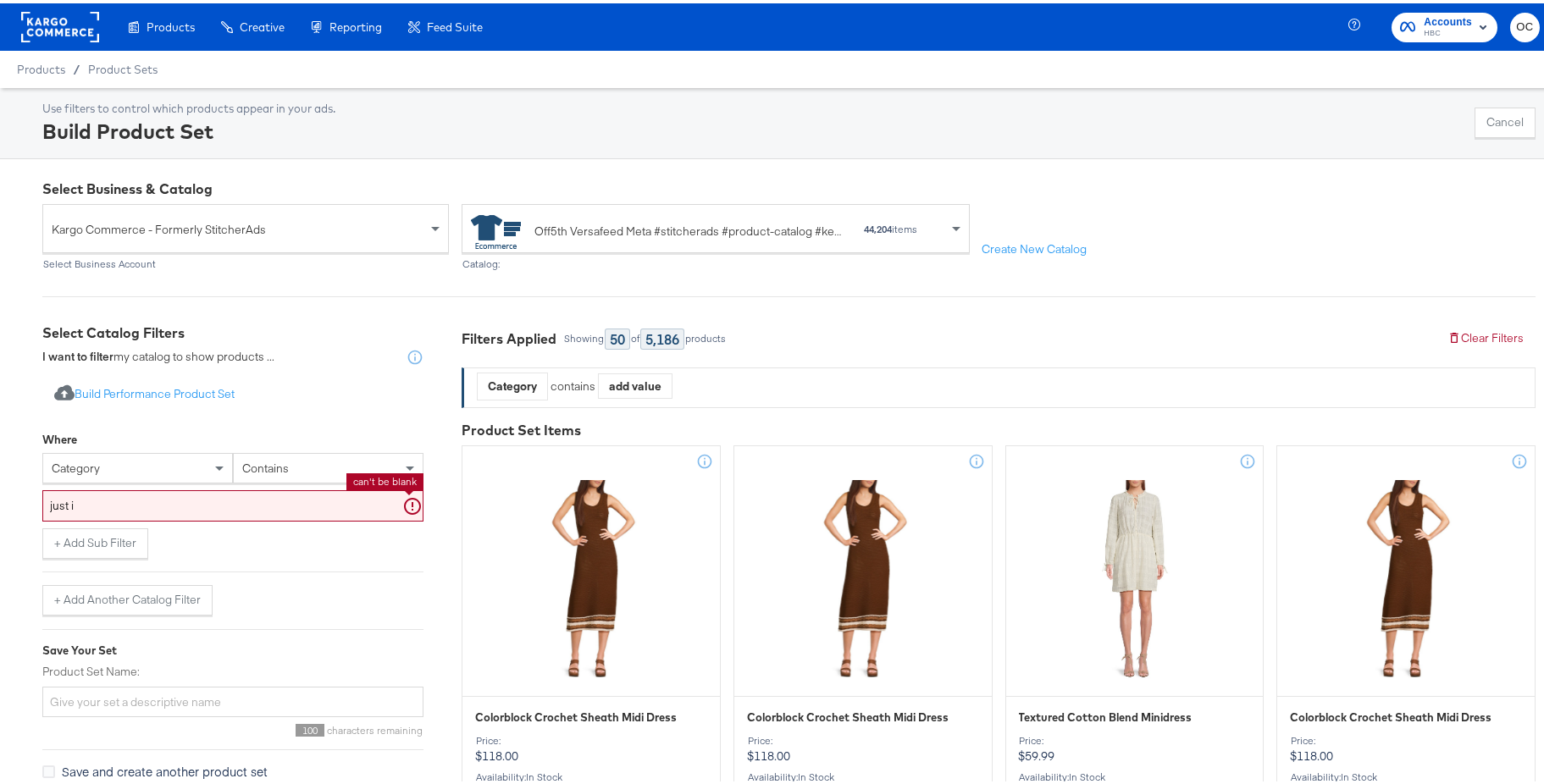 type on "just in" 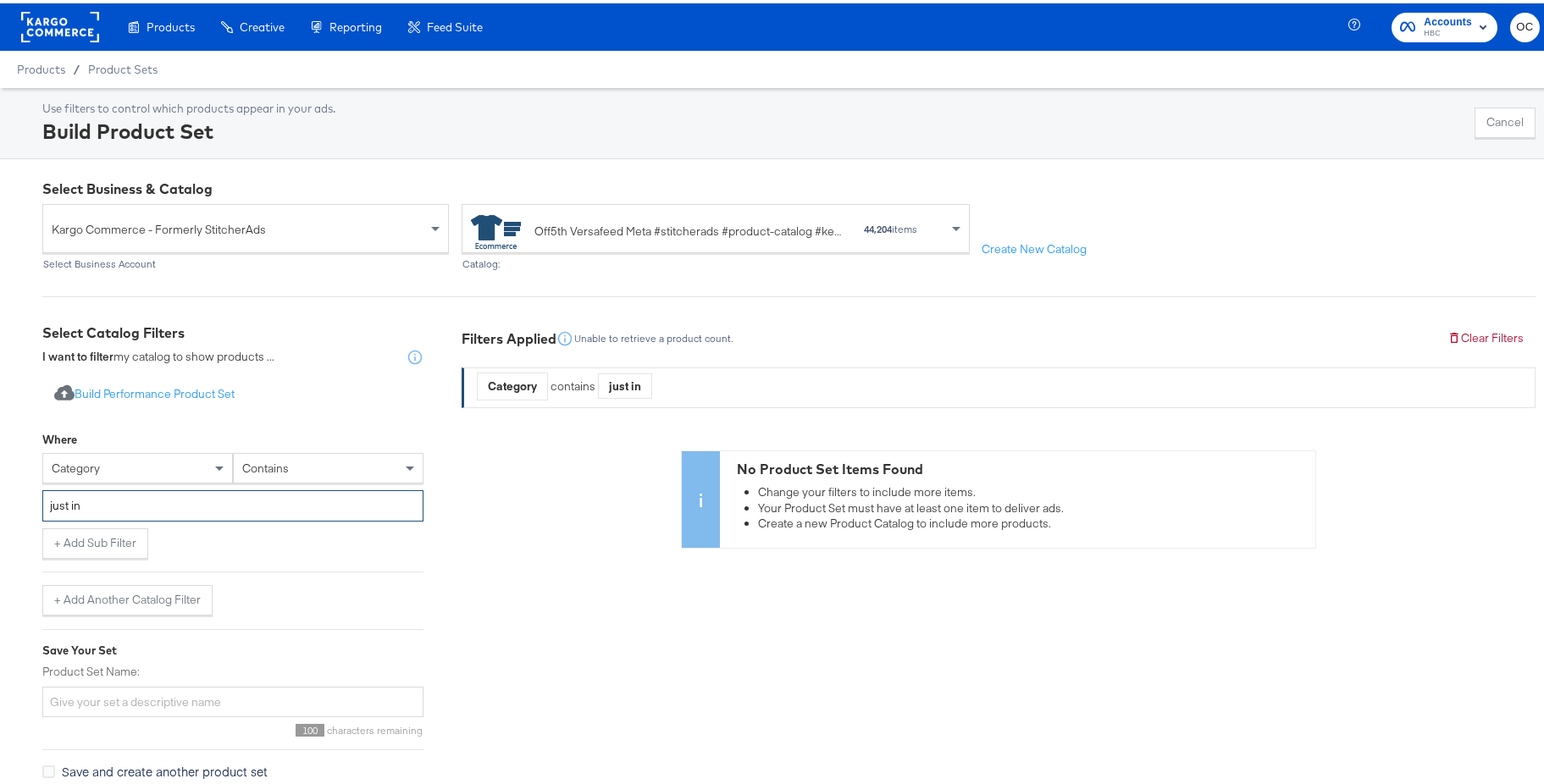 click on "just in" at bounding box center (233, 502) 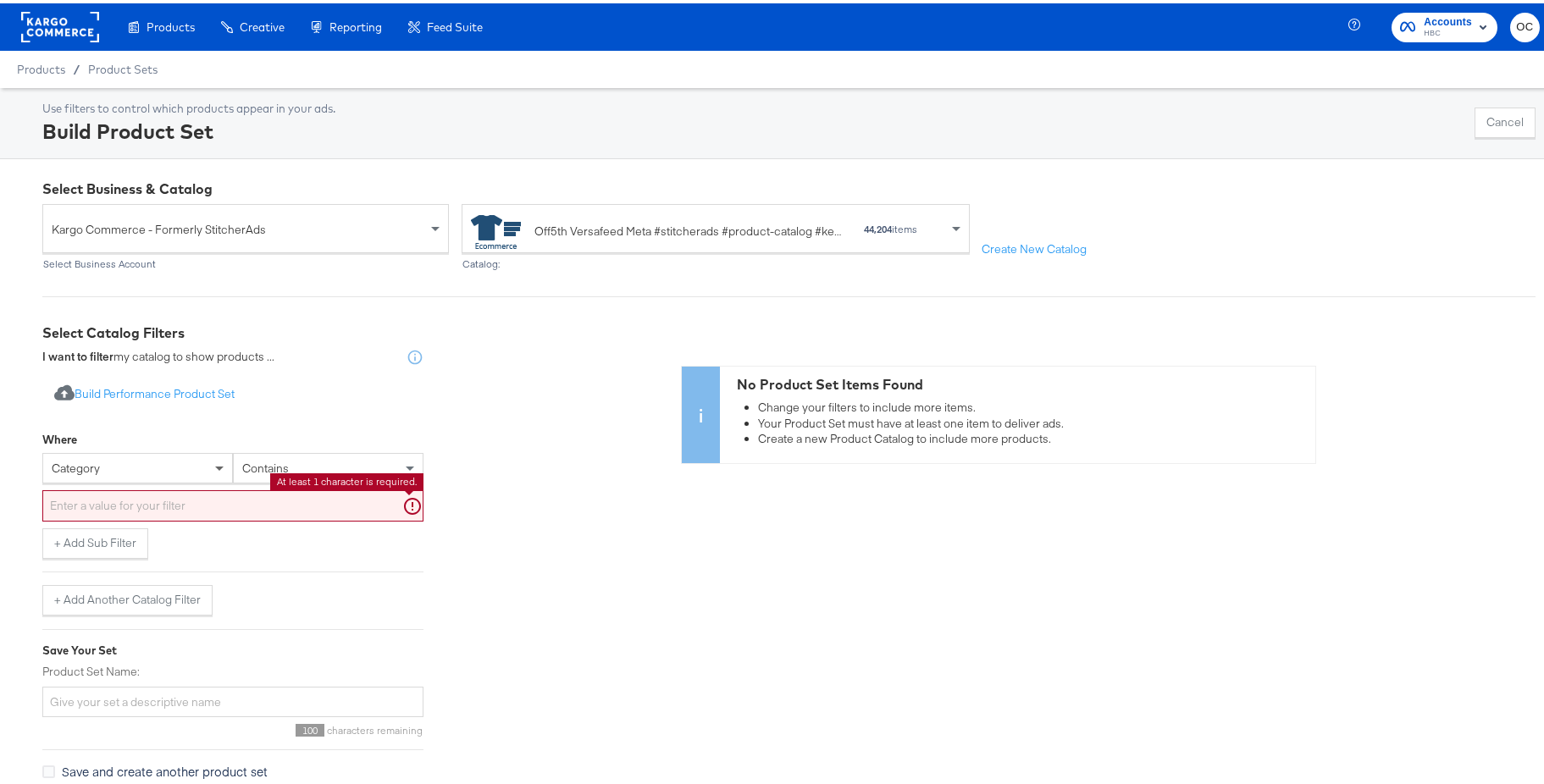 click at bounding box center [221, 465] 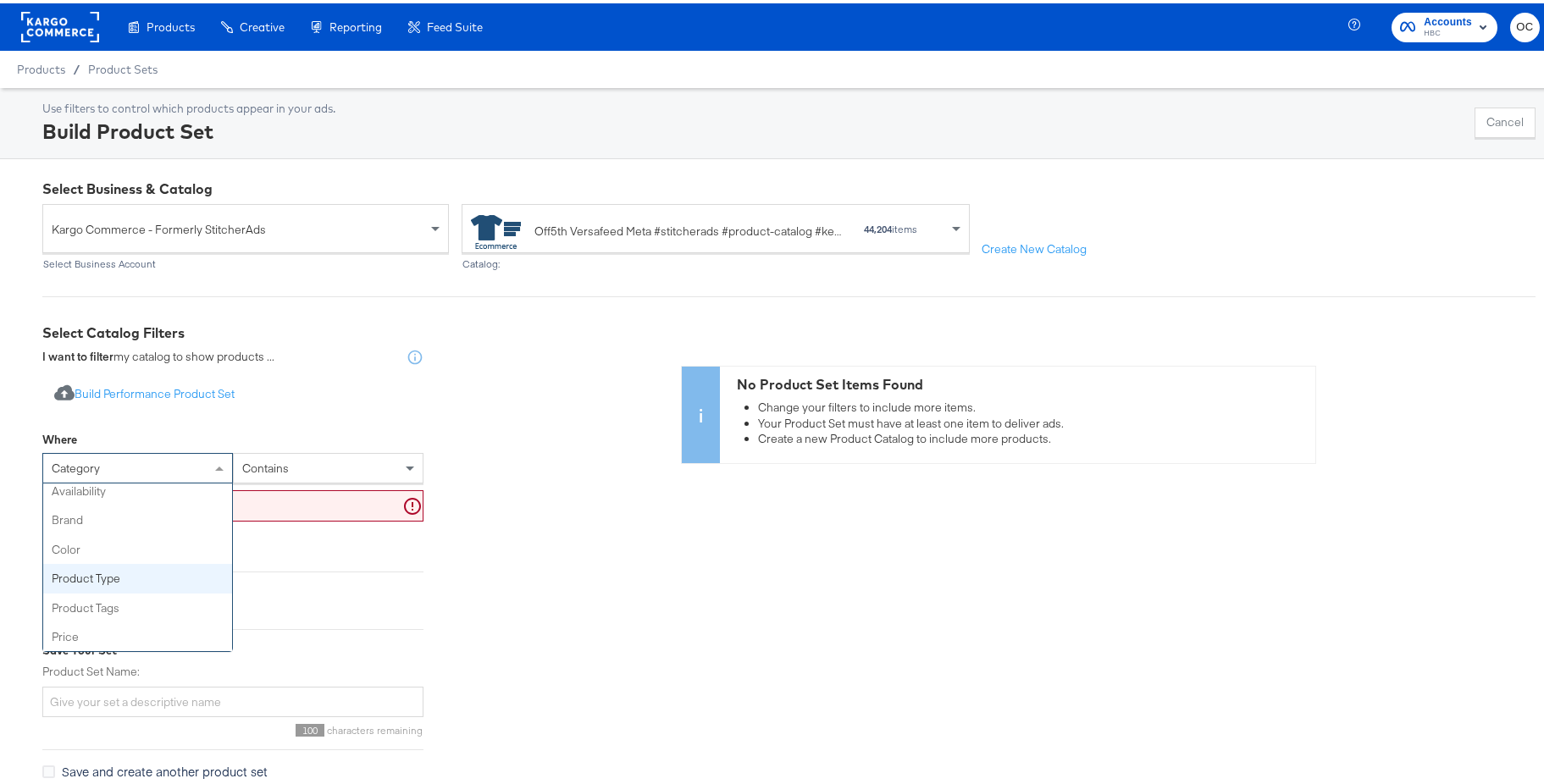 scroll, scrollTop: 68, scrollLeft: 0, axis: vertical 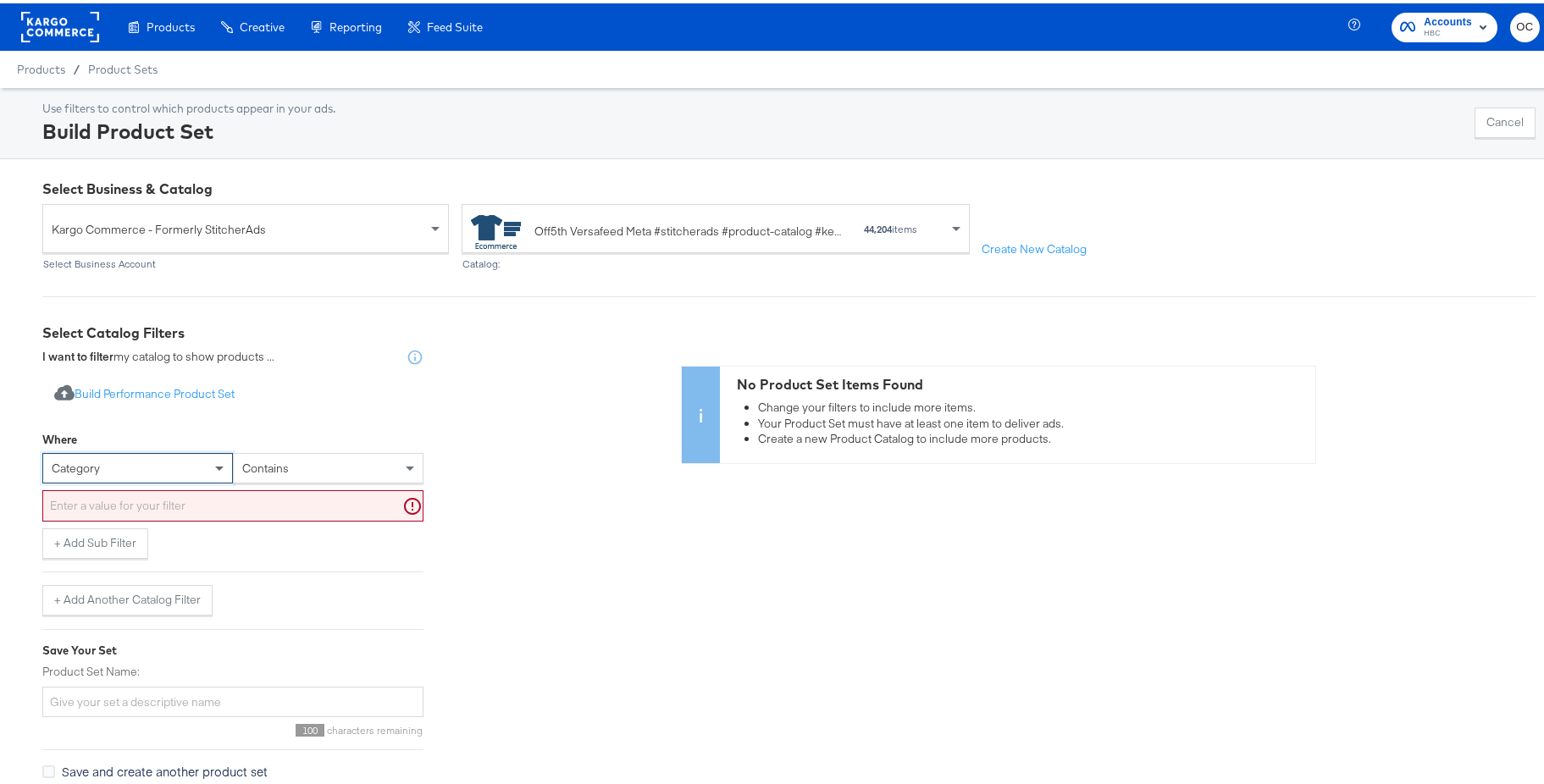 click at bounding box center [221, 465] 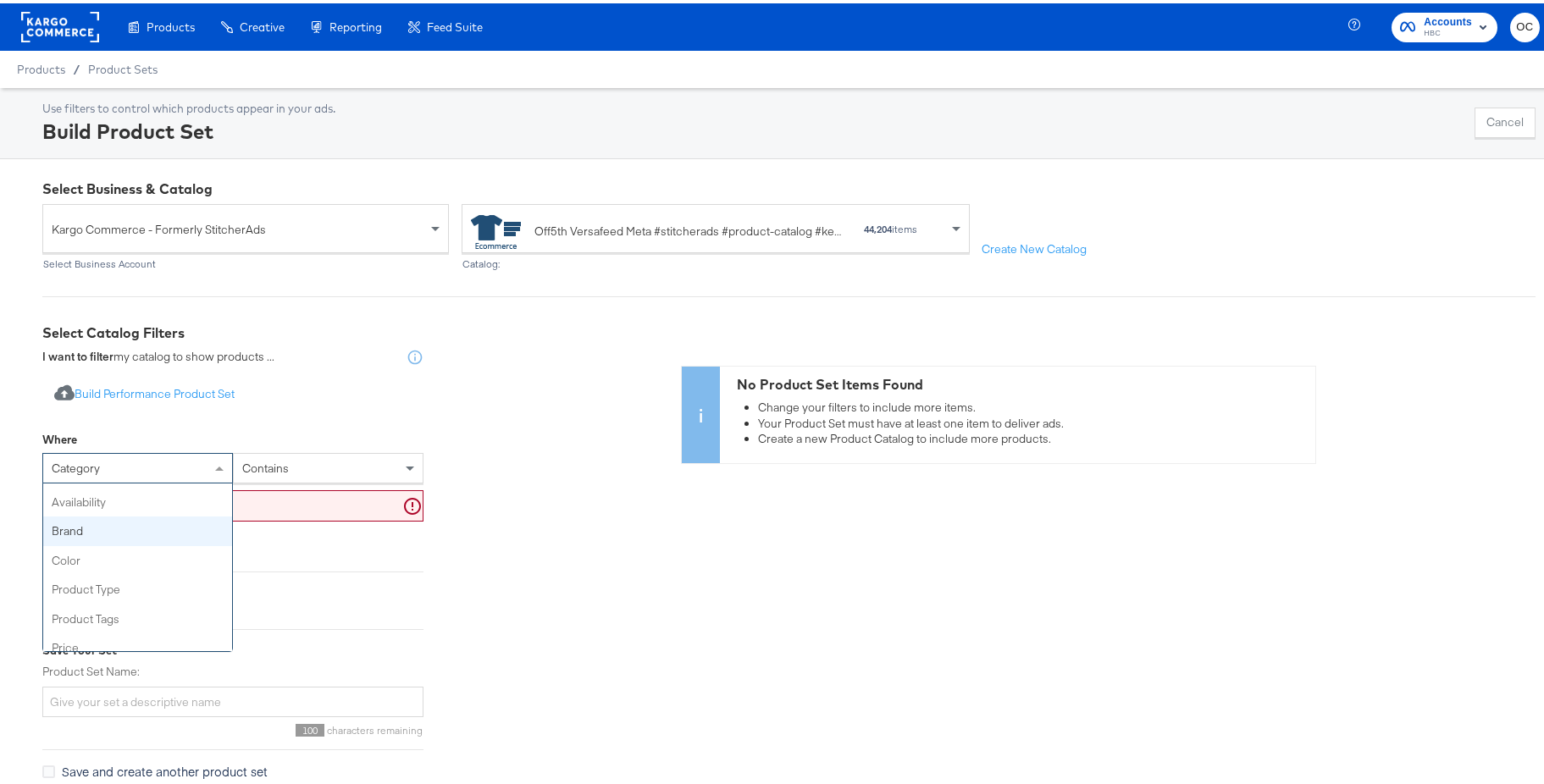 scroll, scrollTop: 97, scrollLeft: 0, axis: vertical 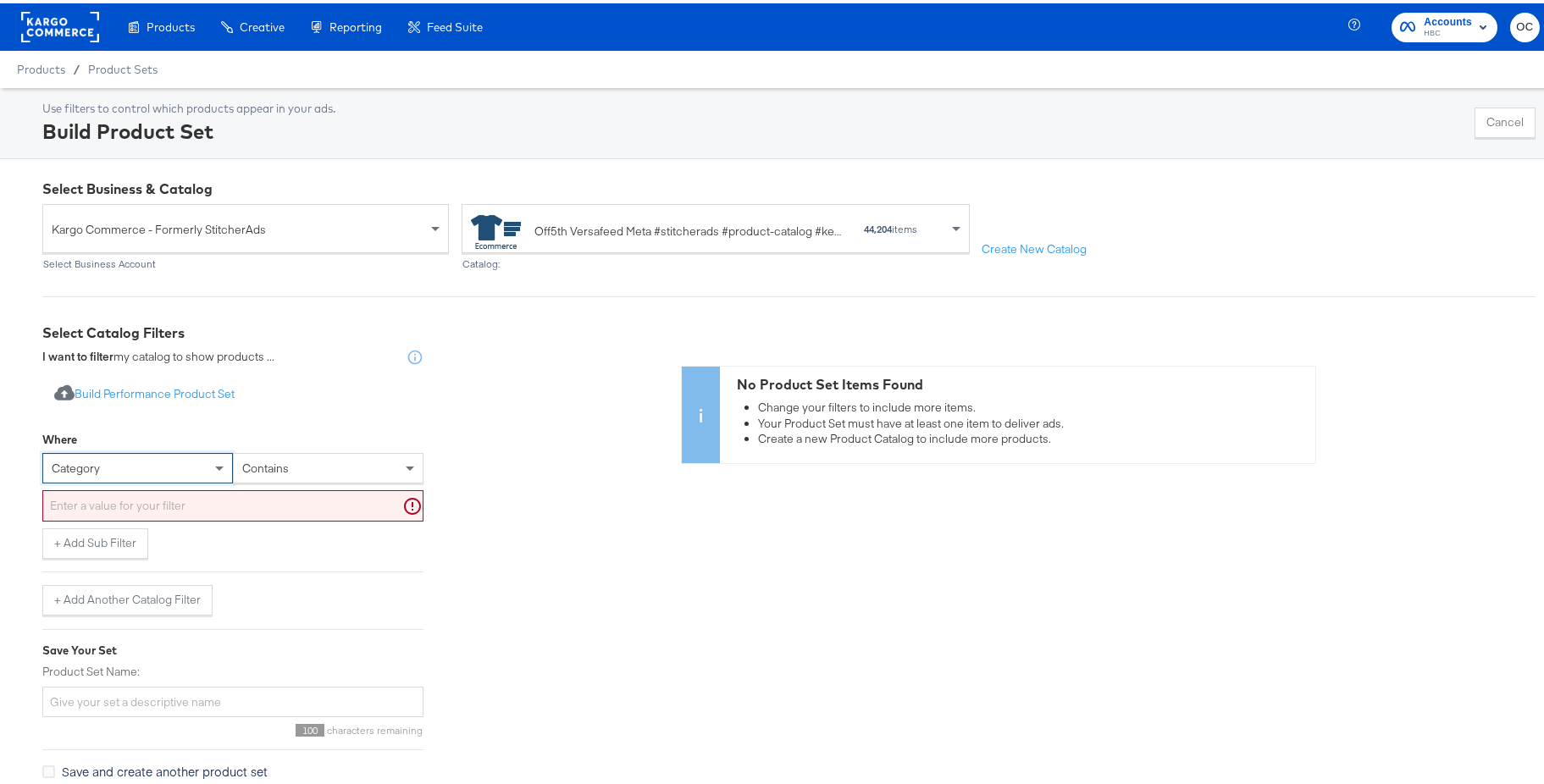 click on "category" at bounding box center (137, 465) 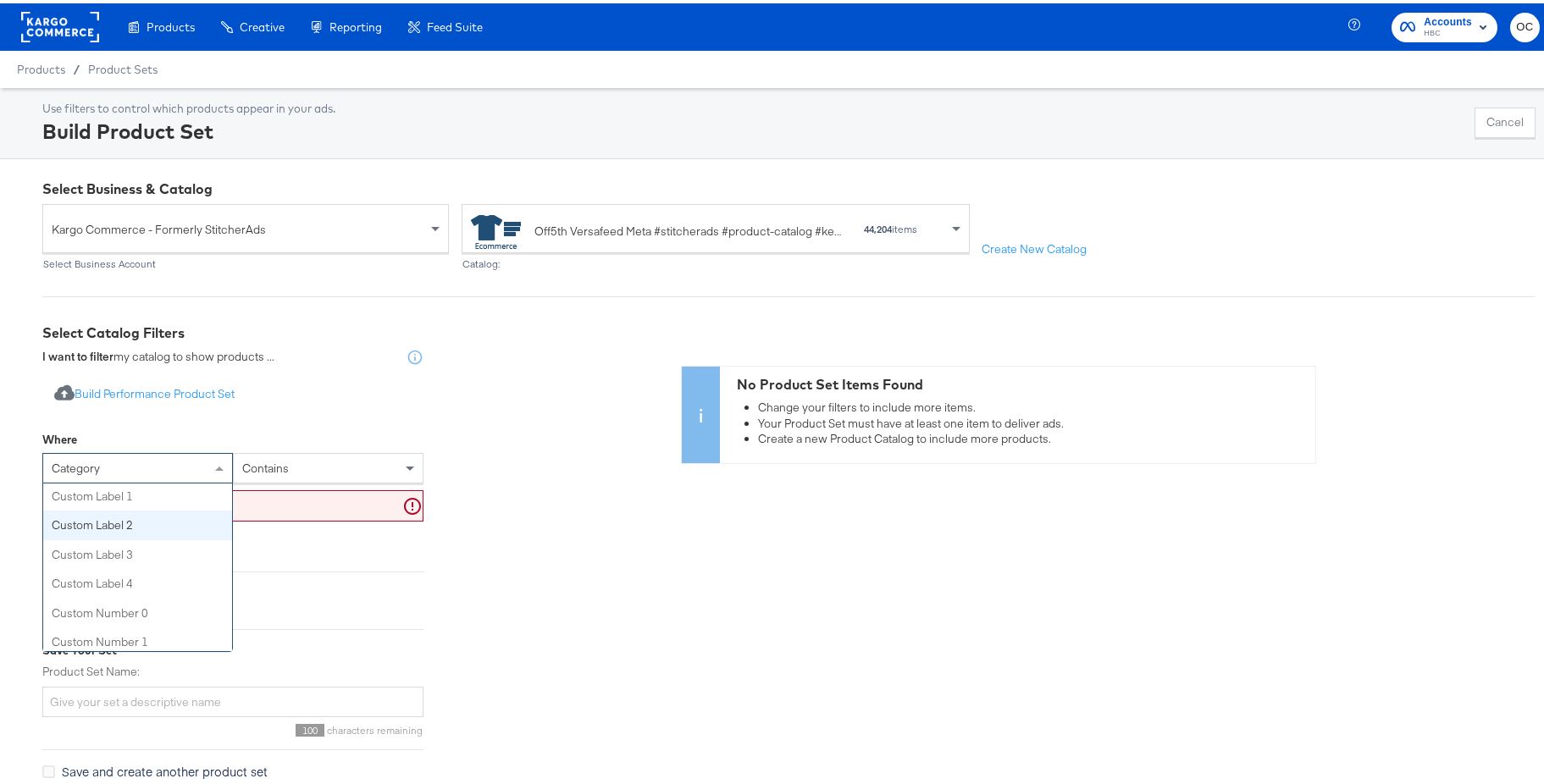 scroll, scrollTop: 681, scrollLeft: 0, axis: vertical 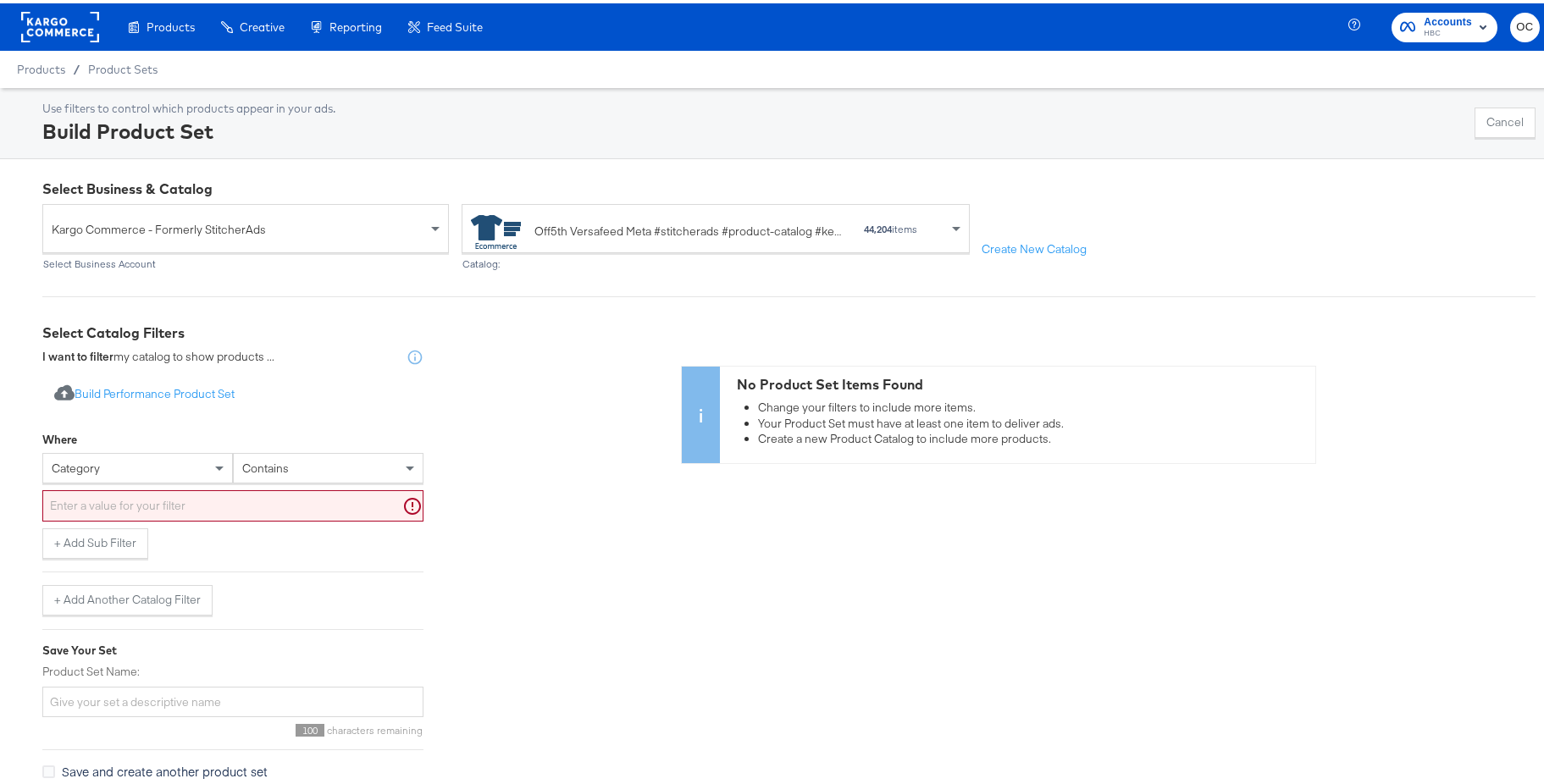 click on "/" at bounding box center [76, 66] 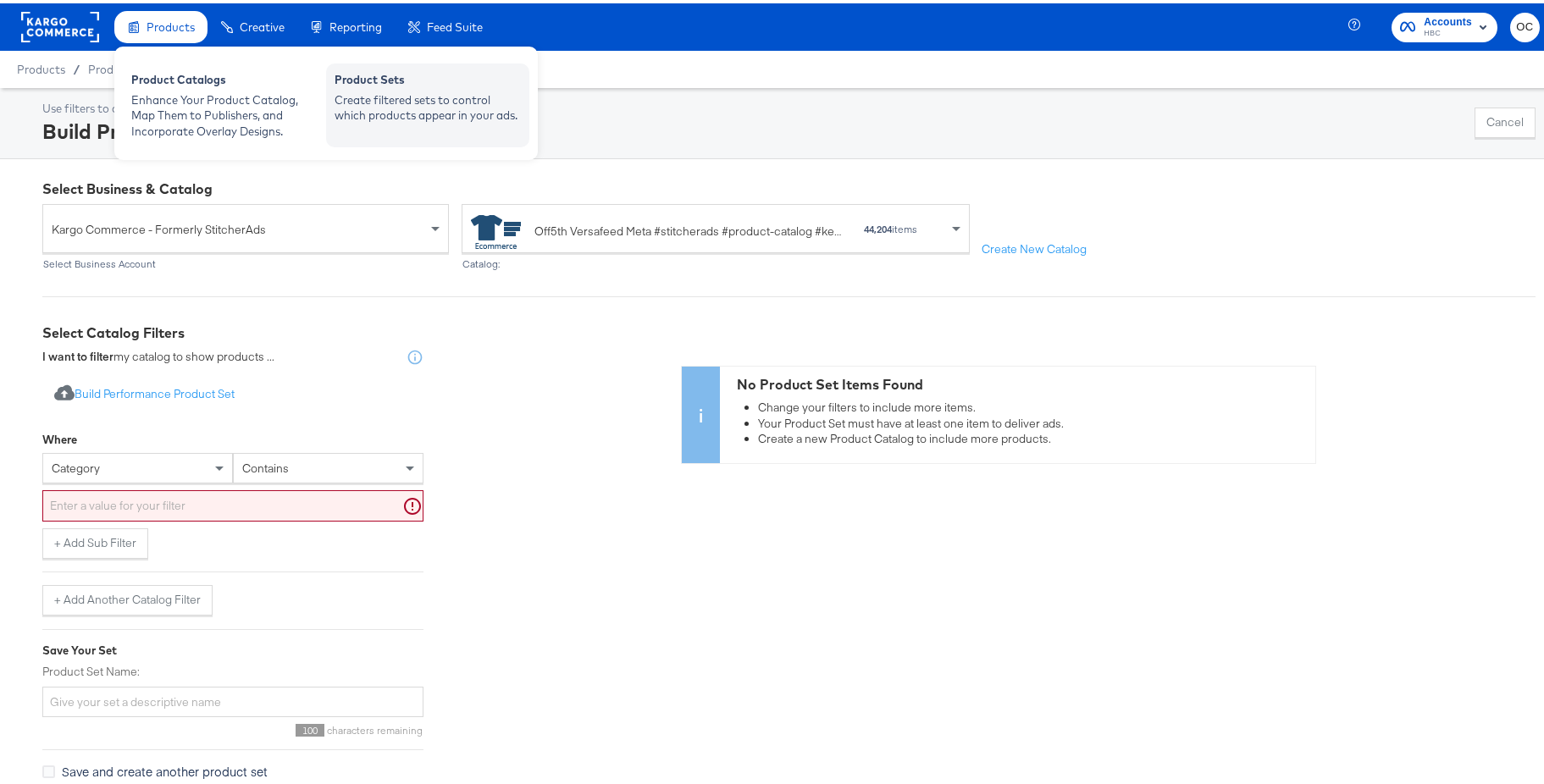 click on "Product Sets" at bounding box center [428, 79] 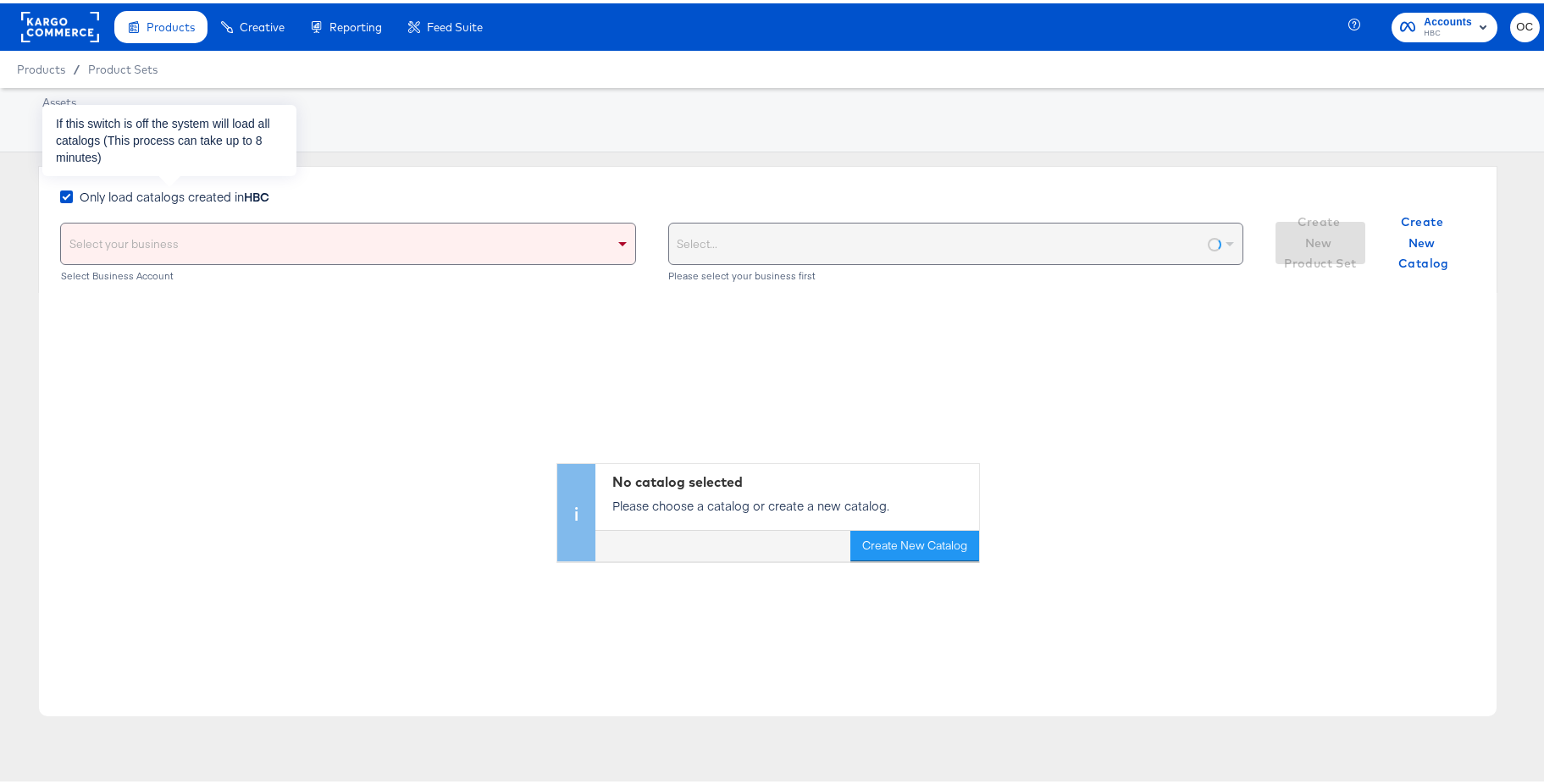 click on "Only load catalogs created in  HBC" at bounding box center [174, 193] 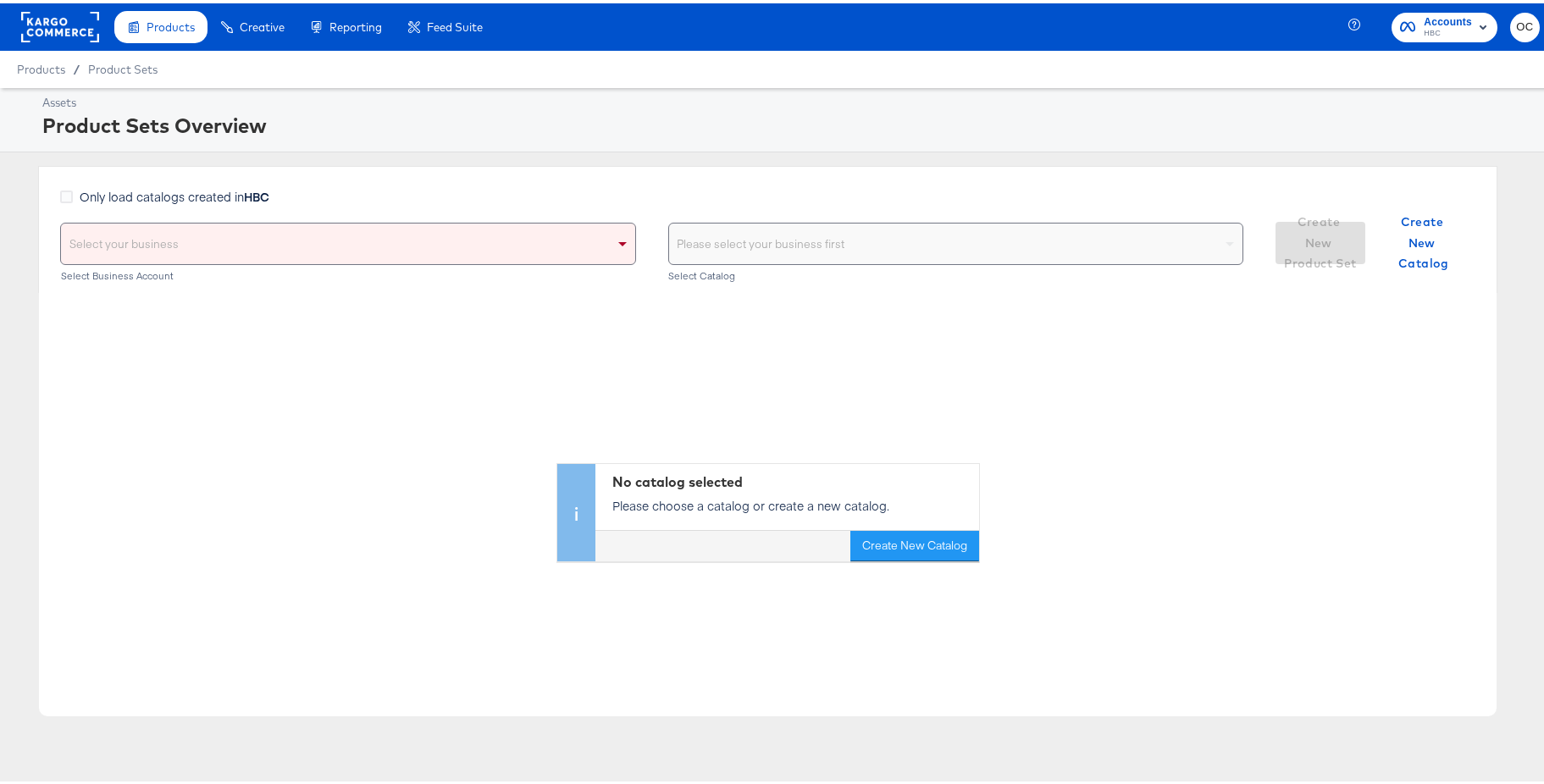 click on "Select your business" at bounding box center (348, 240) 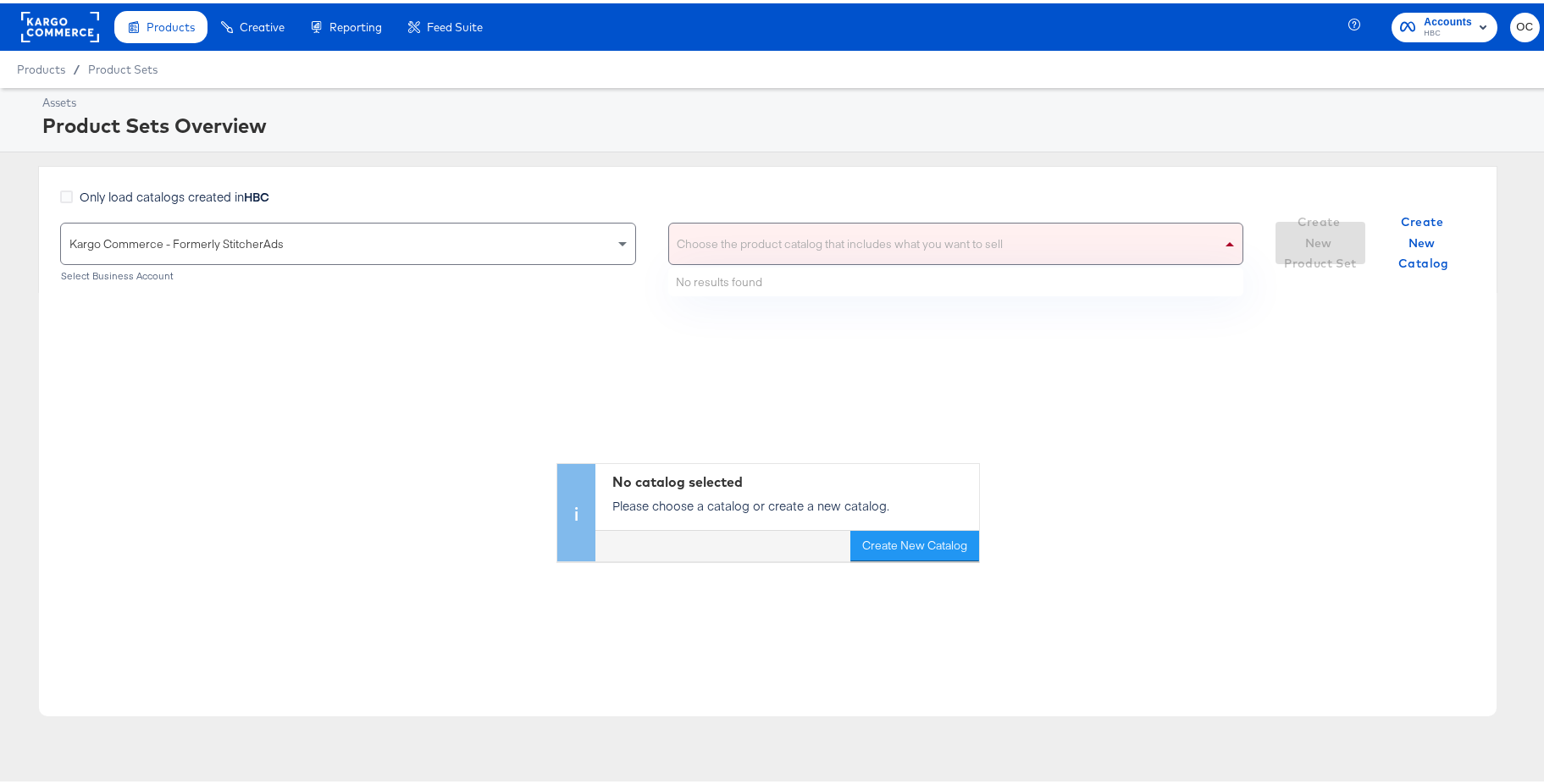 click on "Choose the product catalog that includes what you want to sell" at bounding box center (956, 240) 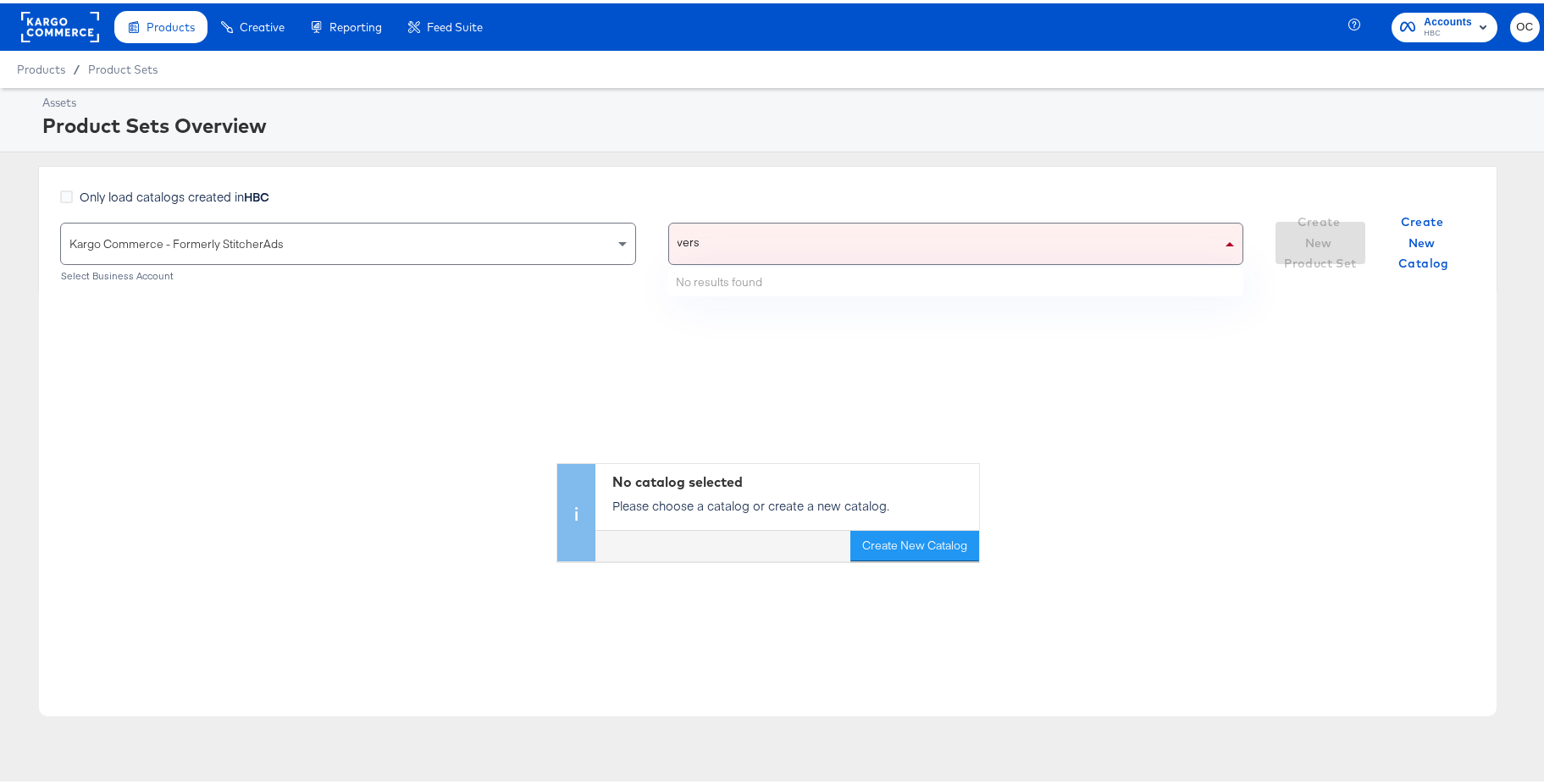 type on "vers" 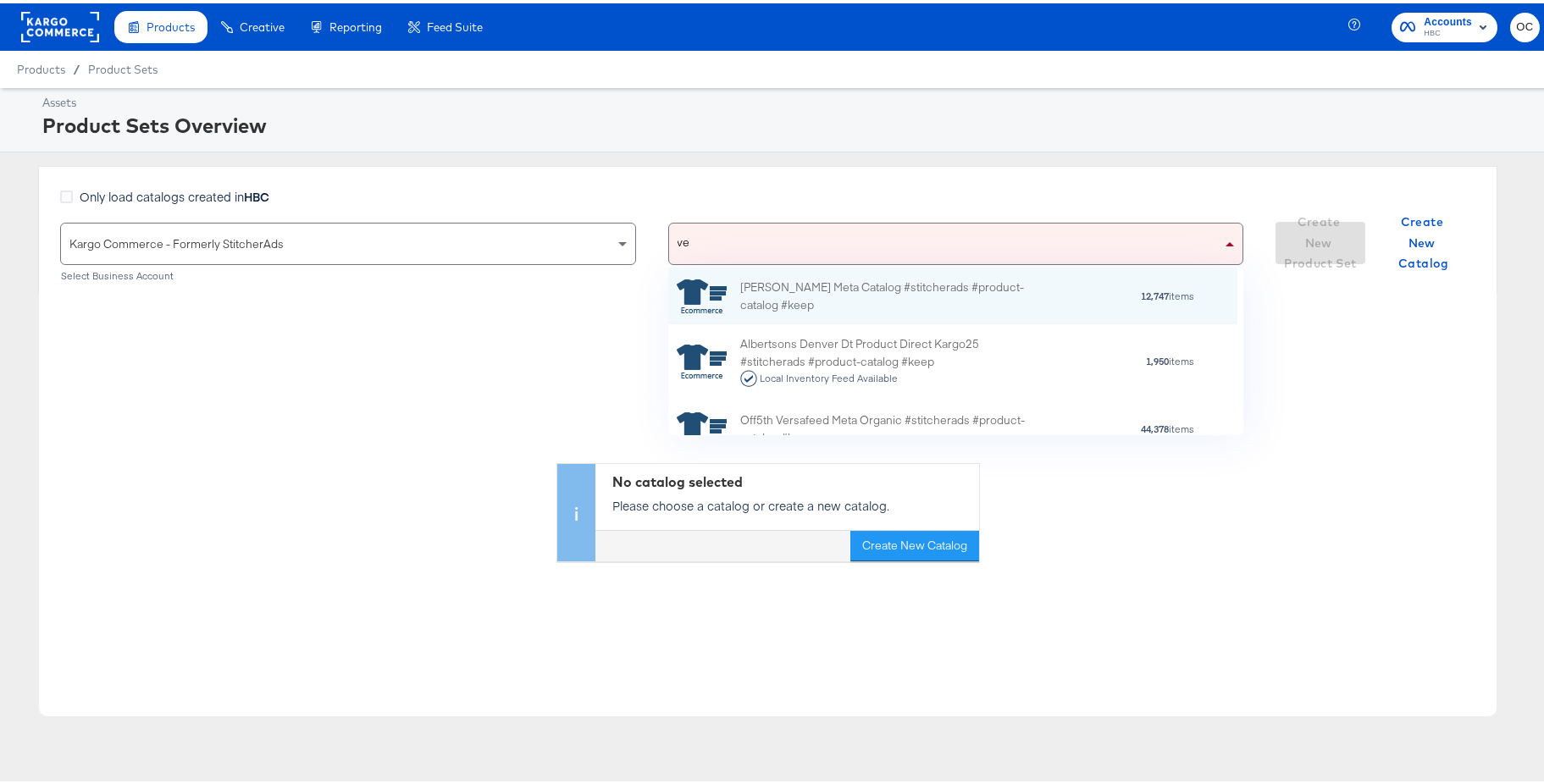 scroll, scrollTop: 14, scrollLeft: 14, axis: both 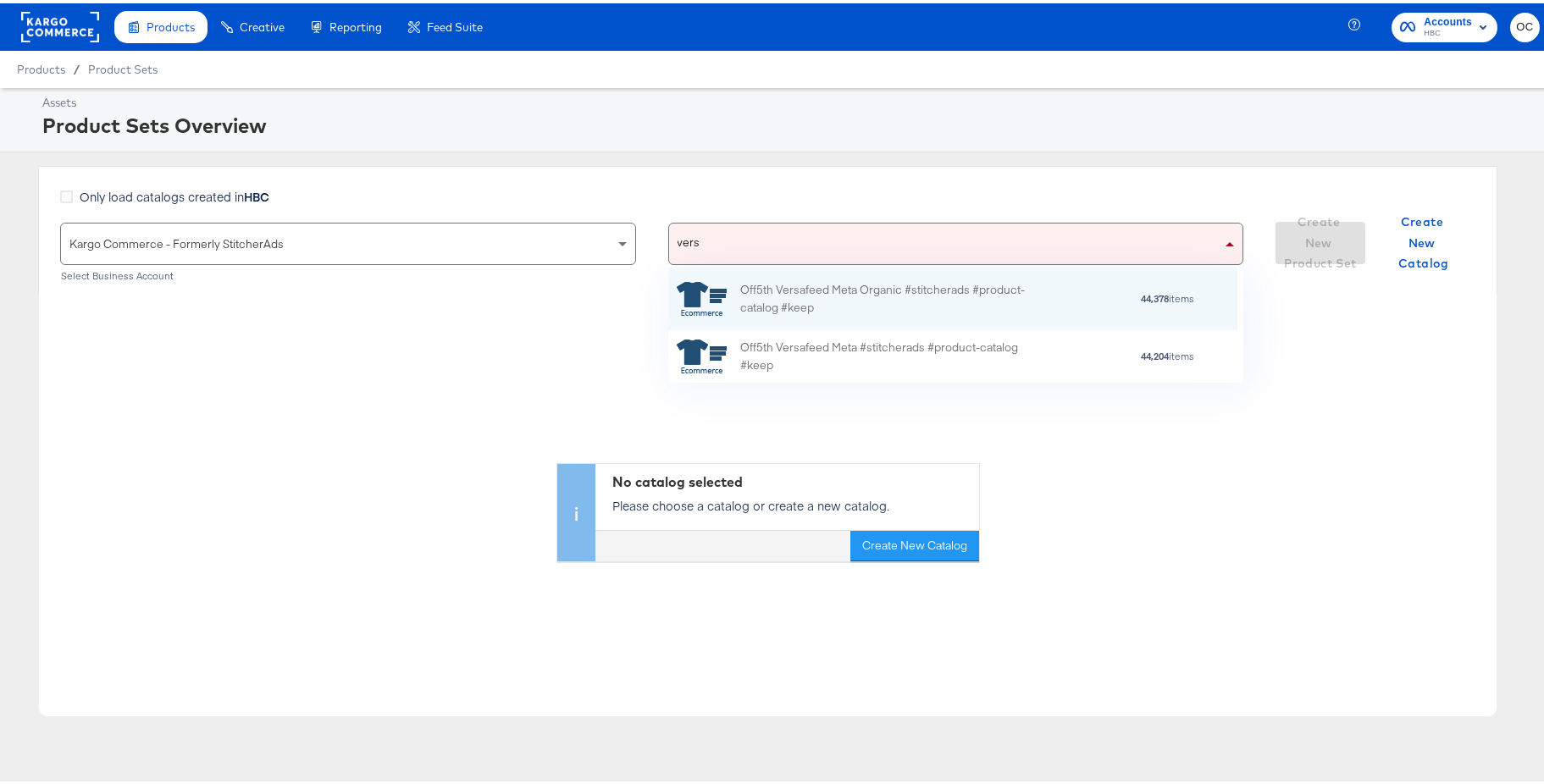 type on "versa" 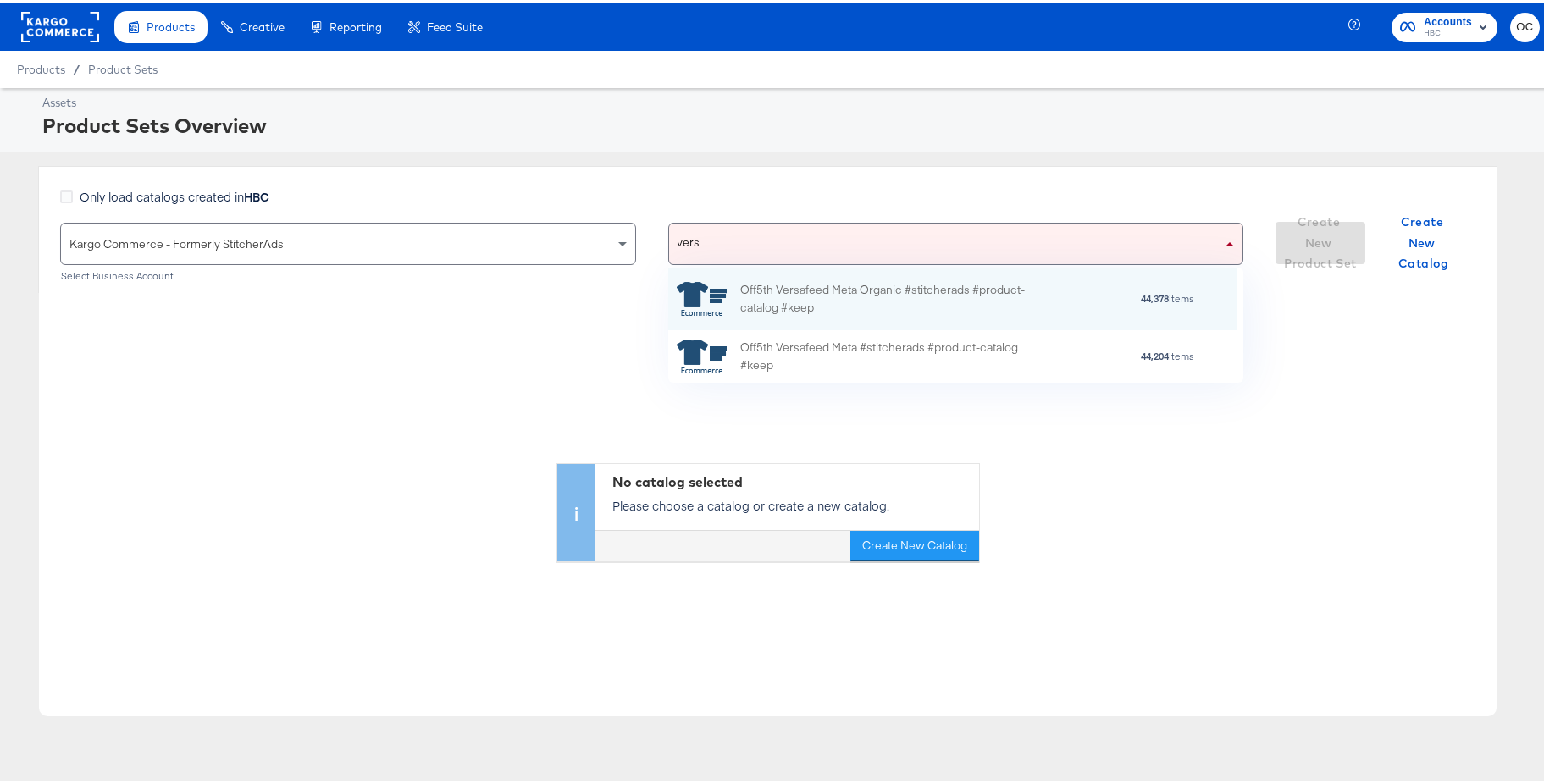 scroll, scrollTop: 14, scrollLeft: 14, axis: both 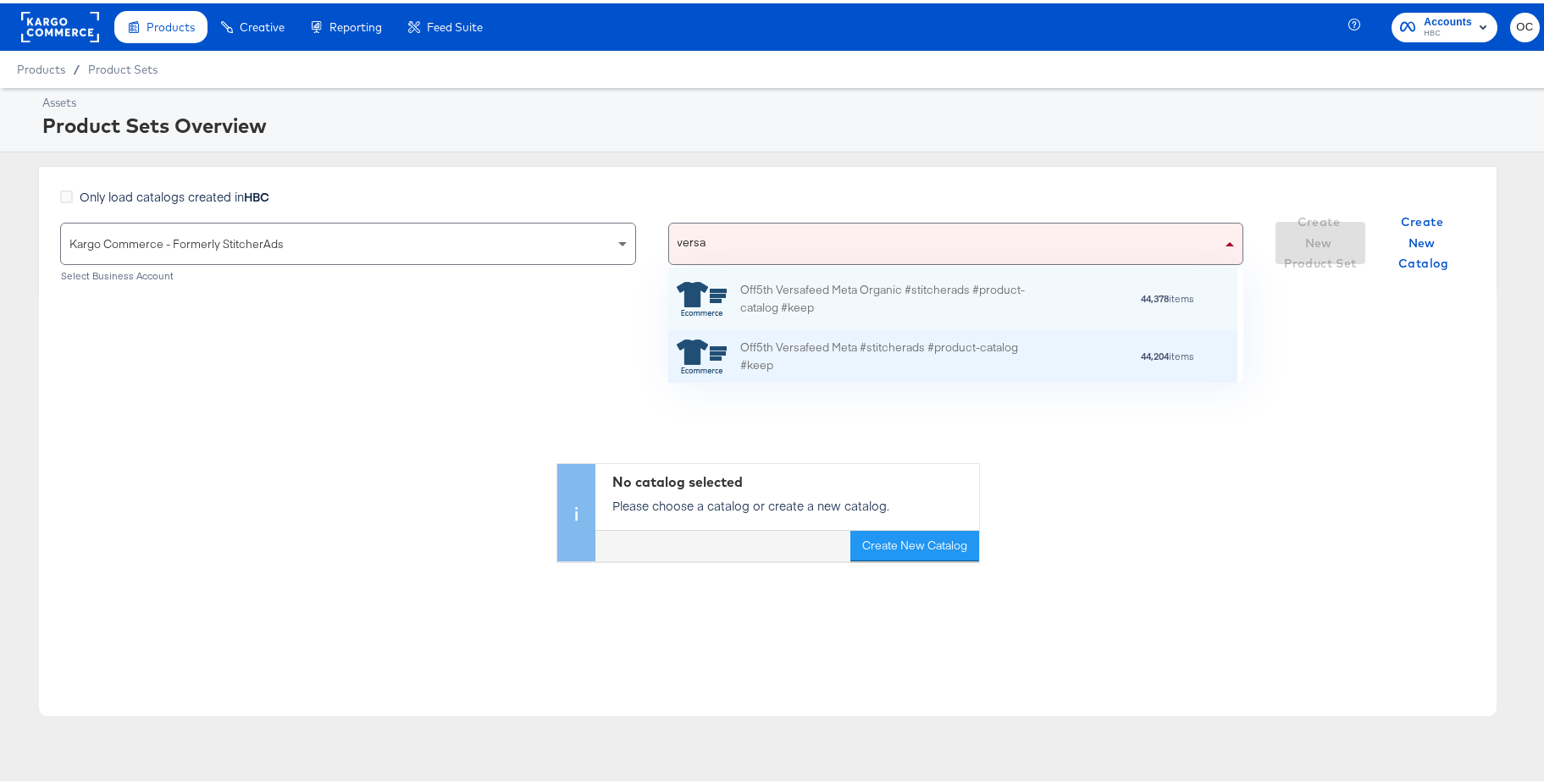click on "Off5th Versafeed Meta #stitcherads #product-catalog #keep" at bounding box center (888, 353) 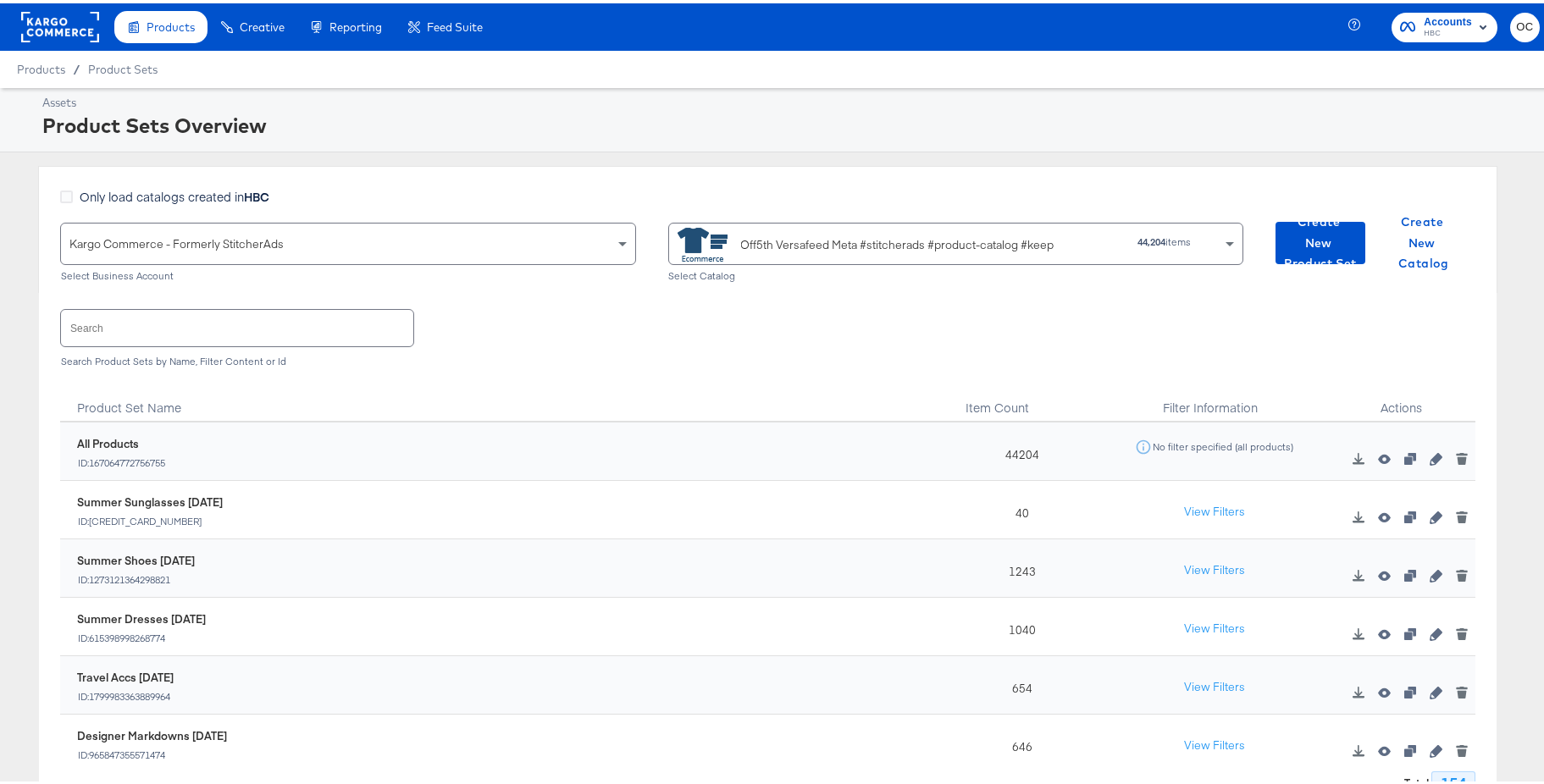 click 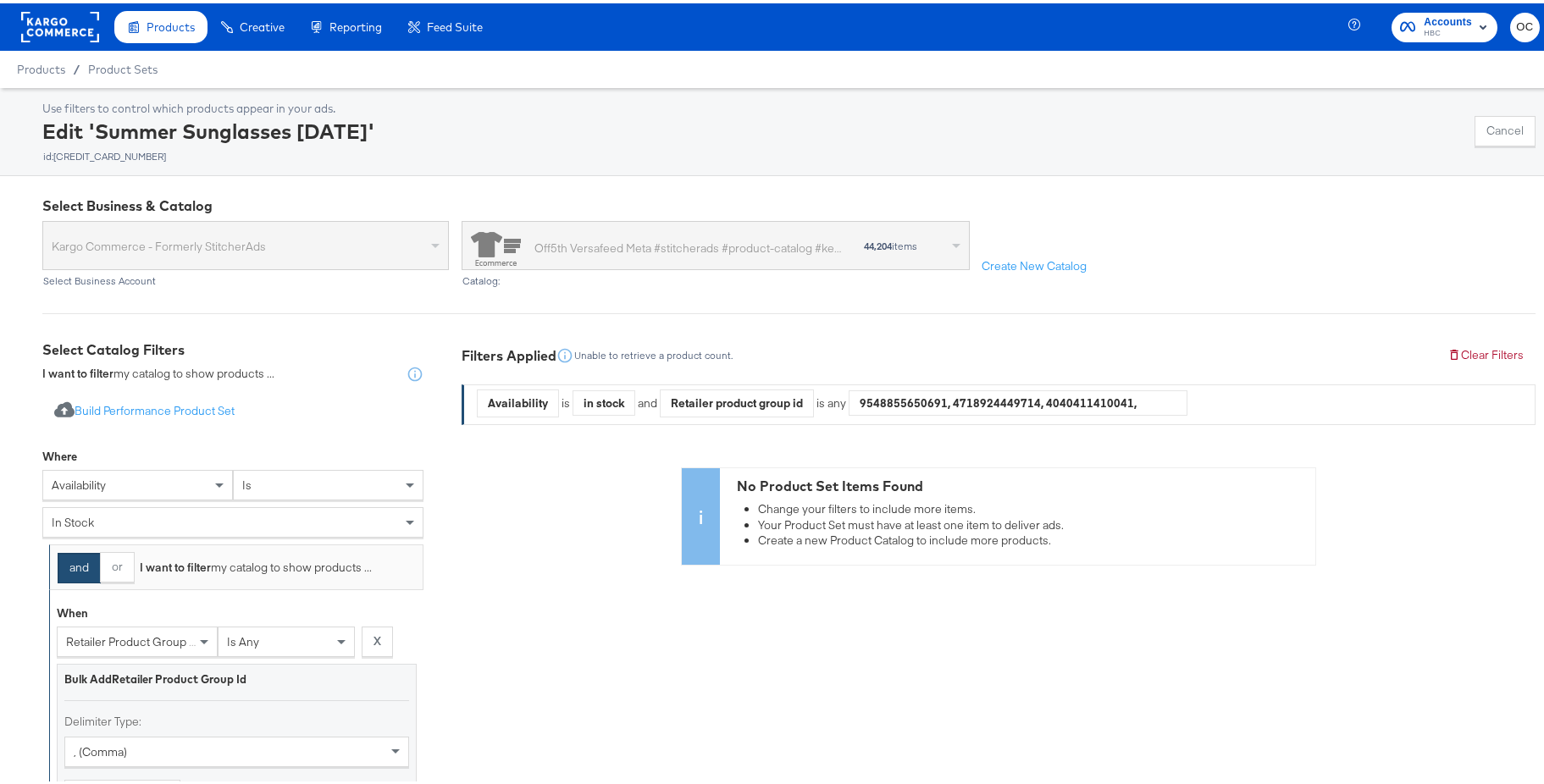scroll, scrollTop: 356, scrollLeft: 0, axis: vertical 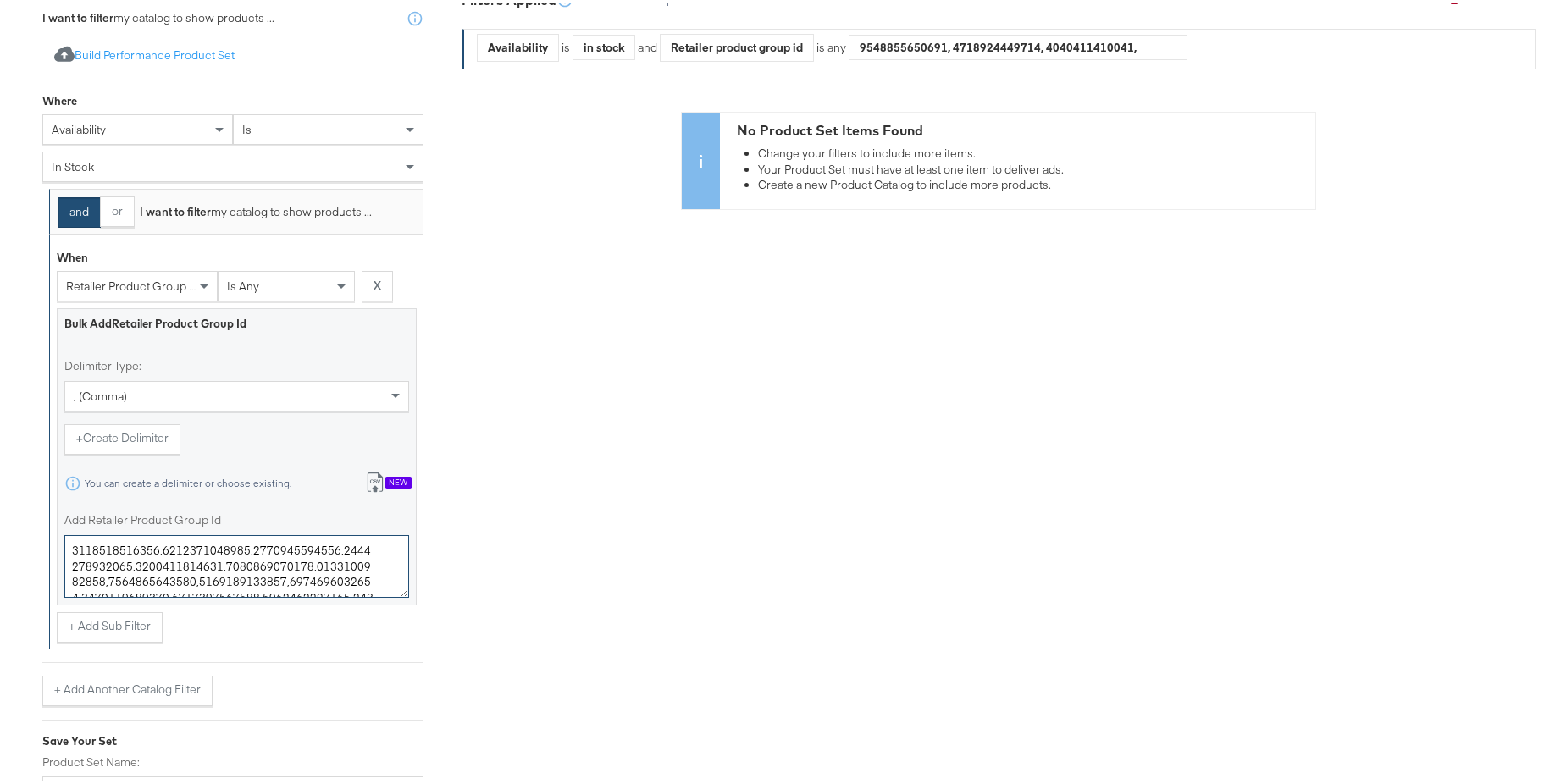 click on "Add Retailer Product Group Id" at bounding box center (236, 563) 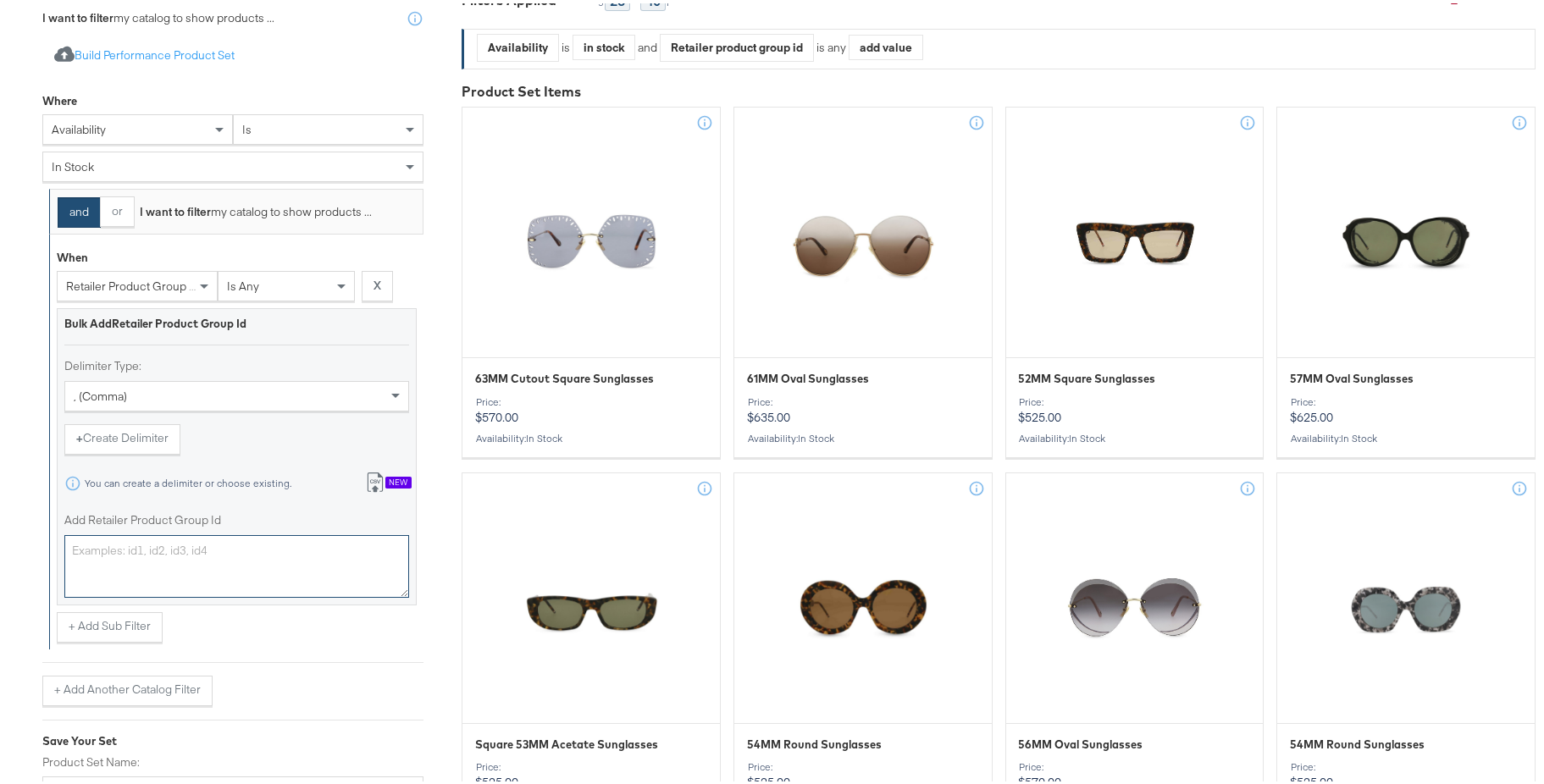 paste on "0400023060060,0400023060070,0400022664344,0400022627955,0400020525914,0400022855485,0400022524911,0400022919416,0400022855476,0400020137510,0400021109977,0400021451794,0400021168271,0400019052917,0400018811912,0400021932226,0400020773987,0400022664356,0400021391914,0400017359113,0400022844498,0400020943904,0400022157404,0400018754414,0400022844489,0400012326492,0400022844502,0400023055756,0400021168245,0400022844503,0400018143753,0400021451642,0400022291882,0400021451645,0400022844497,0400018887564,0400021744119,0400022844491,0400022844496,0400022844499,0400022919398,0400018754362,0400020326594,0400020677116,0400022919404,0400022919425,0400022583318,0400017783198,0400021572235,0400018748940,0400018887558,0400017141464,0400018887545,0400019876557,0400023044213,0400022160716,0400022919415,0400022655350,0400020750845,0400022919418,0400022919417,0400022414631,0400022919421,0400022646278,0400022919419,0400022844507,0400022160726,0400013529651,0400022434496,0400022587028,0400018887530,0400022963750,0400019945874..." 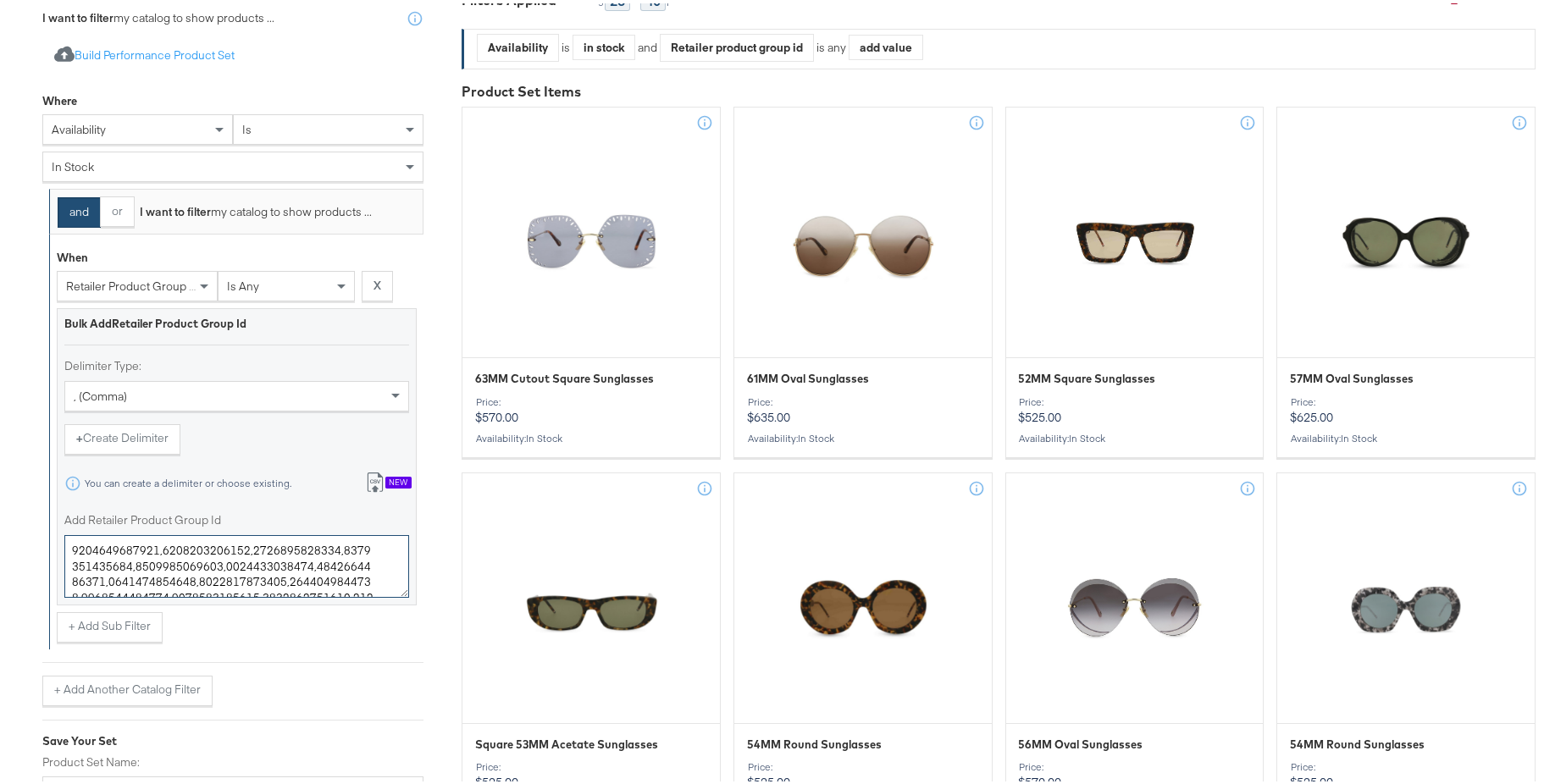 scroll, scrollTop: 2429, scrollLeft: 0, axis: vertical 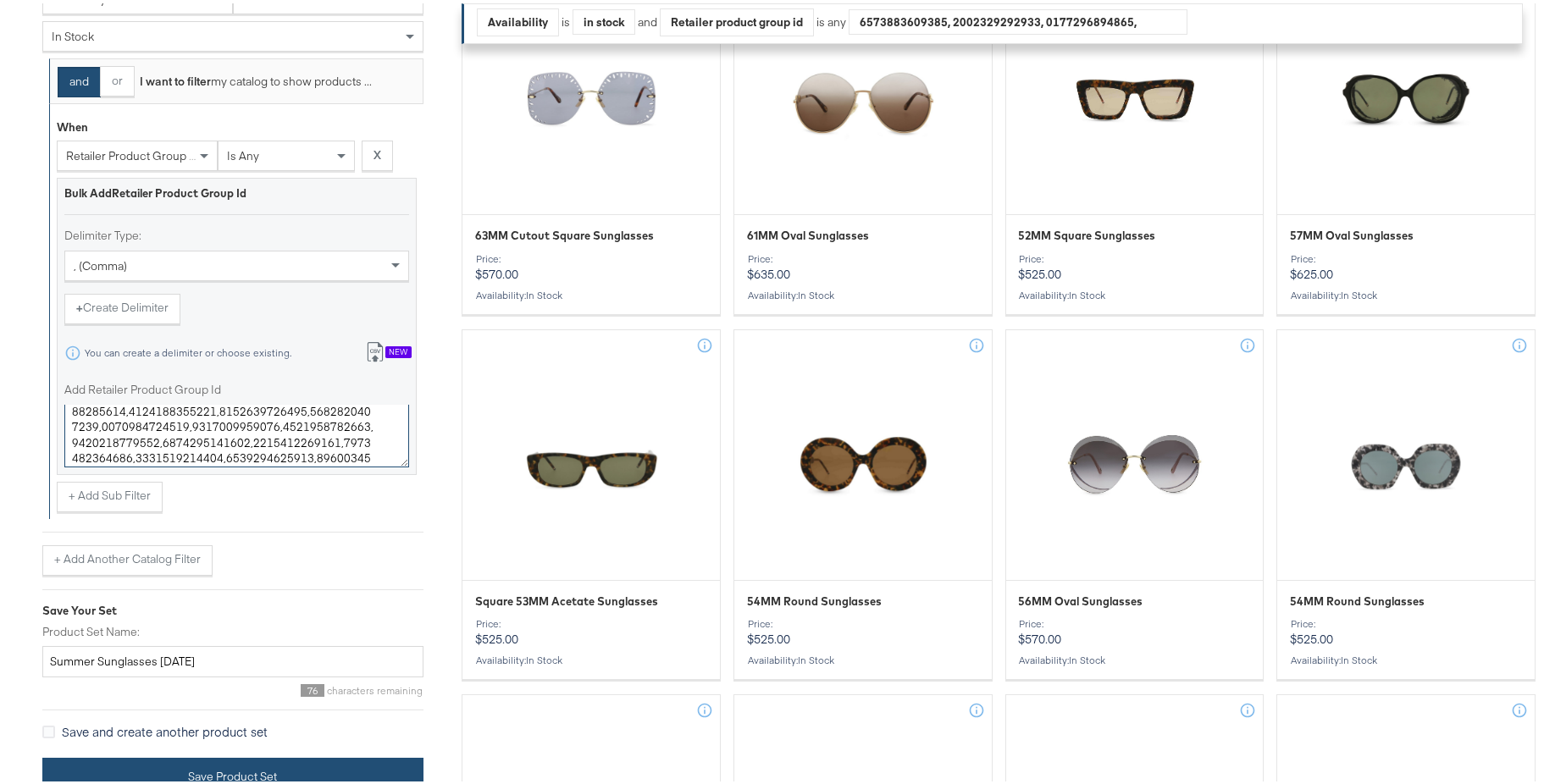 type on "0400023060060,0400023060070,0400022664344,0400022627955,0400020525914,0400022855485,0400022524911,0400022919416,0400022855476,0400020137510,0400021109977,0400021451794,0400021168271,0400019052917,0400018811912,0400021932226,0400020773987,0400022664356,0400021391914,0400017359113,0400022844498,0400020943904,0400022157404,0400018754414,0400022844489,0400012326492,0400022844502,0400023055756,0400021168245,0400022844503,0400018143753,0400021451642,0400022291882,0400021451645,0400022844497,0400018887564,0400021744119,0400022844491,0400022844496,0400022844499,0400022919398,0400018754362,0400020326594,0400020677116,0400022919404,0400022919425,0400022583318,0400017783198,0400021572235,0400018748940,0400018887558,0400017141464,0400018887545,0400019876557,0400023044213,0400022160716,0400022919415,0400022655350,0400020750845,0400022919418,0400022919417,0400022414631,0400022919421,0400022646278,0400022919419,0400022844507,0400022160726,0400013529651,0400022434496,0400022587028,0400018887530,0400022963750,0400019945874..." 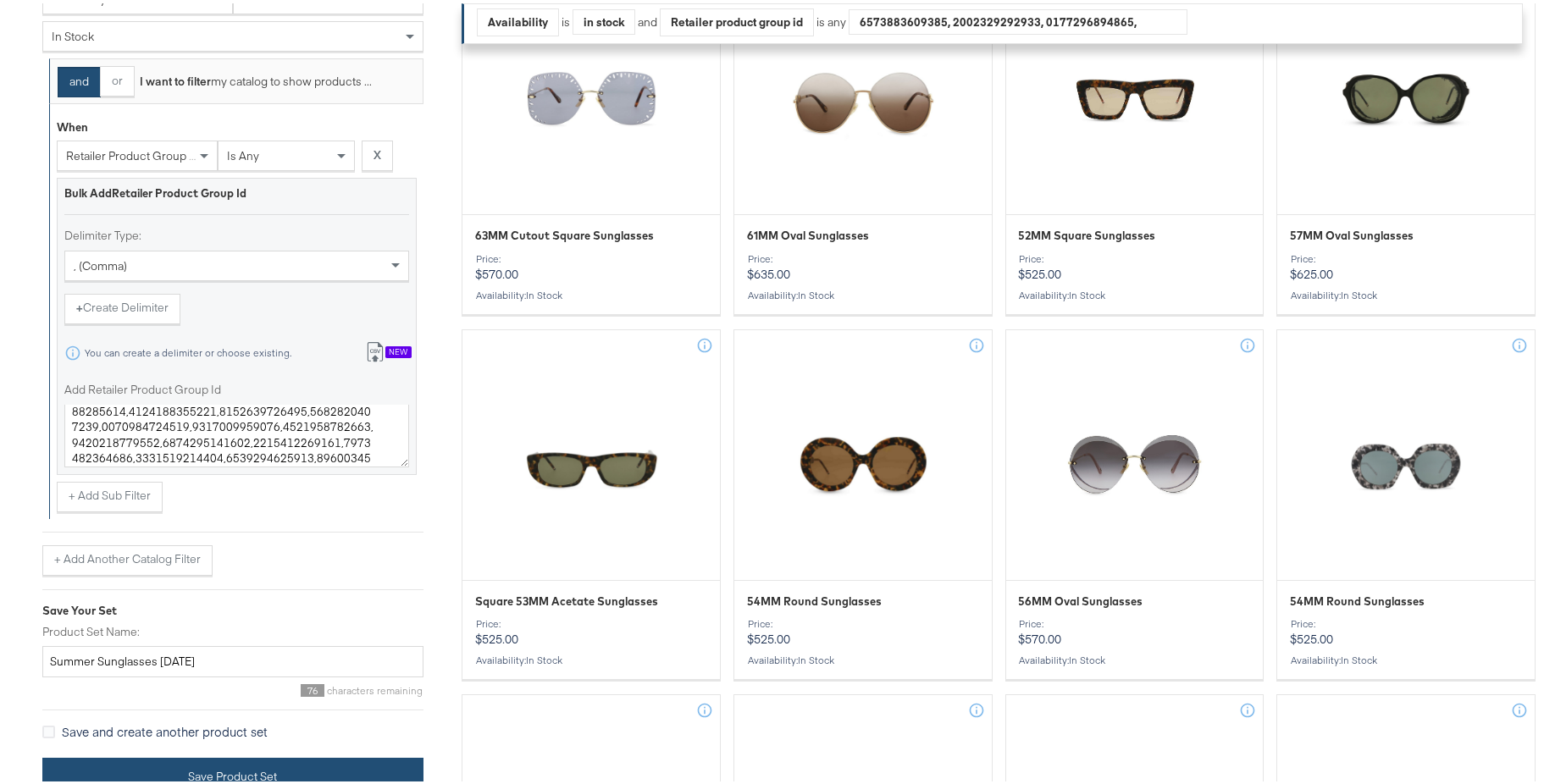 drag, startPoint x: 346, startPoint y: 754, endPoint x: 351, endPoint y: 765, distance: 12.083046 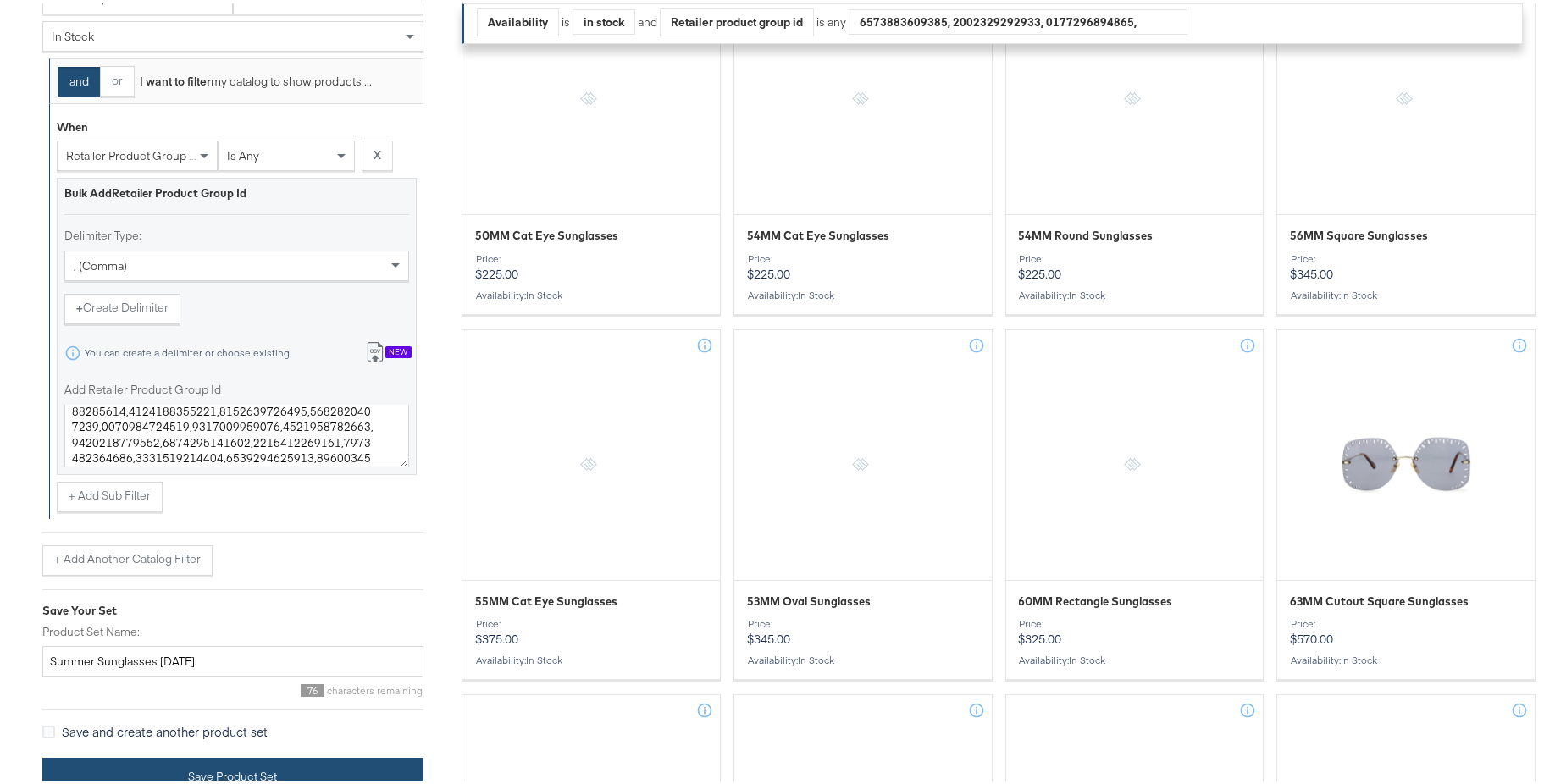 click on "Save Product Set" at bounding box center [233, 773] 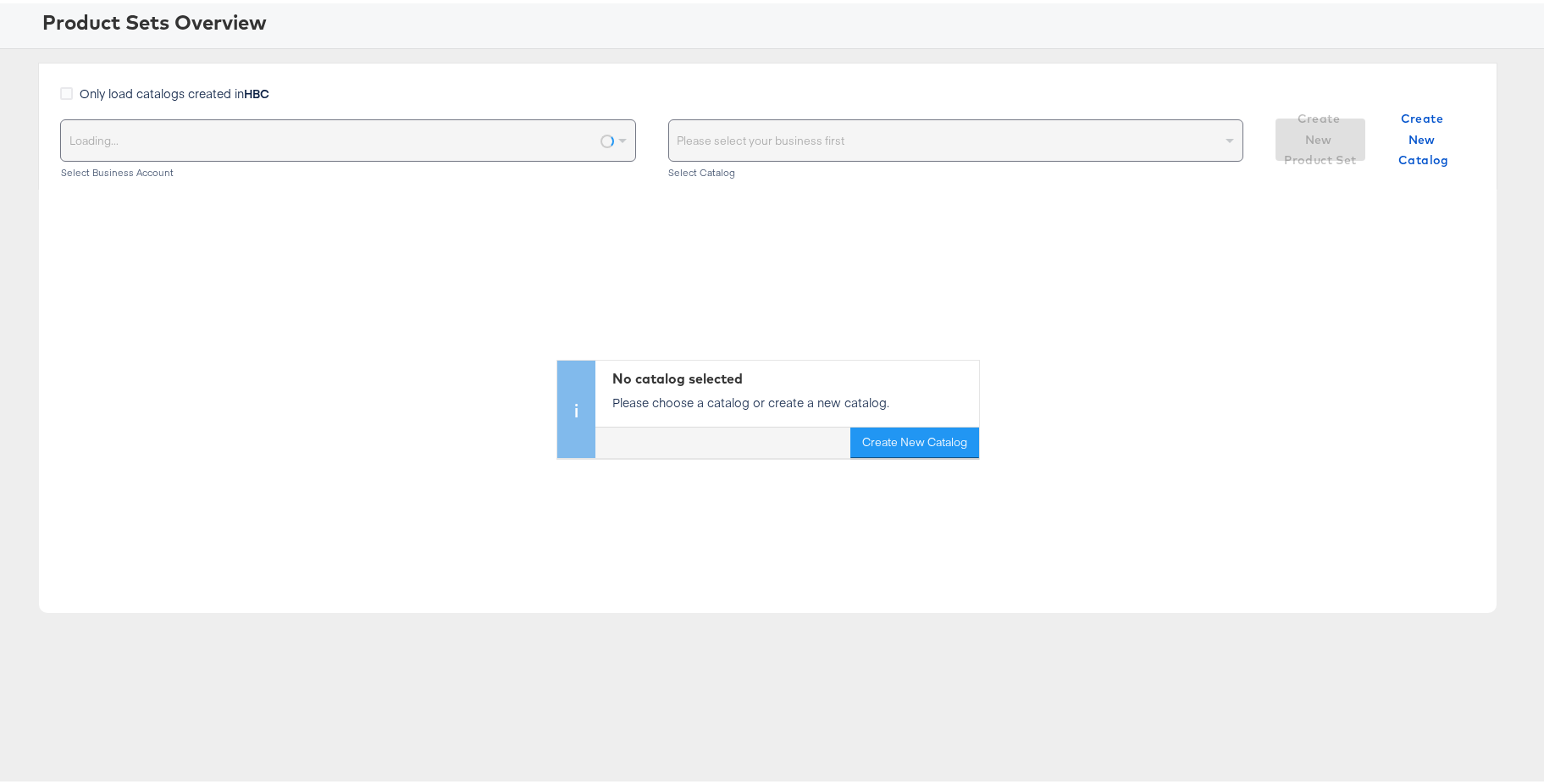 scroll, scrollTop: 0, scrollLeft: 0, axis: both 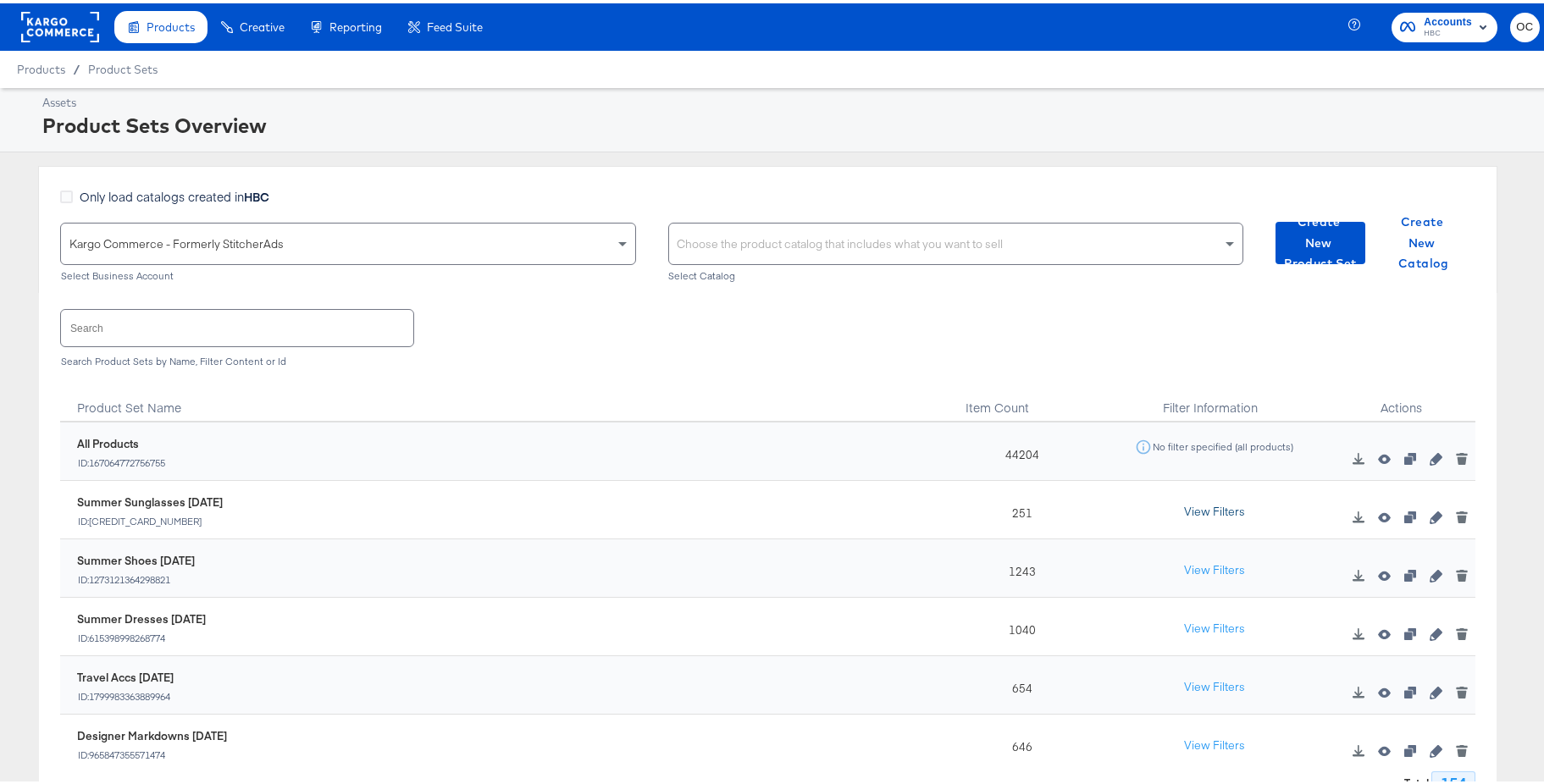 click on "View Filters" at bounding box center (1215, 509) 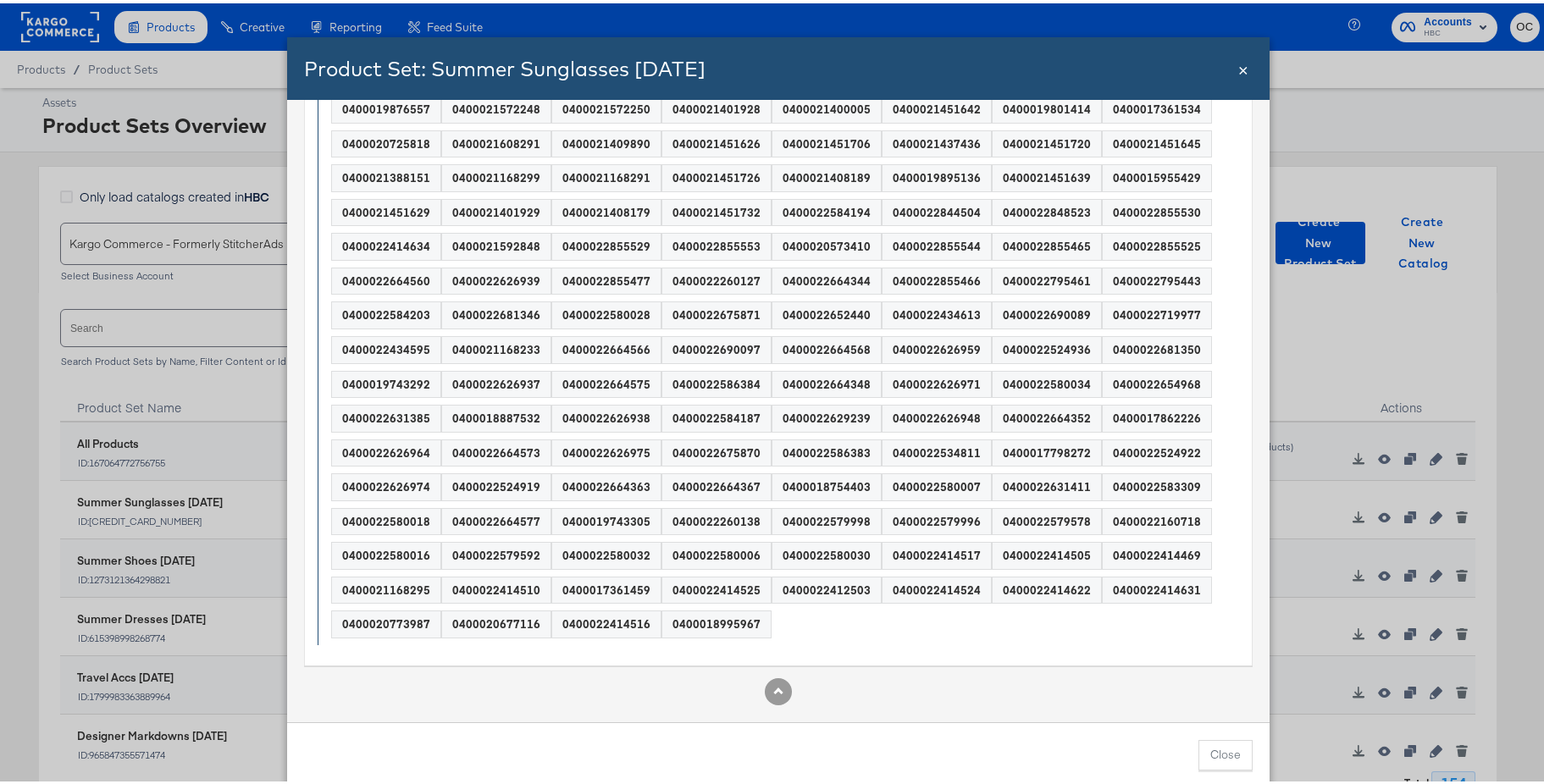 scroll, scrollTop: 0, scrollLeft: 0, axis: both 